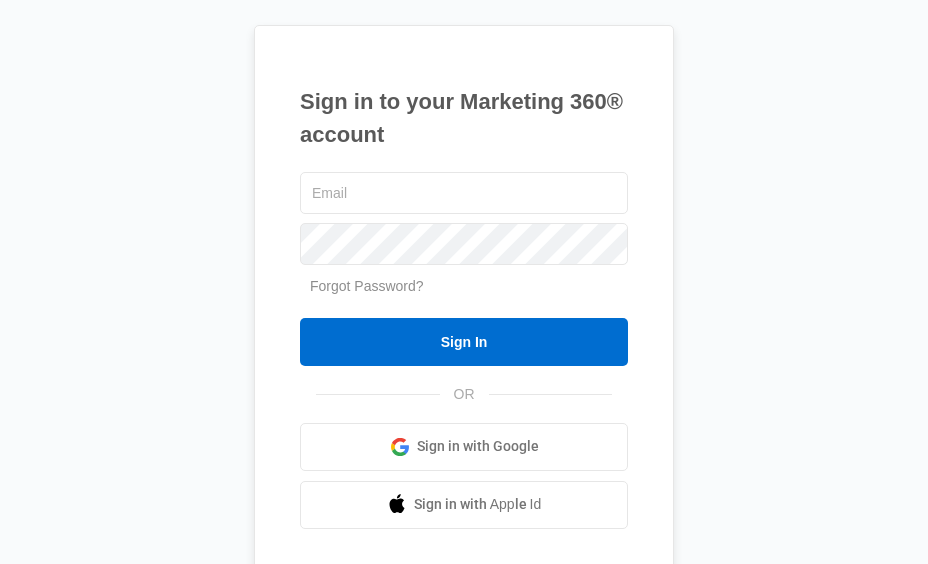 scroll, scrollTop: 0, scrollLeft: 0, axis: both 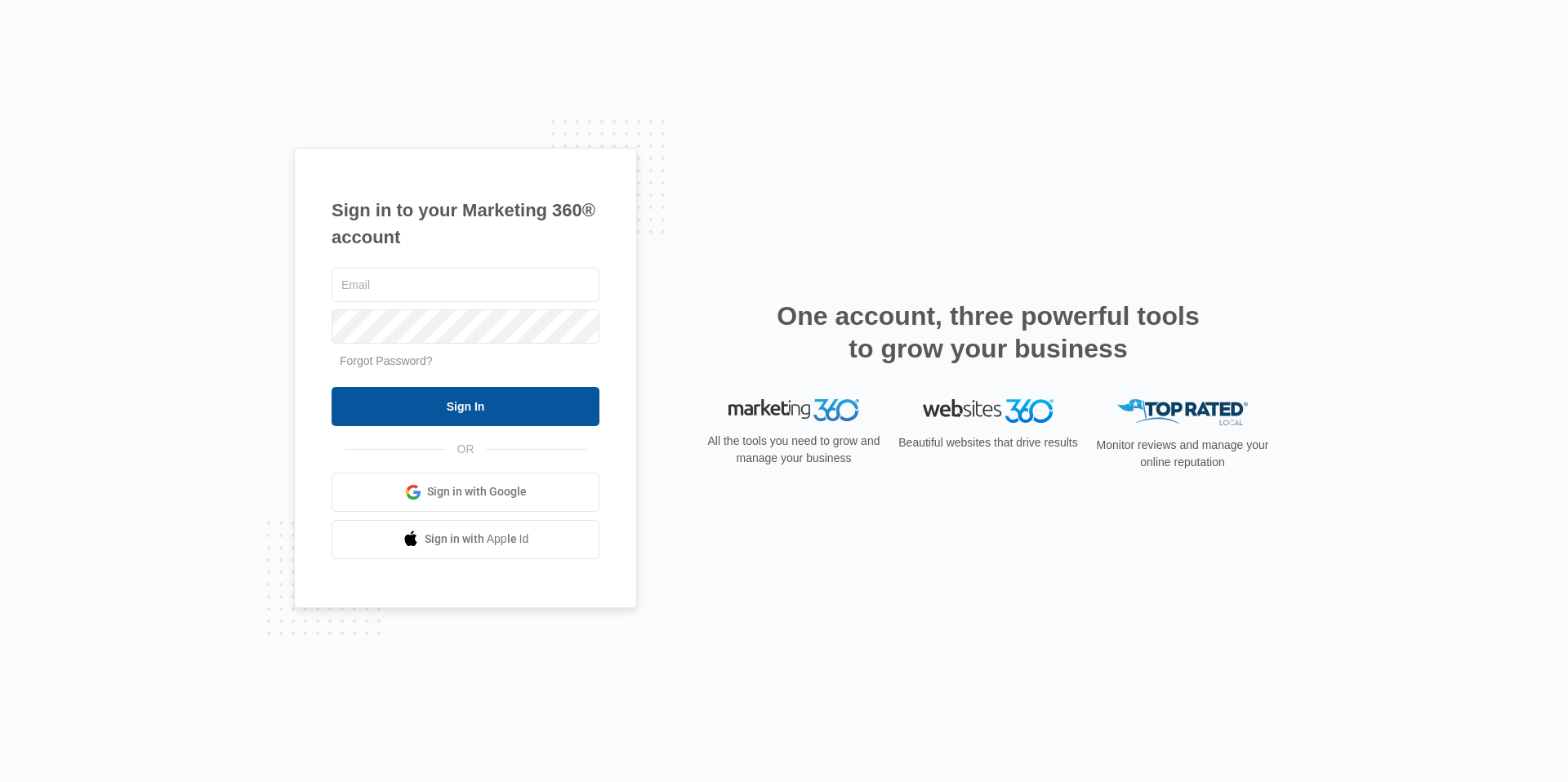 type on "[USERNAME]@[DOMAIN]" 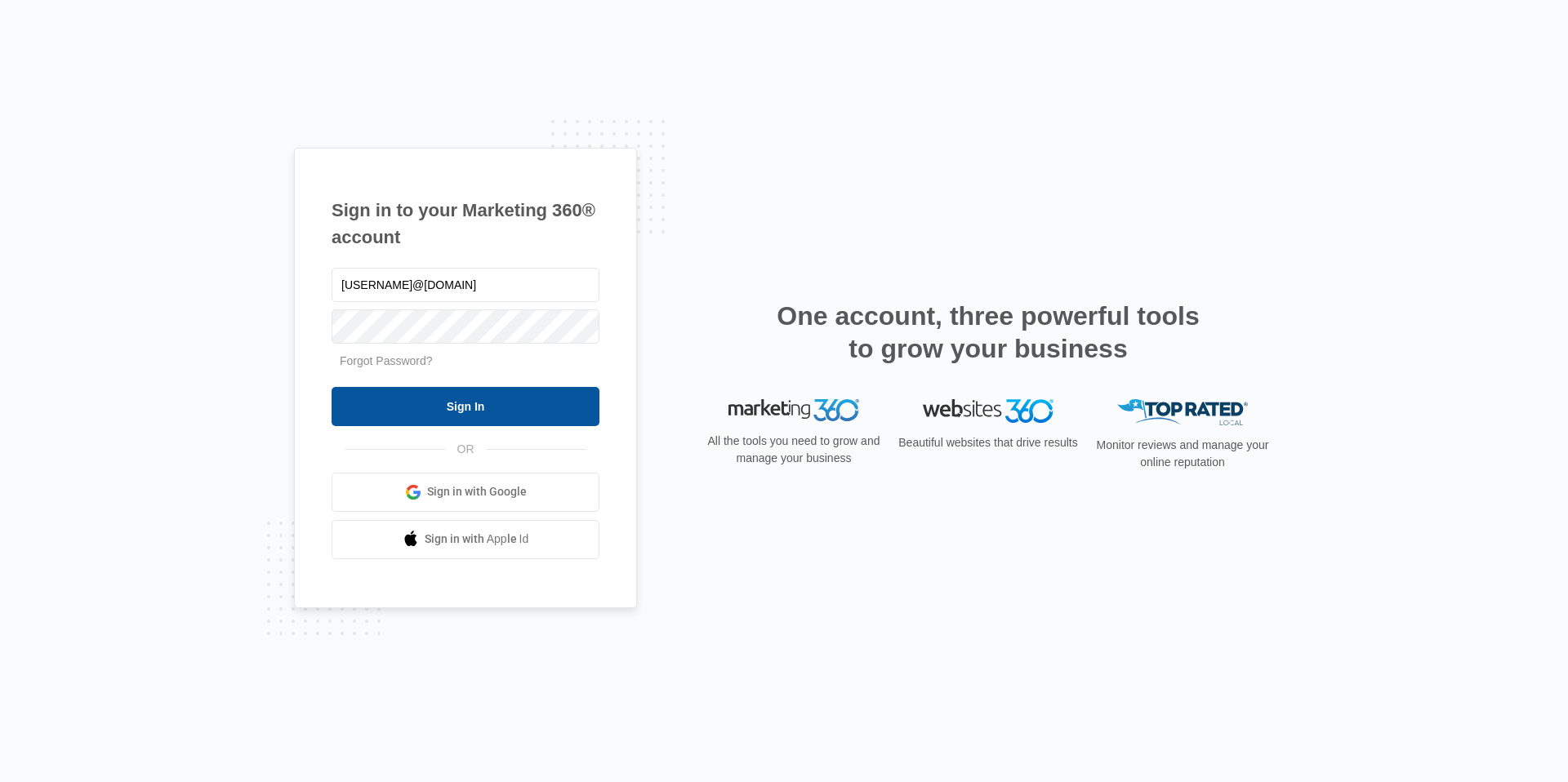 click on "Sign In" at bounding box center (466, 407) 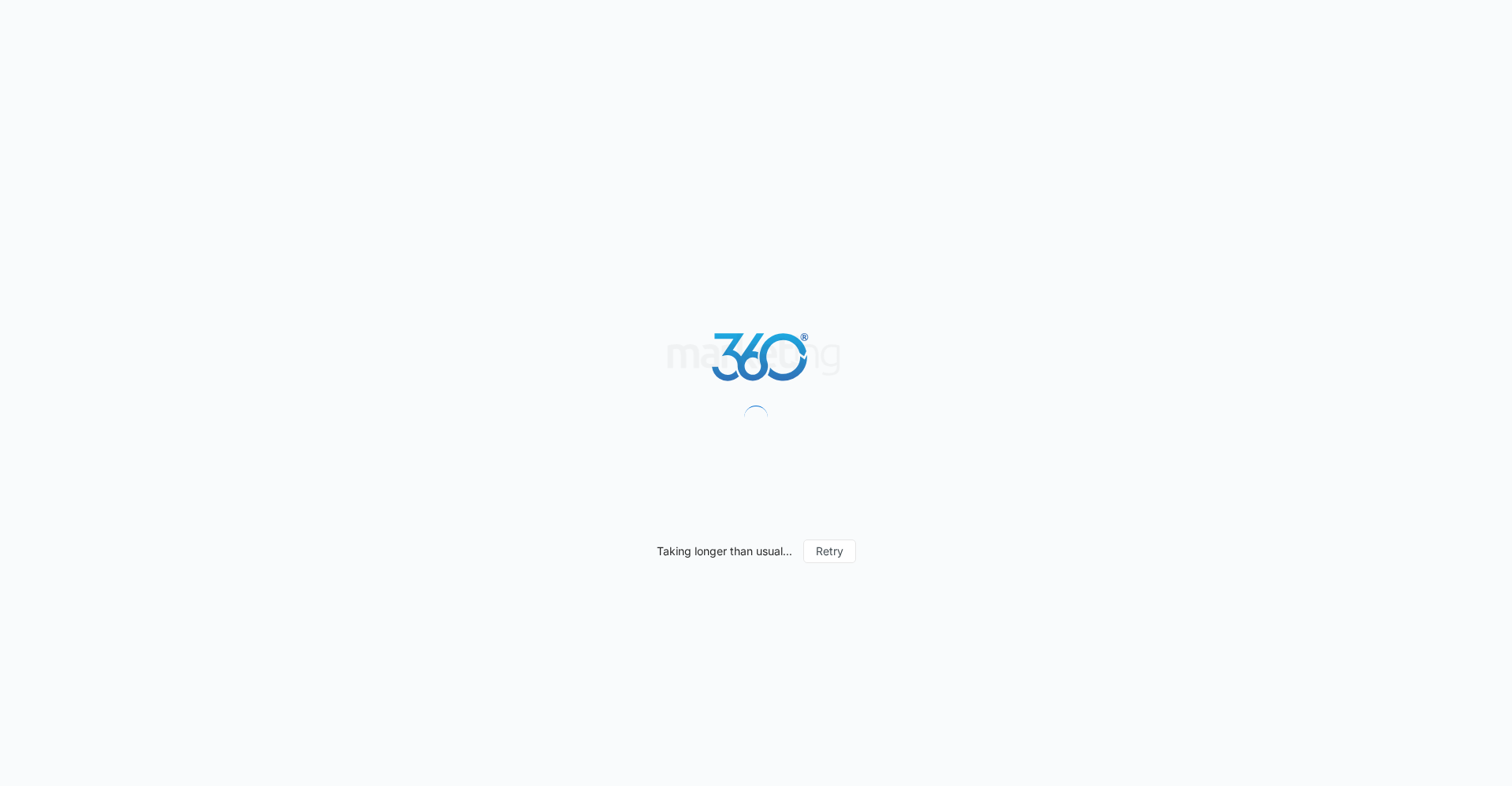 scroll, scrollTop: 0, scrollLeft: 0, axis: both 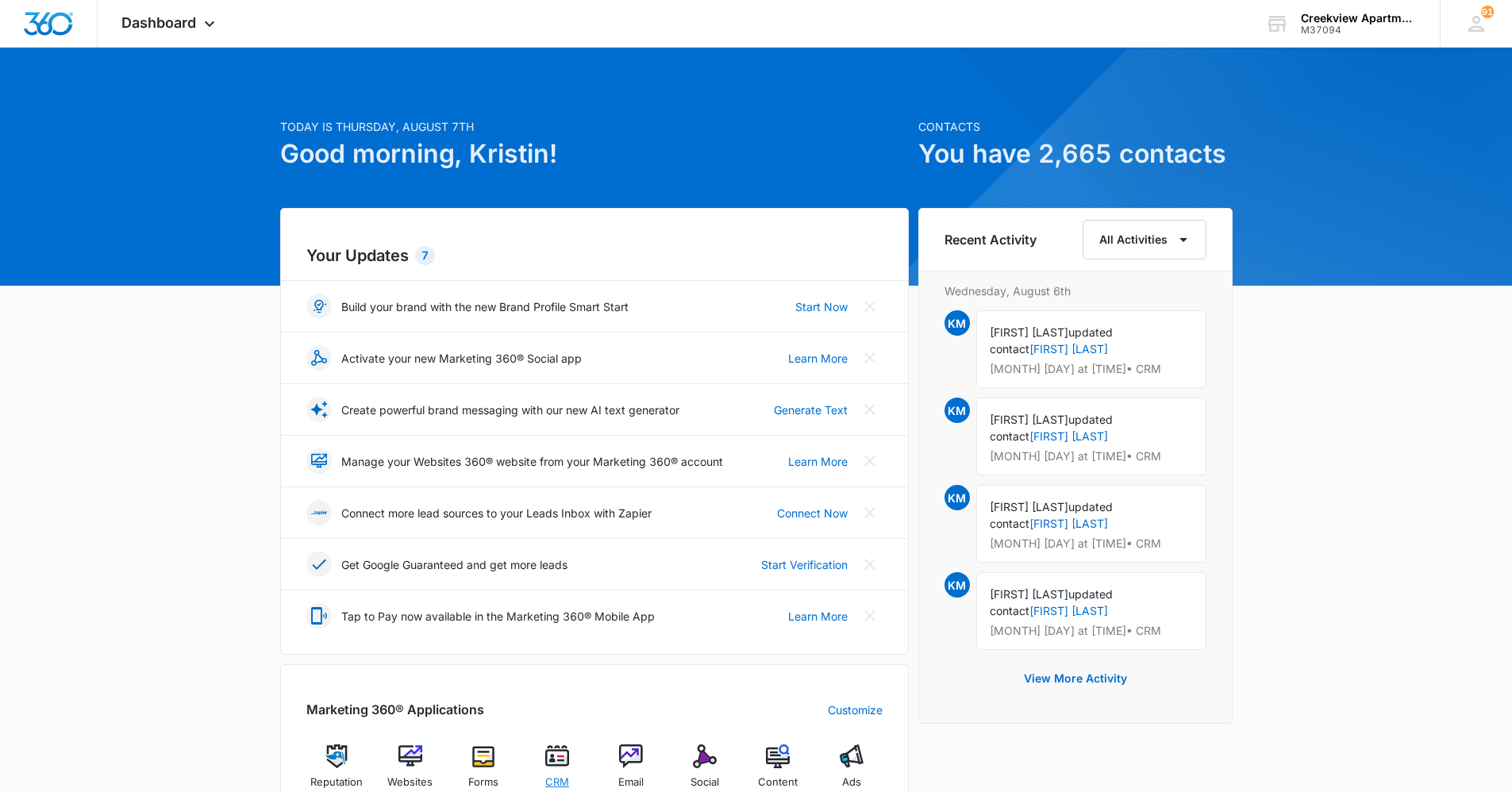click at bounding box center [557, 756] 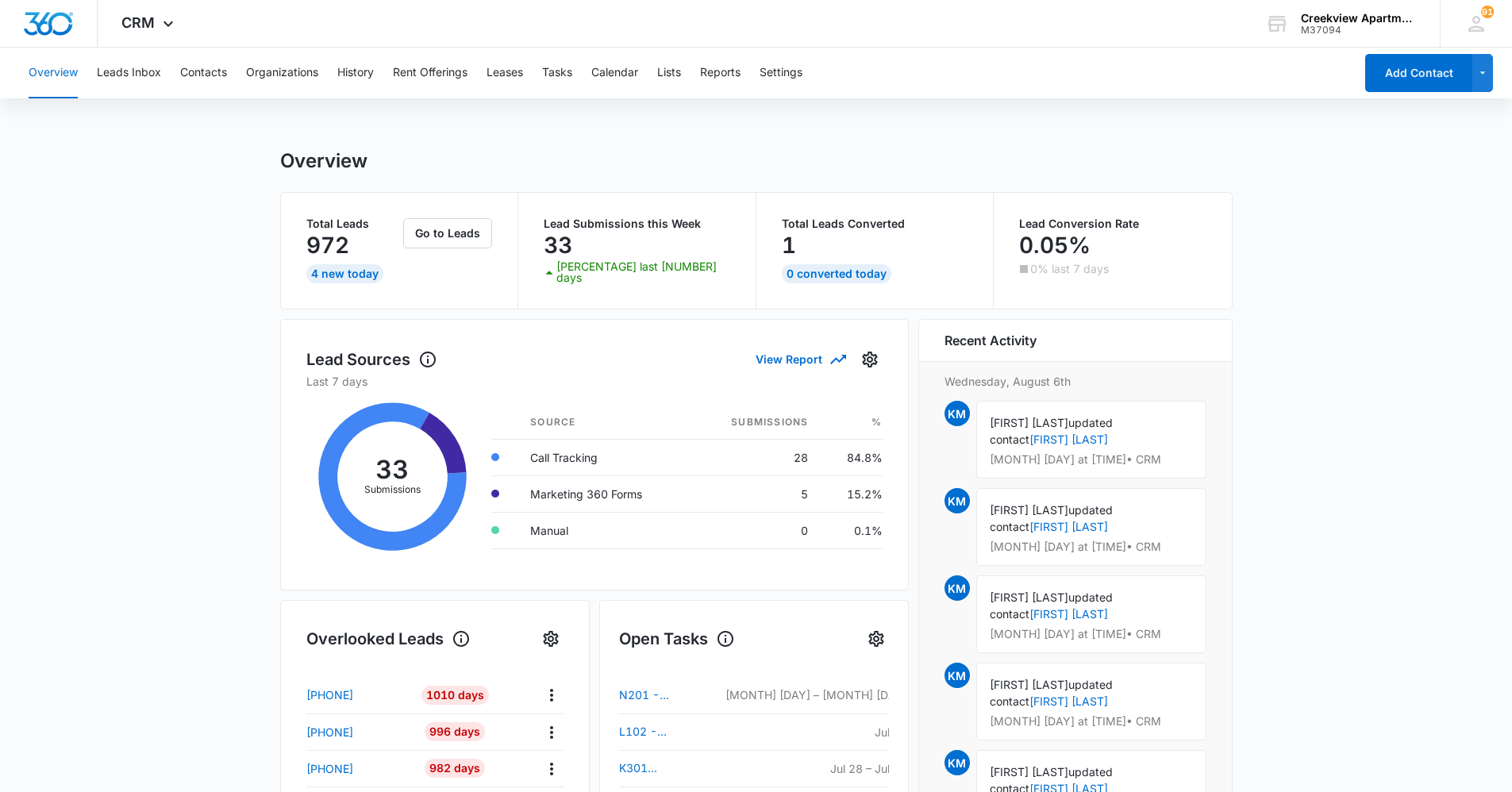 click on "Overview Total Leads 972 4 New Today Go to Leads Lead Submissions this Week 33 43.48% last 7 days Total Leads Converted 1 0 Converted Today Lead Conversion Rate 0.05% 0% last 7 days Lead Sources View Report Last 7 days 33 Submissions   Source Submissions % Call Tracking 28 84.8% Marketing 360 Forms 5 15.2% Manual 0 0.1% Overlooked Leads Name Lead age Quick actions [PHONE] [NUMBER] Days [PHONE] [NUMBER] Days [PHONE] [NUMBER] Days [PHONE] [NUMBER] Days [PHONE] [NUMBER] Days [PHONE] [NUMBER] Days [PHONE] [NUMBER] Days [PHONE] [NUMBER] Days See all 978 Open Tasks       N201 - Work Order *PENDING [MONTH] [NUMBER] – [MONTH] [NUMBER] L102 - 18#8 Work Order *pending* [MONTH] [NUMBER] K301 Work Order *PENDING [MONTH] [NUMBER] – [MONTH] [NUMBER] O201 - Work Order *PENDING [MONTH] [NUMBER] – [MONTH] [NUMBER] L104 - Work Order *PENDING [MONTH] [NUMBER] – [MONTH] [NUMBER] K204 Work Order *PENDING [MONTH] [NUMBER] – [MONTH] [NUMBER] A200 Work Order [MONTH] [NUMBER] – [MONTH] [NUMBER] E302 Work Order [MONTH] [NUMBER] – [MONTH] [NUMBER] See all 8 Recent Activity Wednesday, [MONTH] [NUMBER]th KM [FIRST] [LAST]  updated contact  [FIRST] [LAST] [MONTH] [NUMBER] at [NUMBER]:[NUMBER] [AMPM]  • CRM" at bounding box center [756, 759] 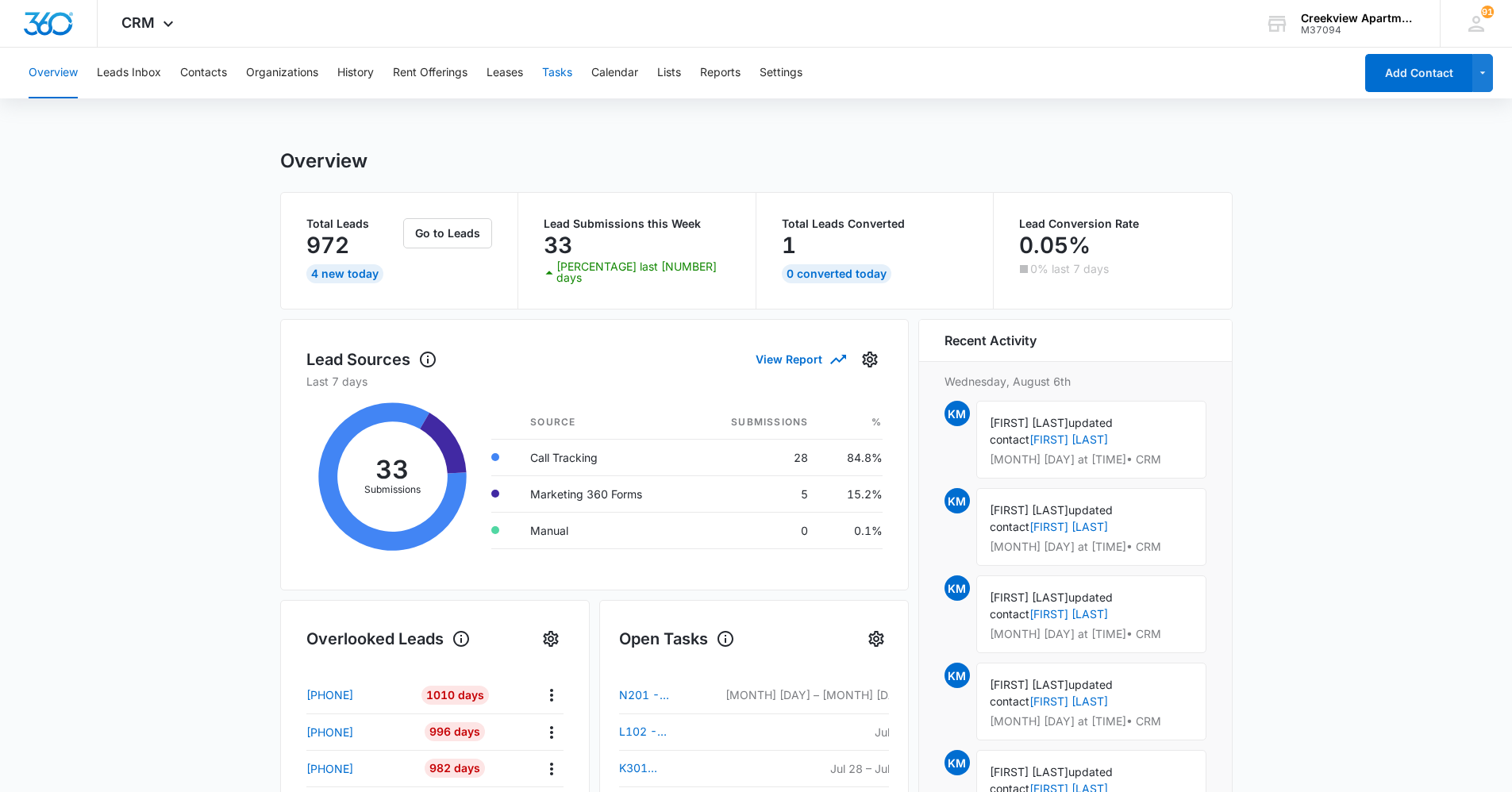 click on "Tasks" at bounding box center [557, 73] 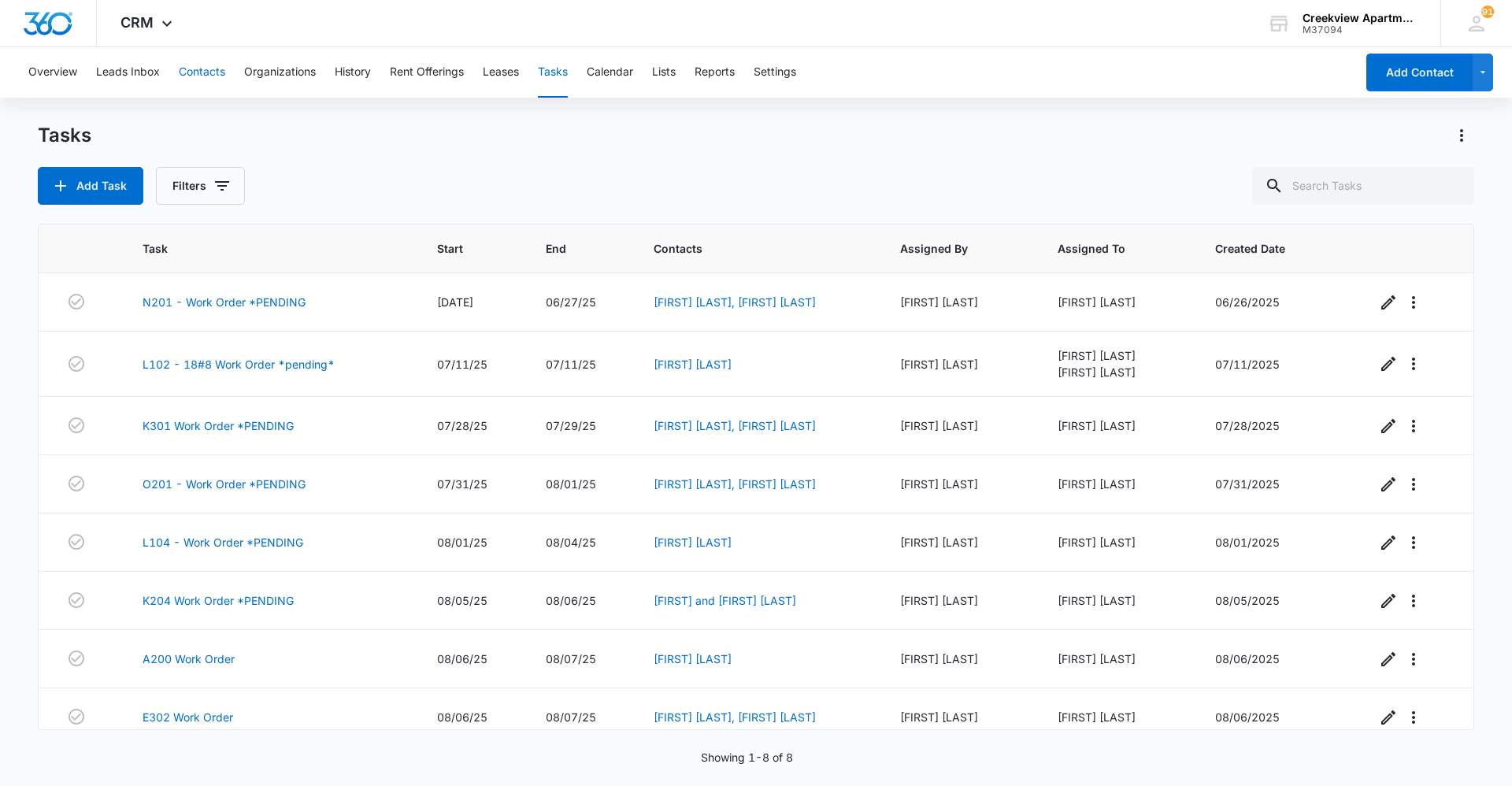 drag, startPoint x: 202, startPoint y: 69, endPoint x: 224, endPoint y: 68, distance: 22.022716 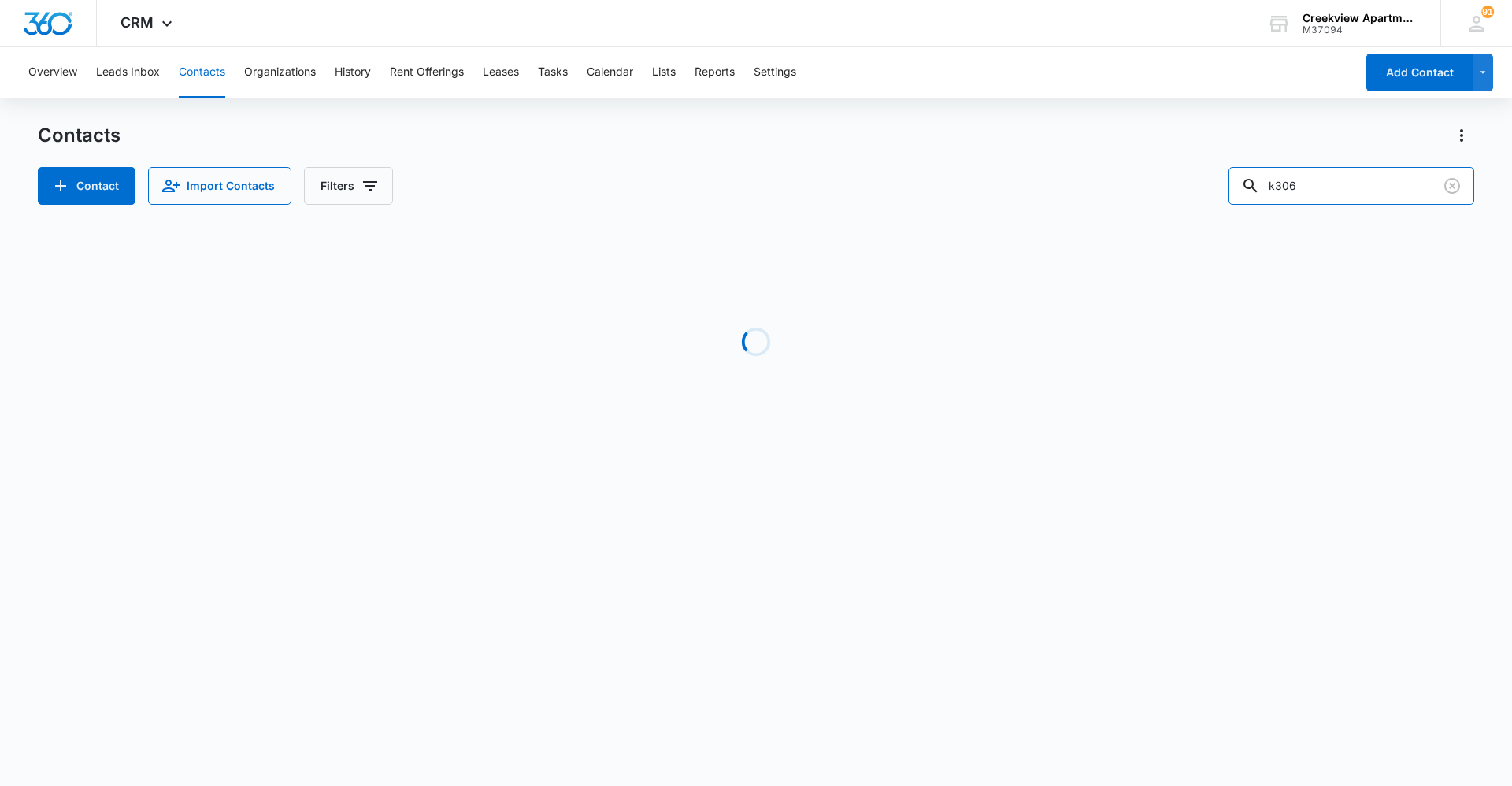 drag, startPoint x: 1379, startPoint y: 180, endPoint x: 1201, endPoint y: 196, distance: 178.71765 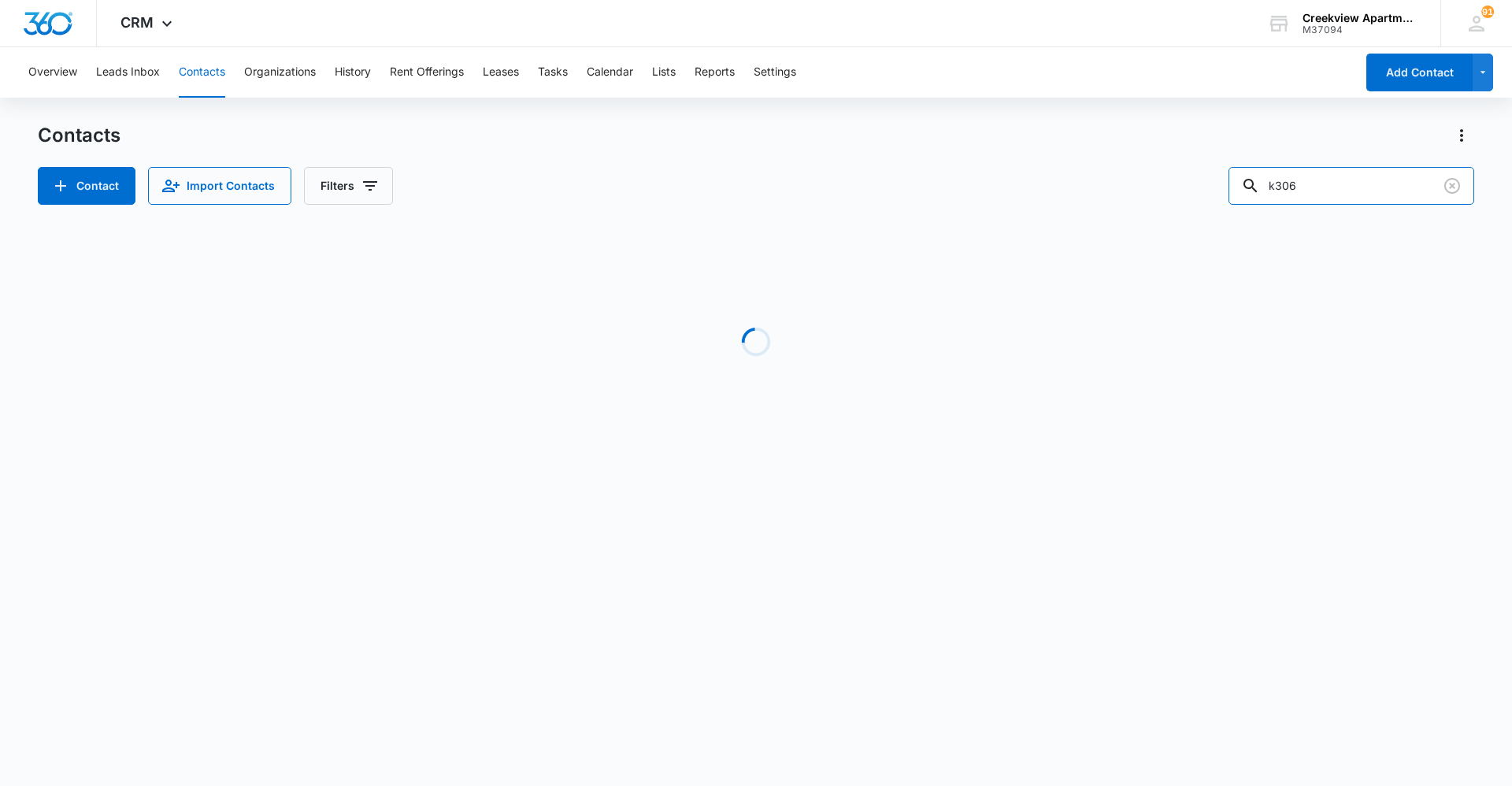 click on "Contact Import Contacts Filters [CODE]" at bounding box center (756, 186) 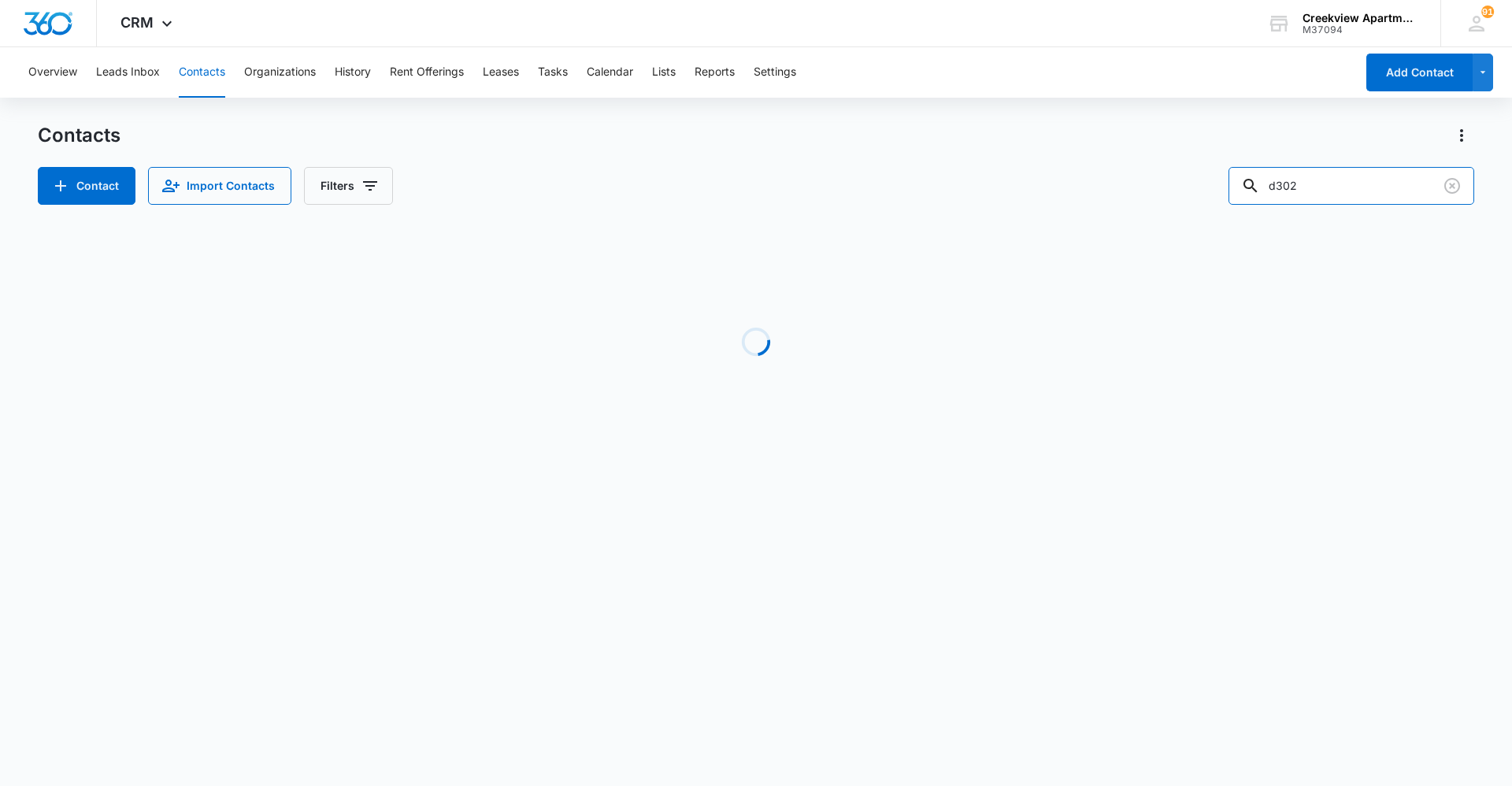 type on "d302" 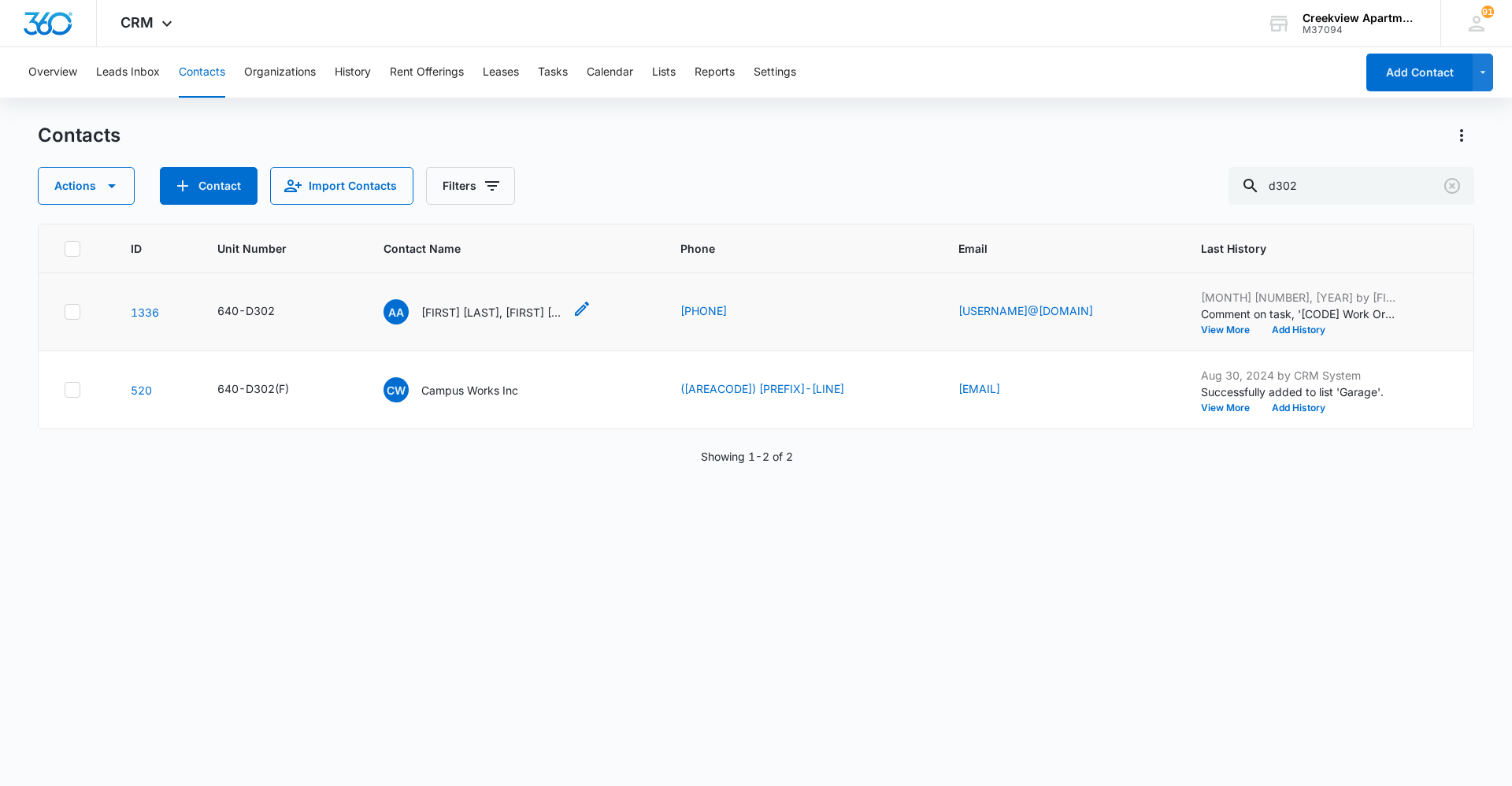 click on "[FIRST] [LAST], [FIRST] [LAST]" at bounding box center (492, 312) 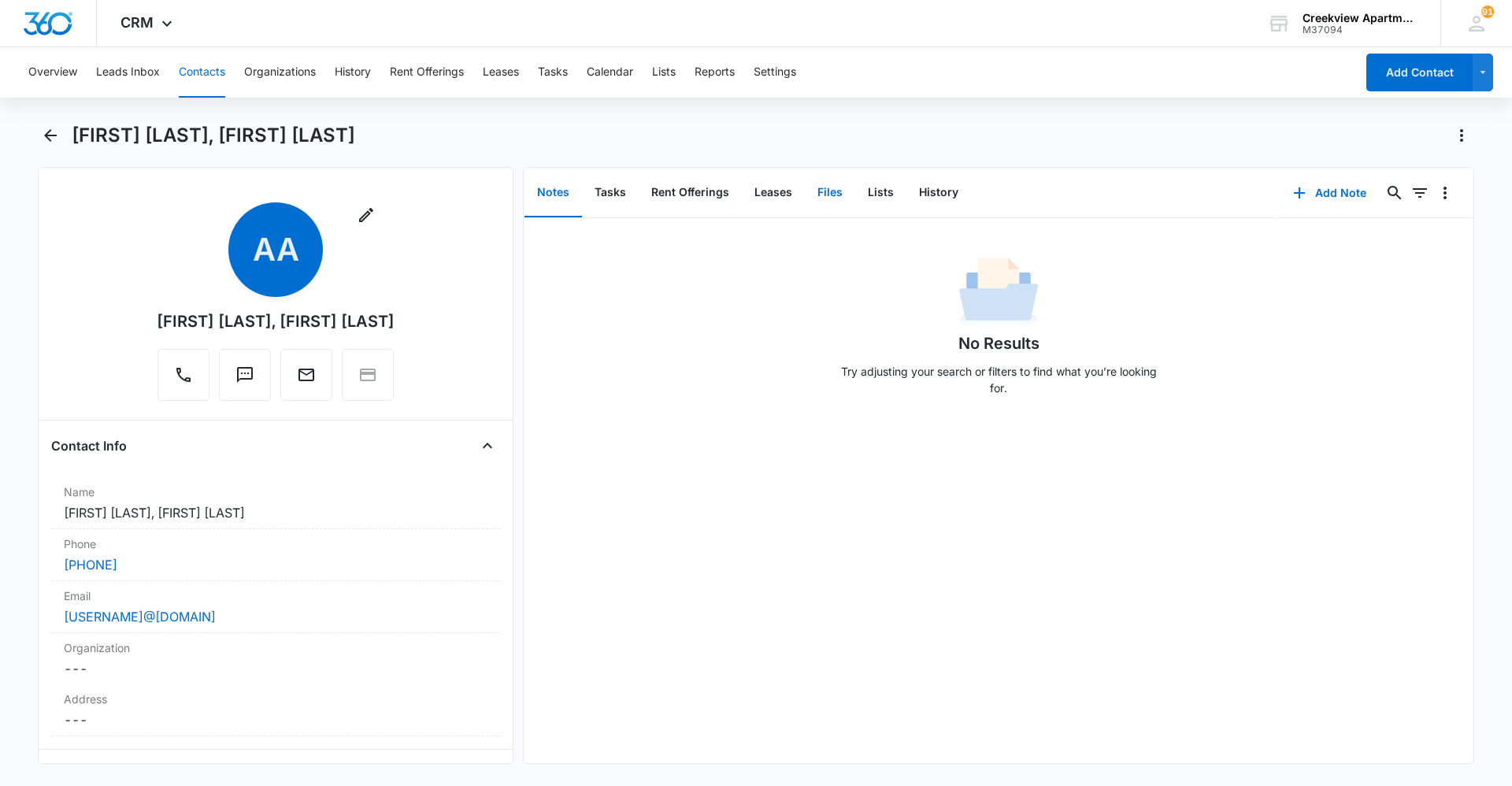 click on "Files" at bounding box center (830, 193) 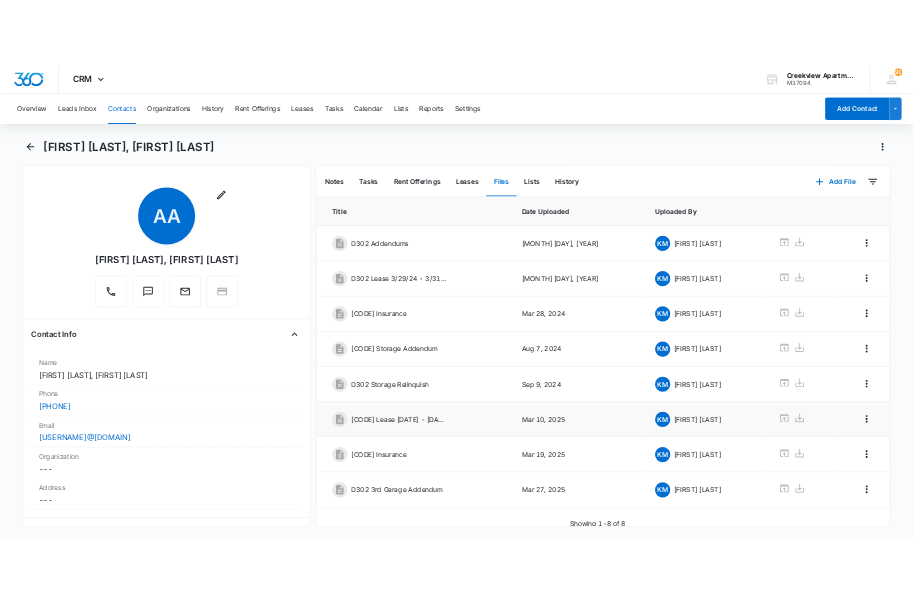 scroll, scrollTop: 63, scrollLeft: 0, axis: vertical 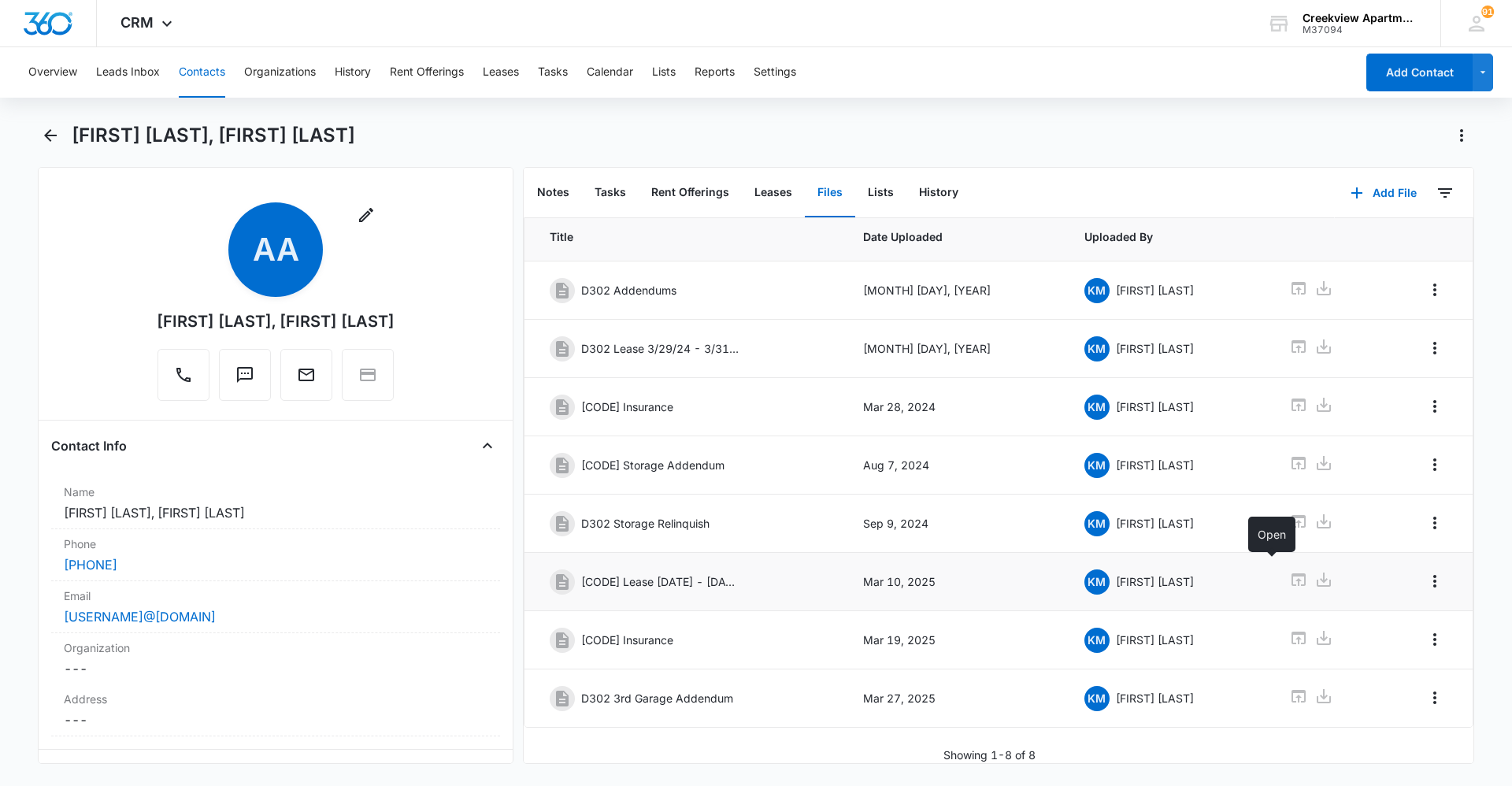 click 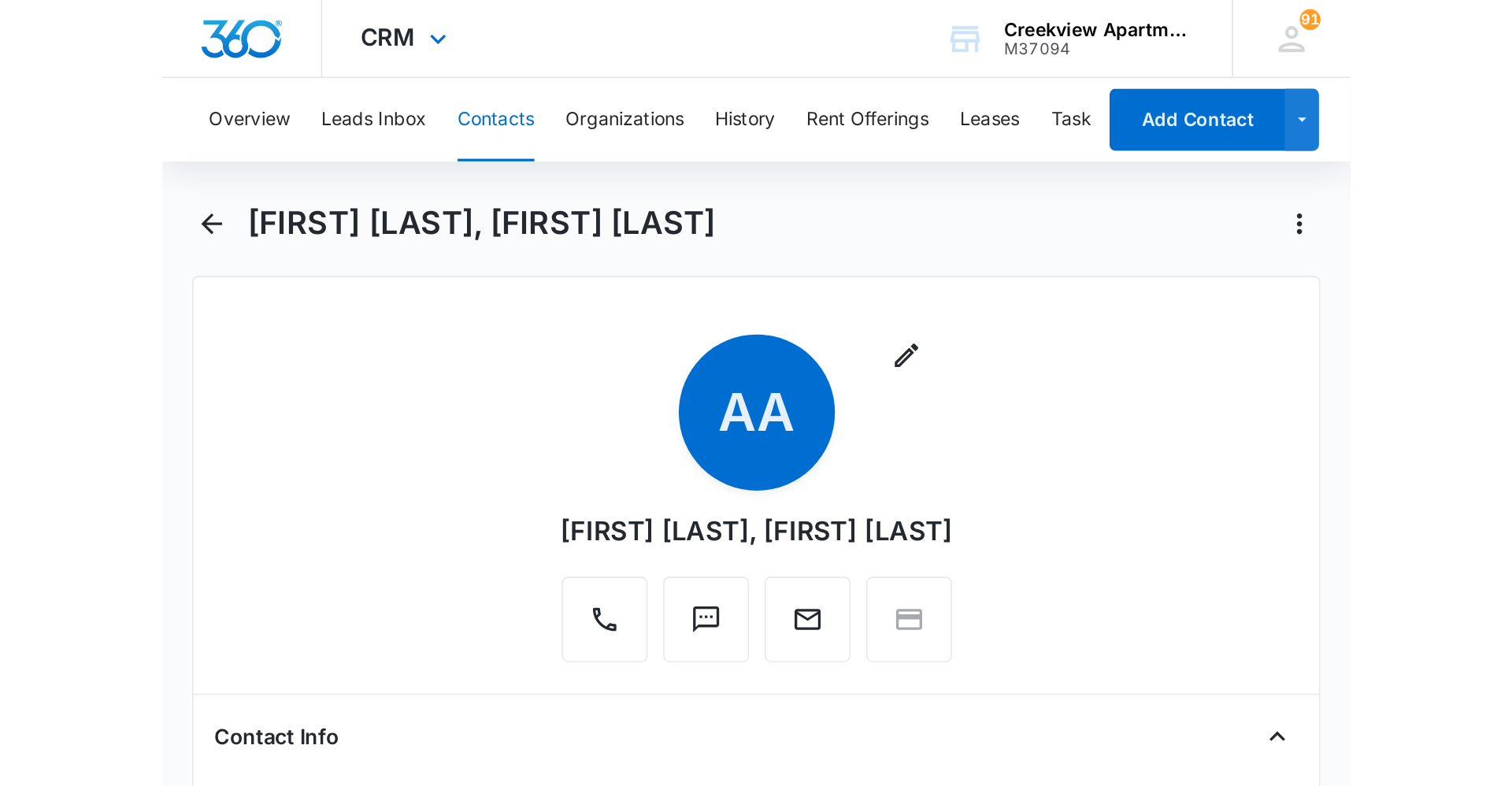scroll, scrollTop: 0, scrollLeft: 0, axis: both 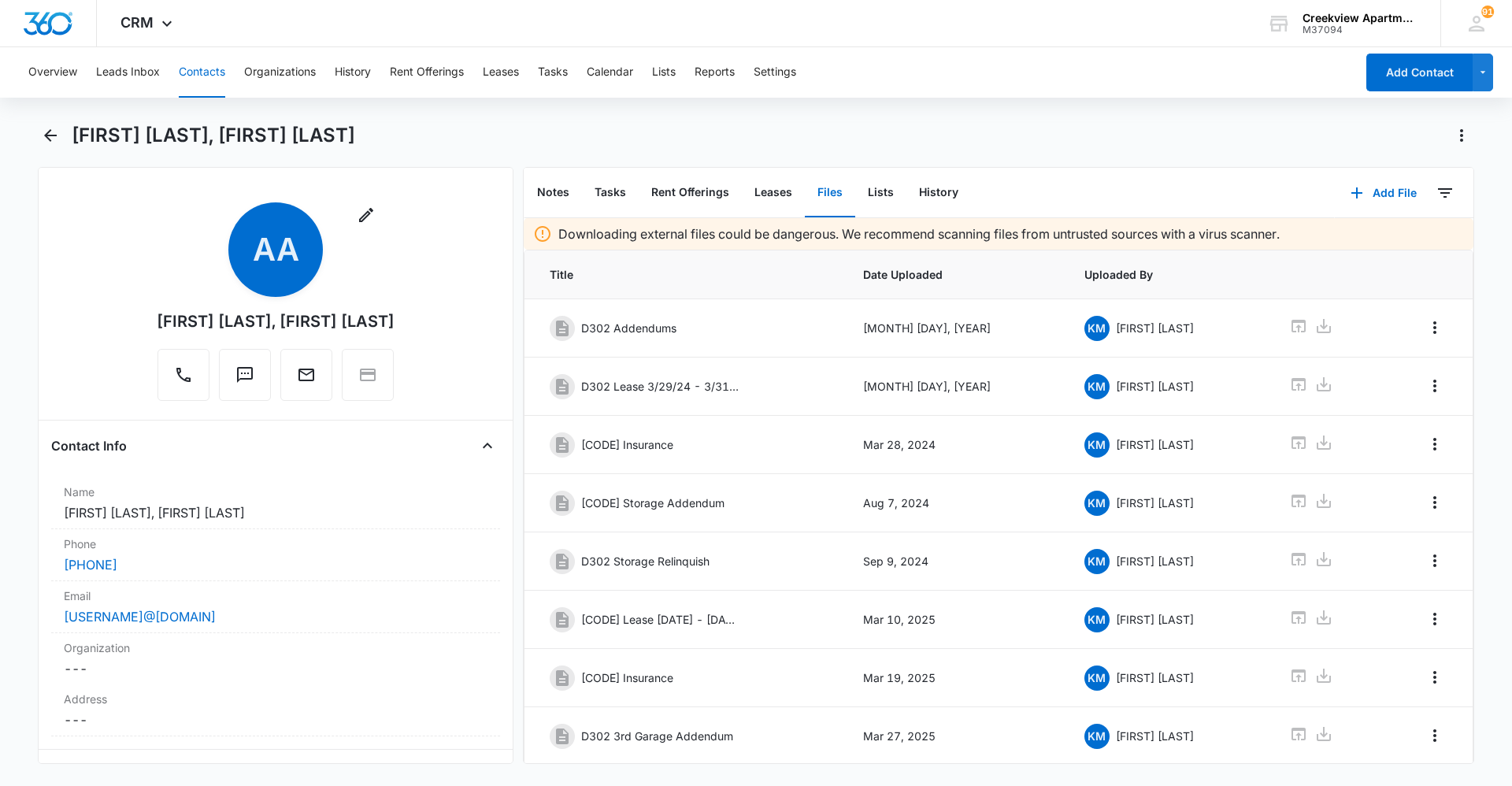 click on "Contacts" at bounding box center (202, 72) 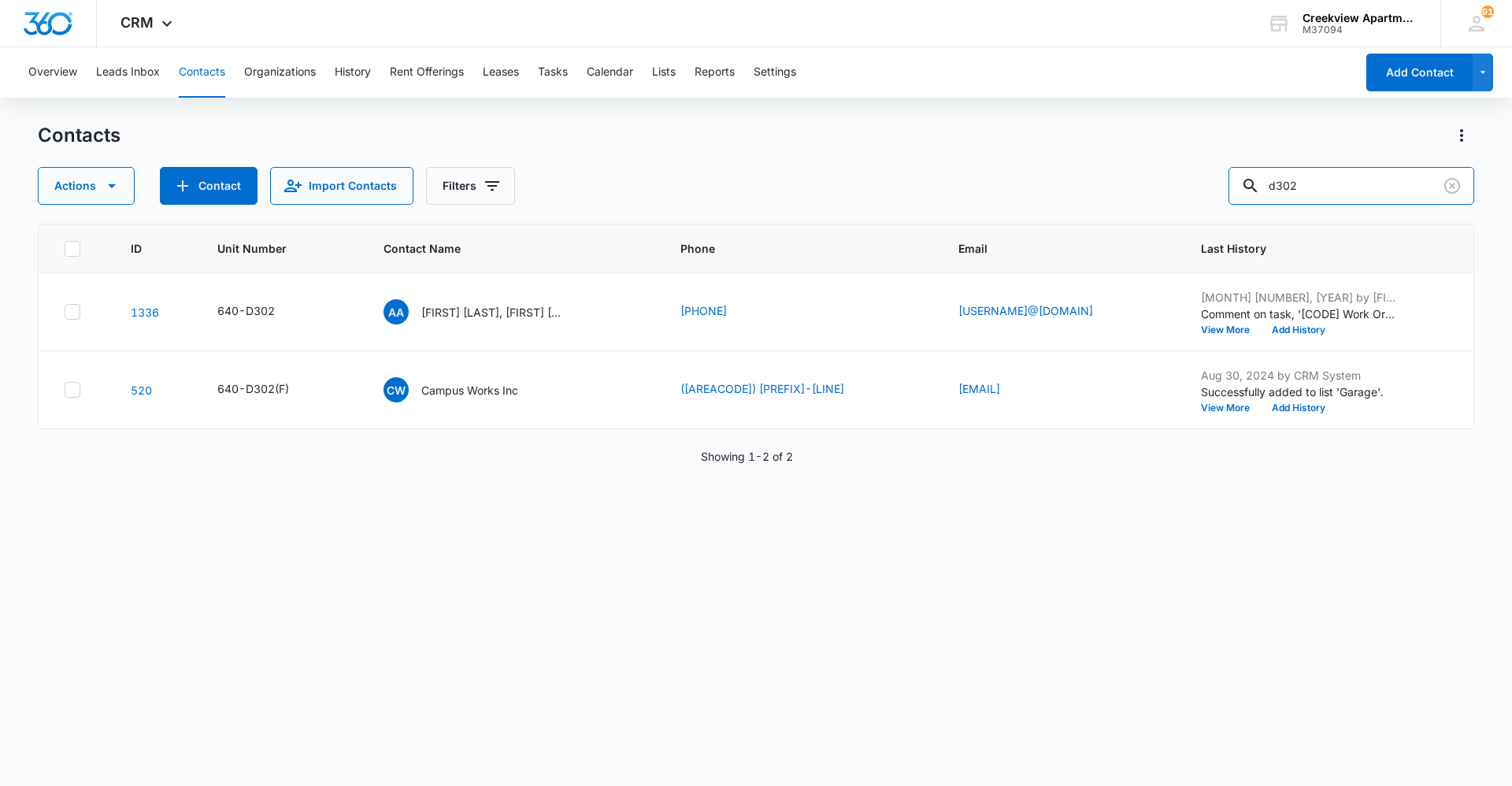 drag, startPoint x: 1288, startPoint y: 180, endPoint x: 1171, endPoint y: 189, distance: 117.34564 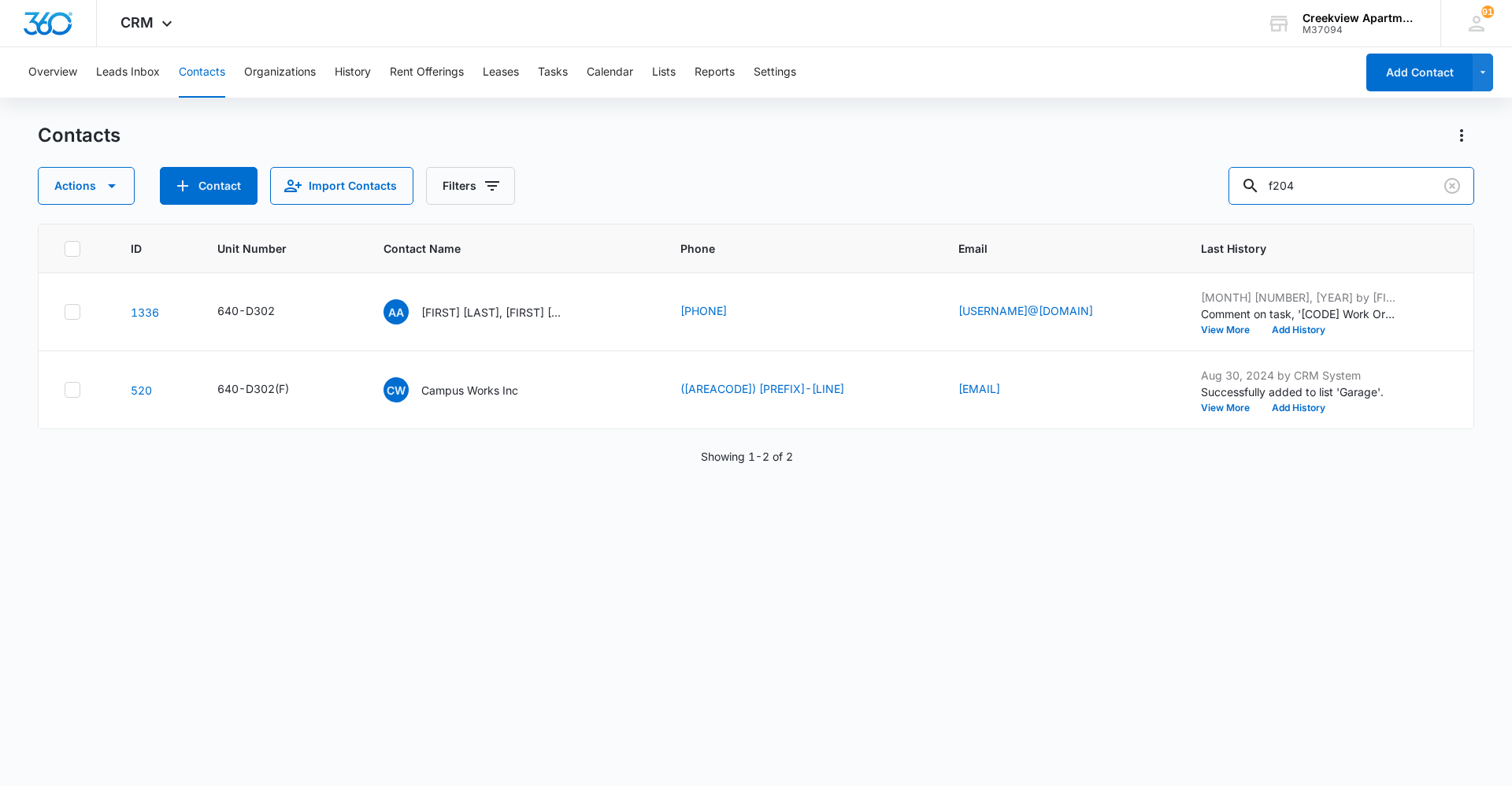 type on "f204" 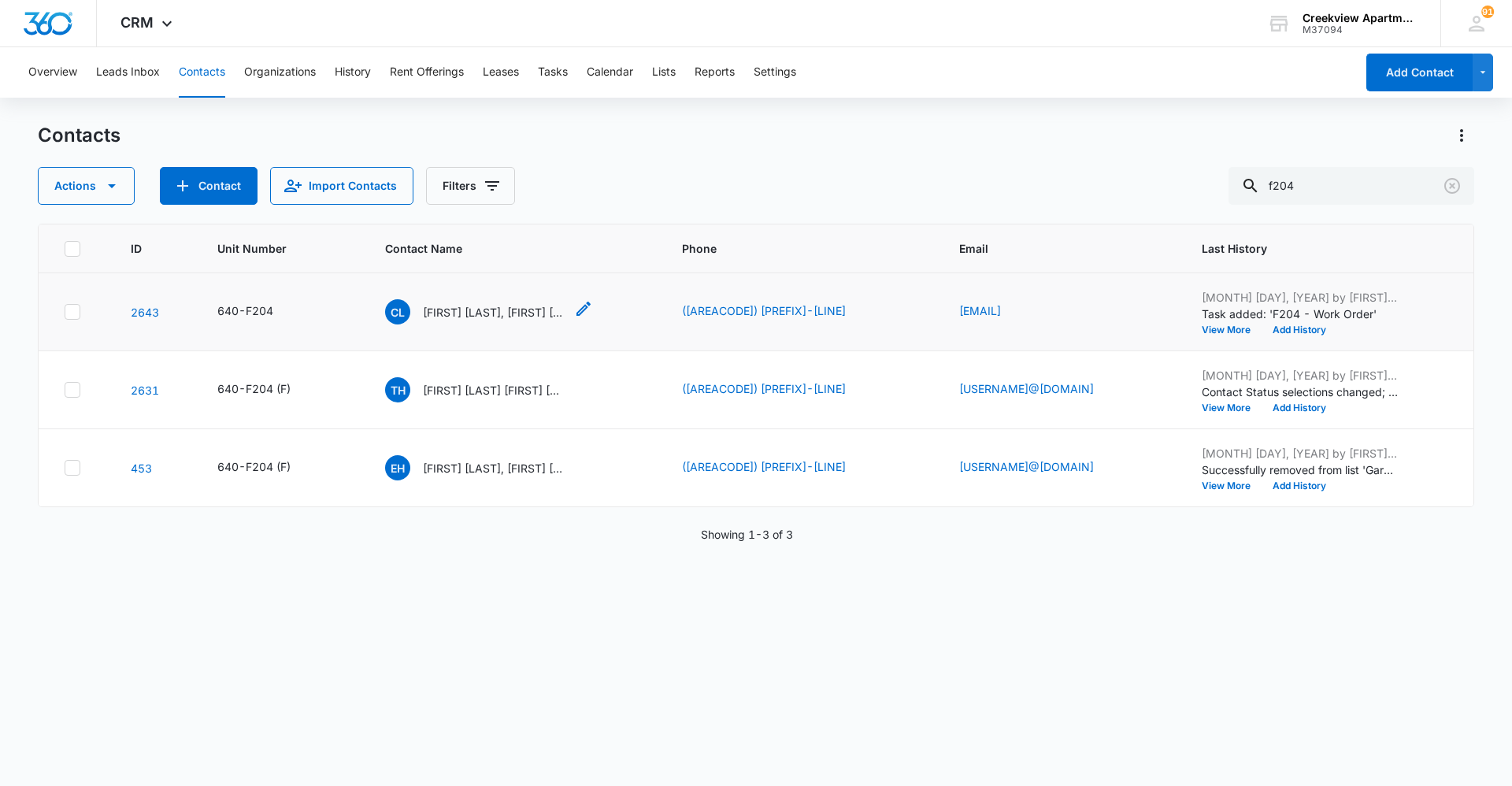click on "[FIRST] [LAST], [FIRST] [LAST]" at bounding box center (494, 312) 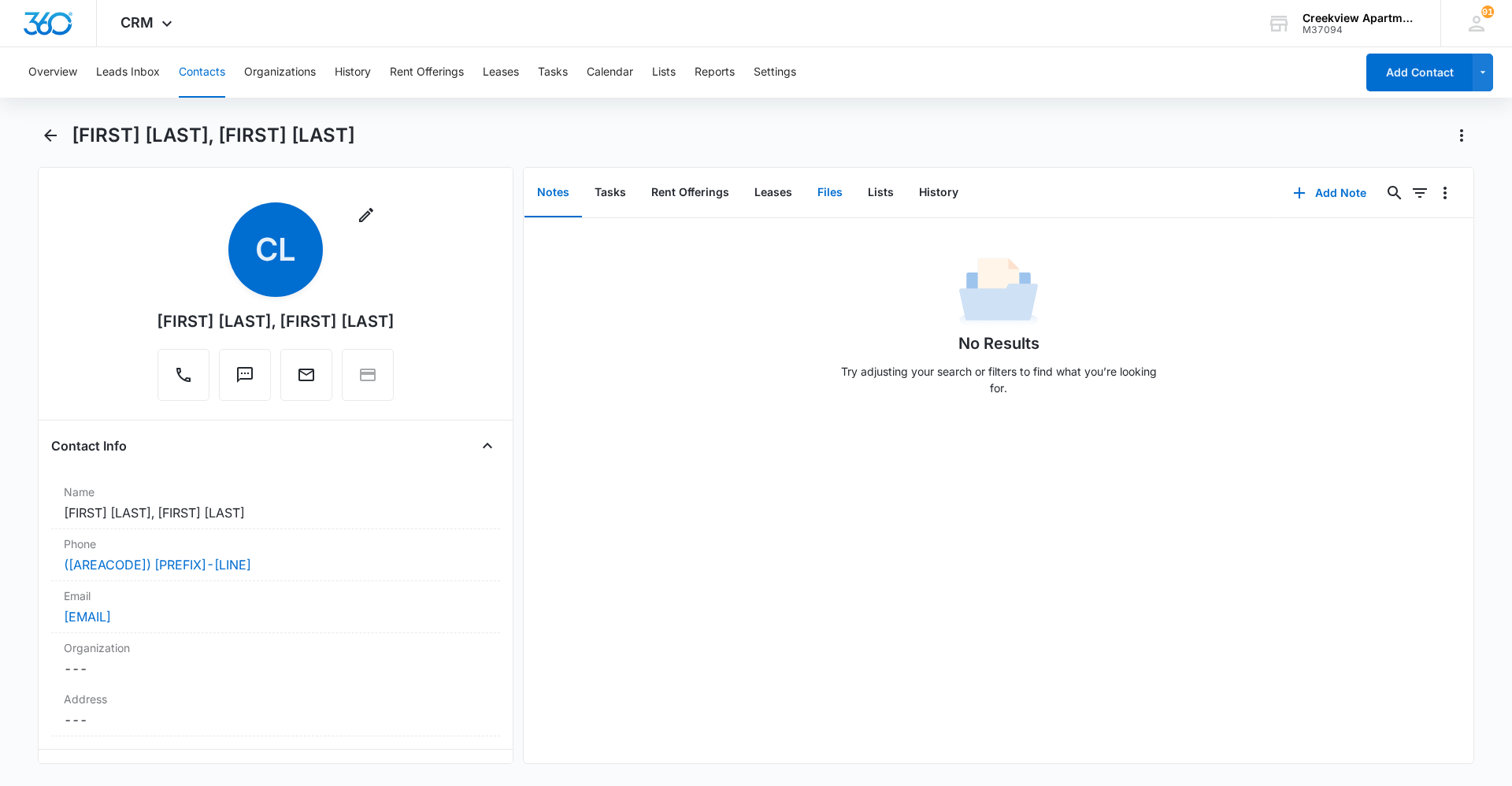click on "Files" at bounding box center (830, 193) 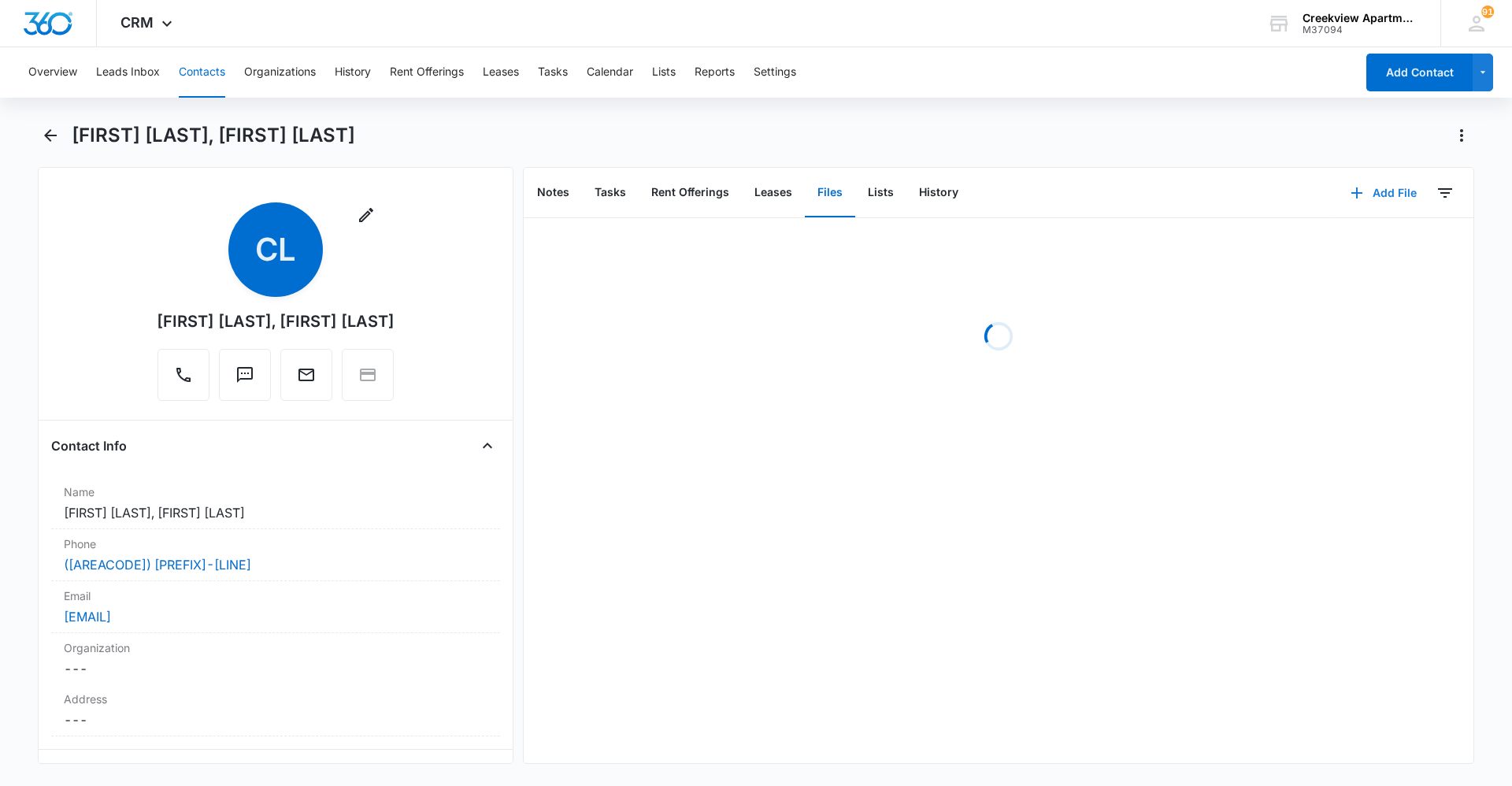click on "Add File" at bounding box center (1384, 193) 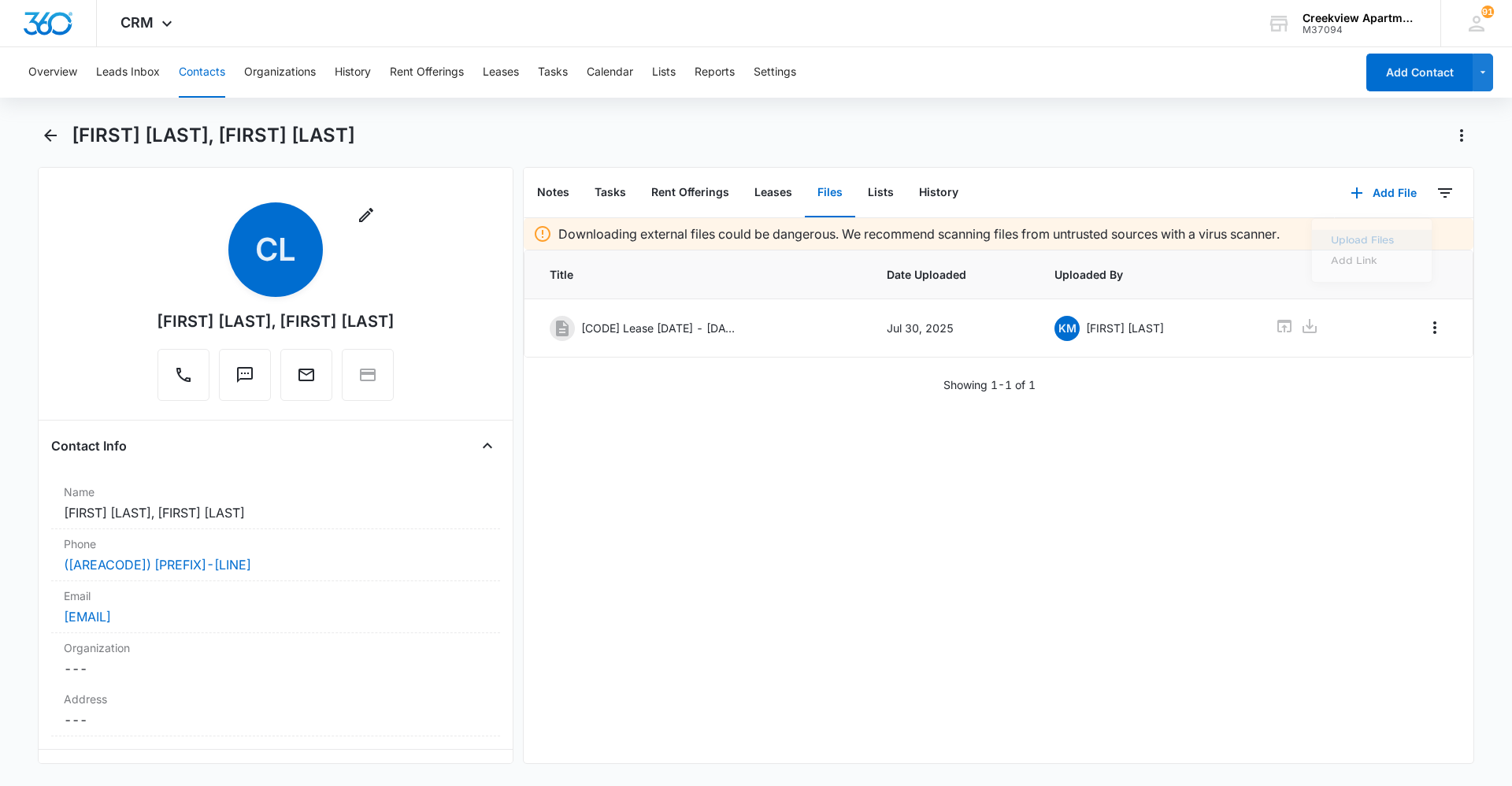 click on "Upload Files" at bounding box center (1372, 243) 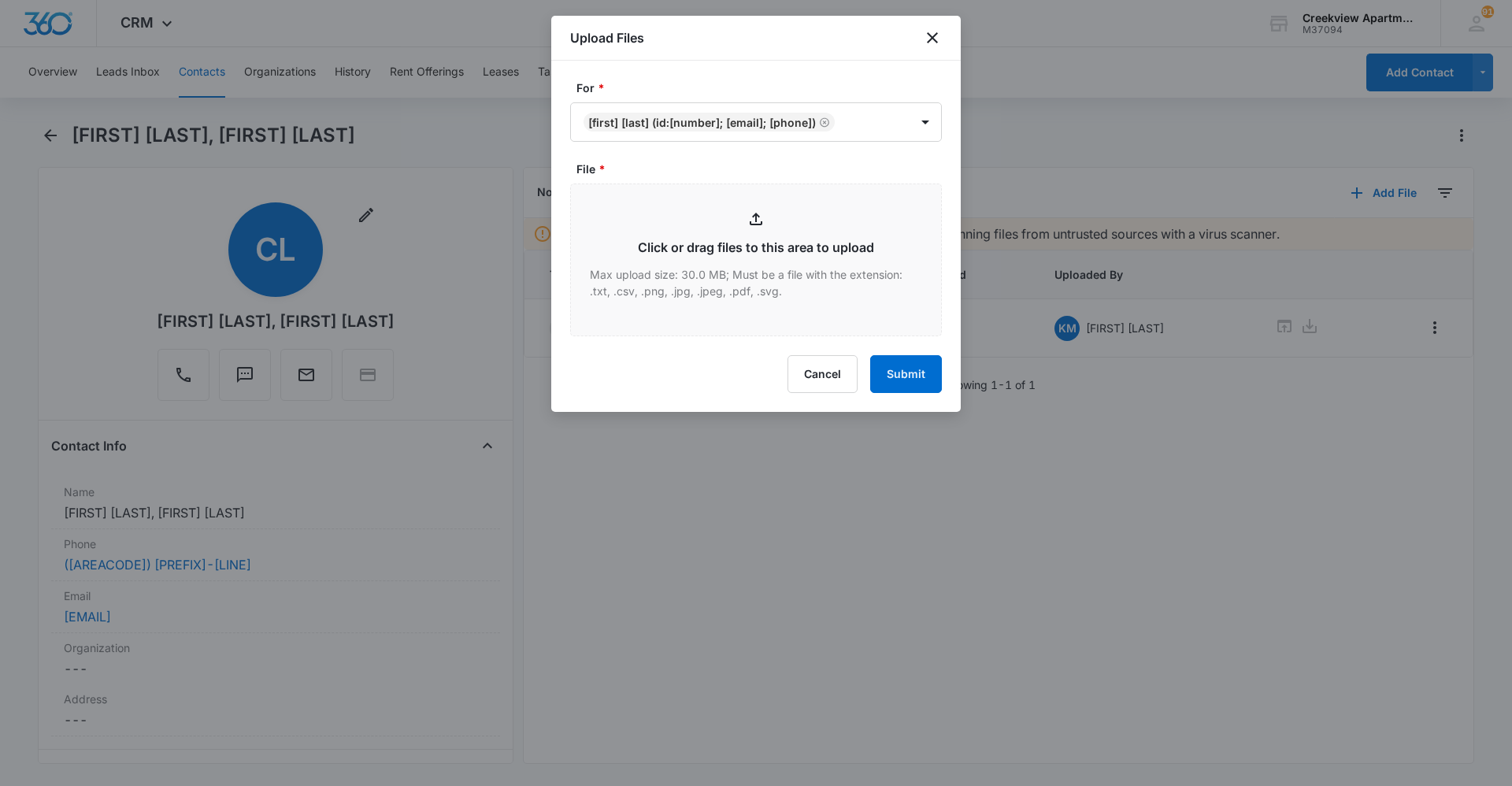 type on "C:\fakepath\F204 Insurance.pdf" 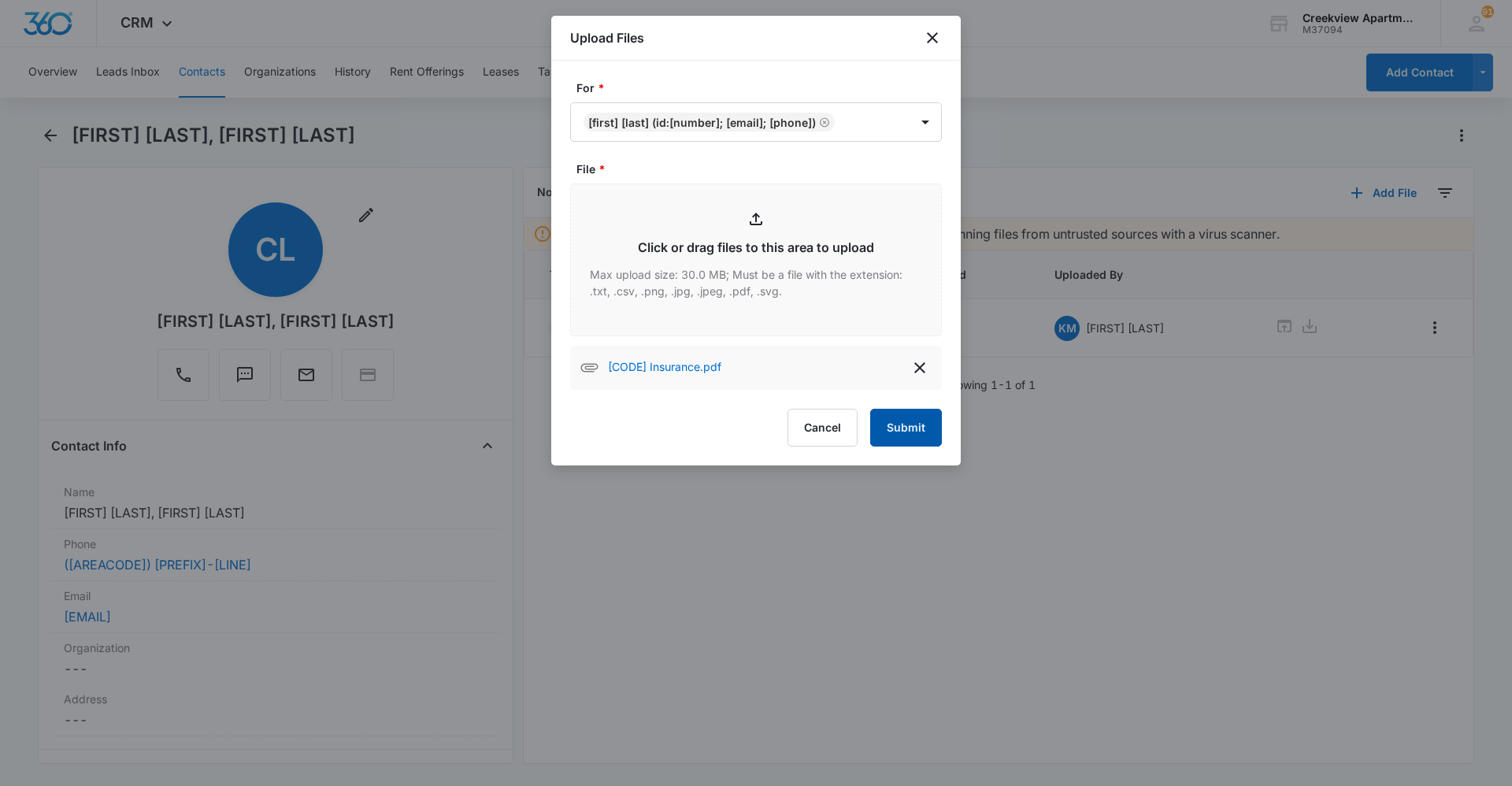 click on "Submit" at bounding box center (906, 428) 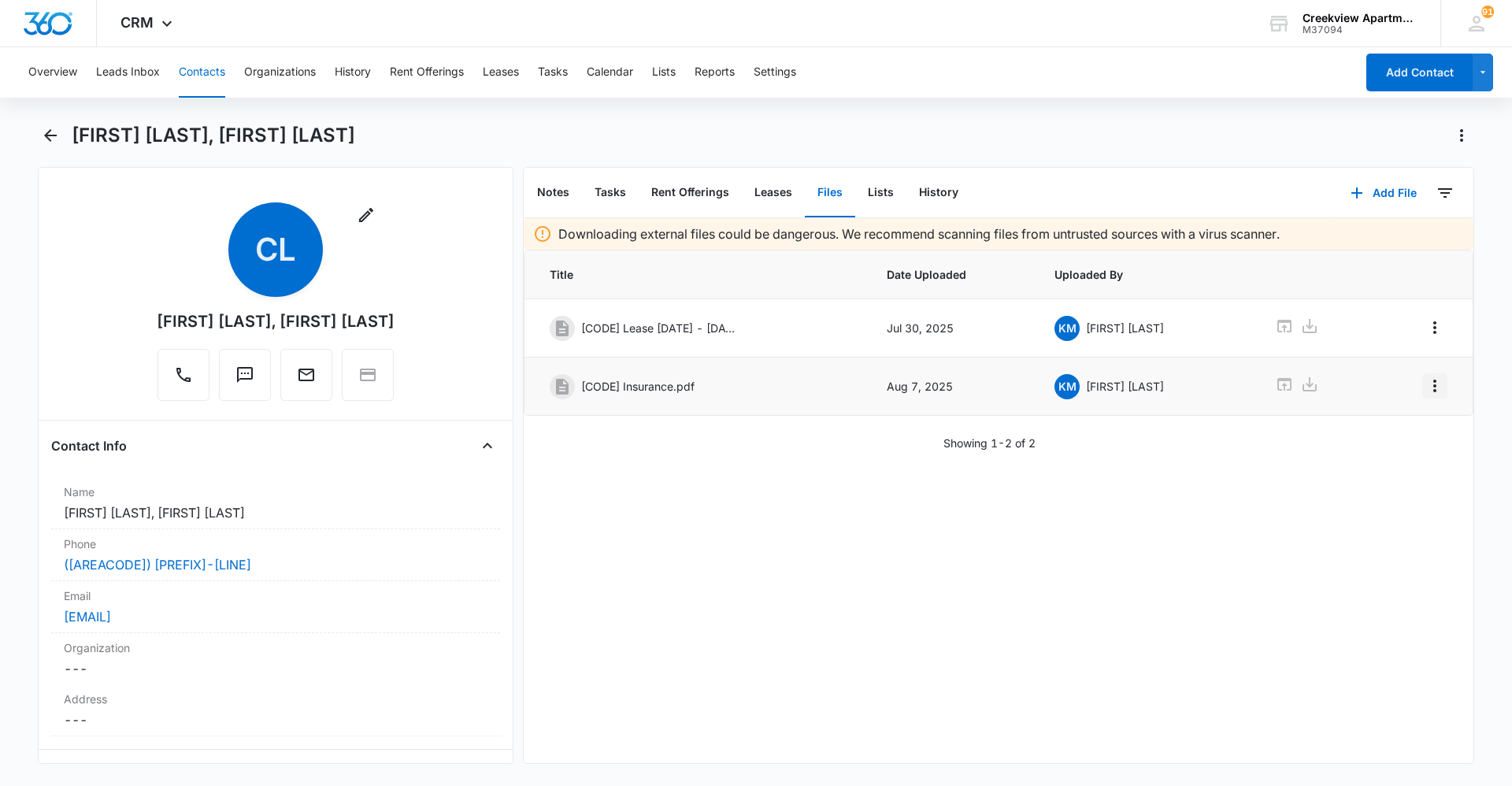 click 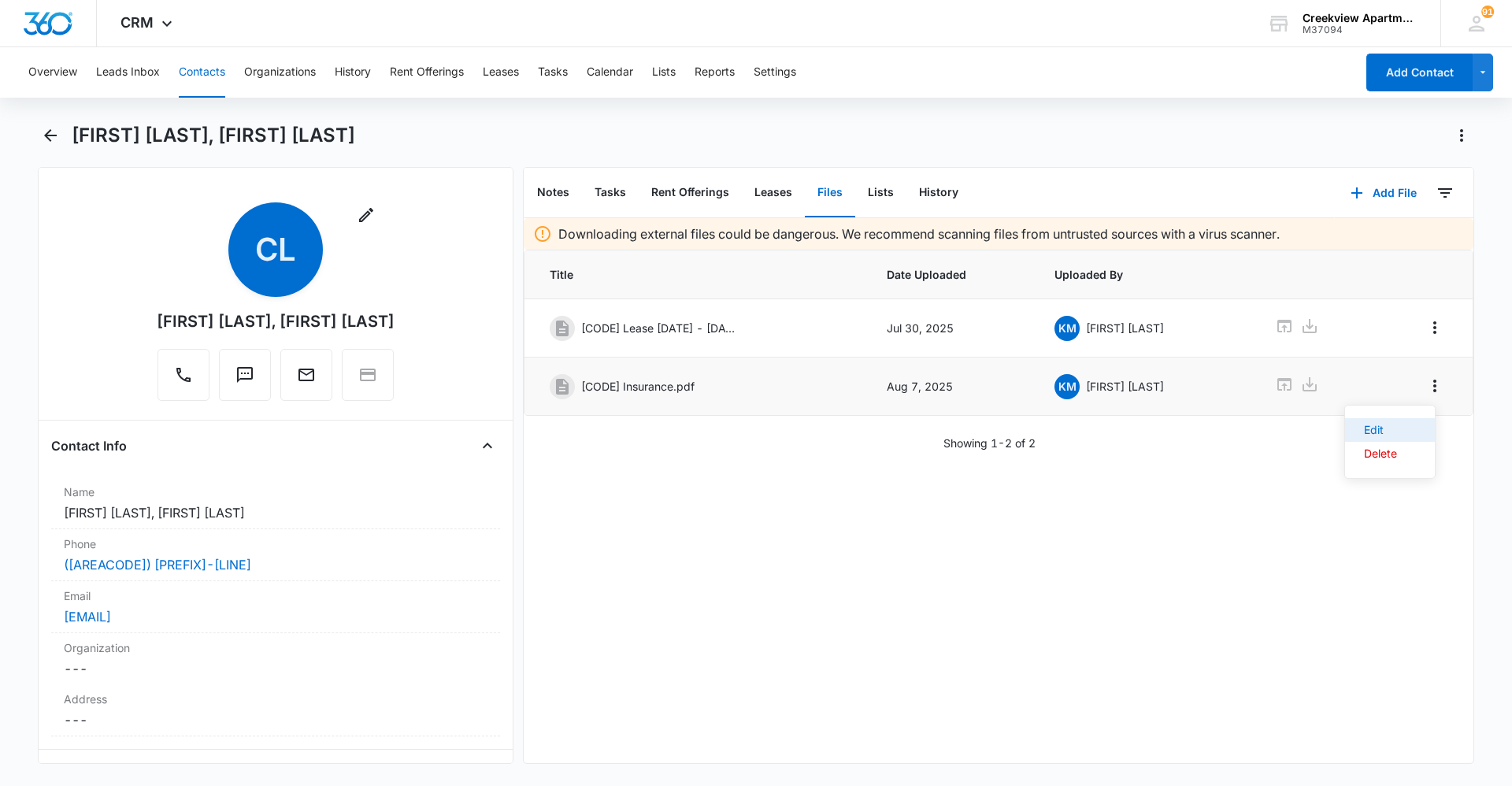 click on "Edit" at bounding box center (1390, 430) 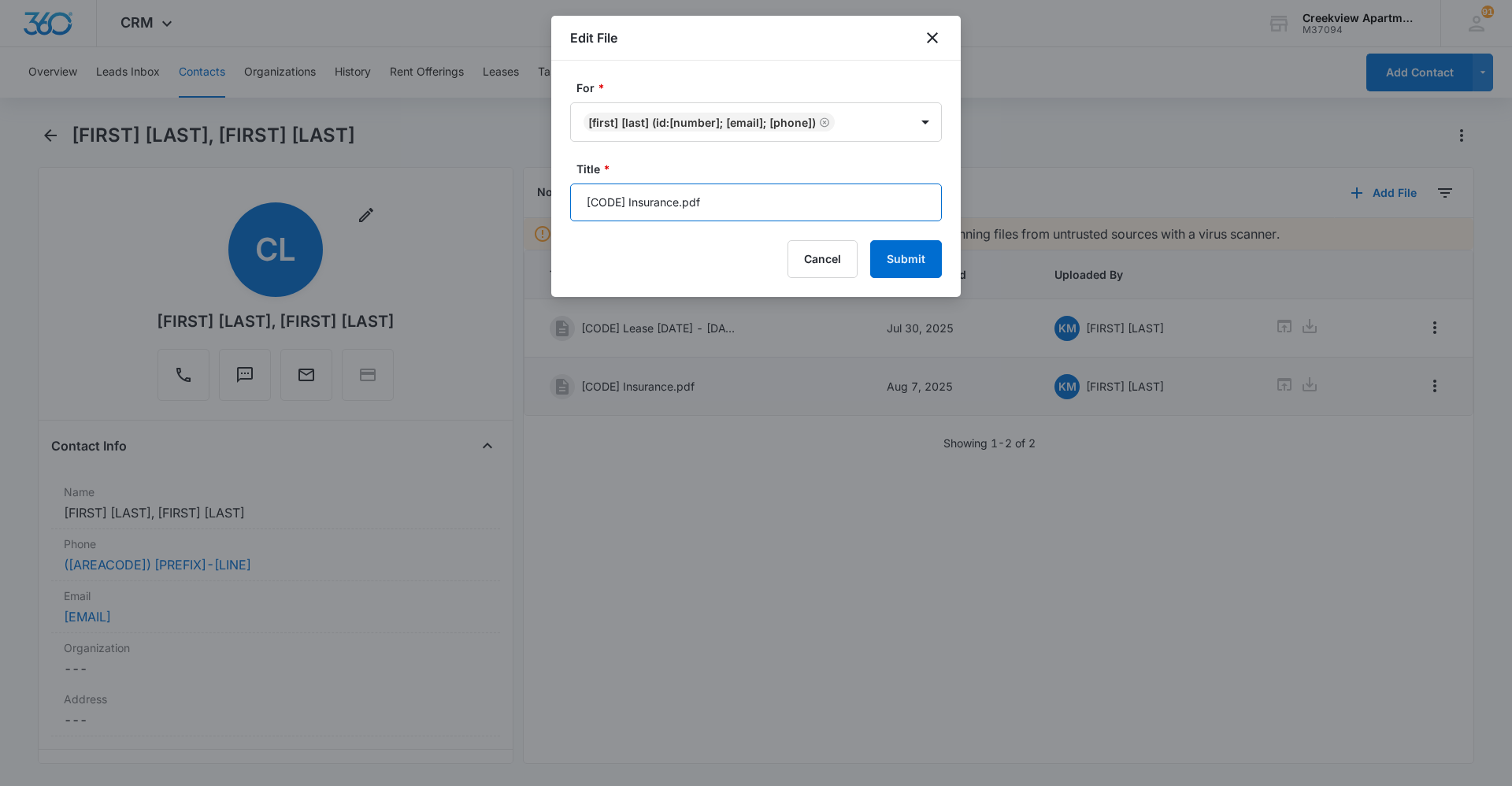 click on "[CODE] Insurance.pdf" at bounding box center [756, 202] 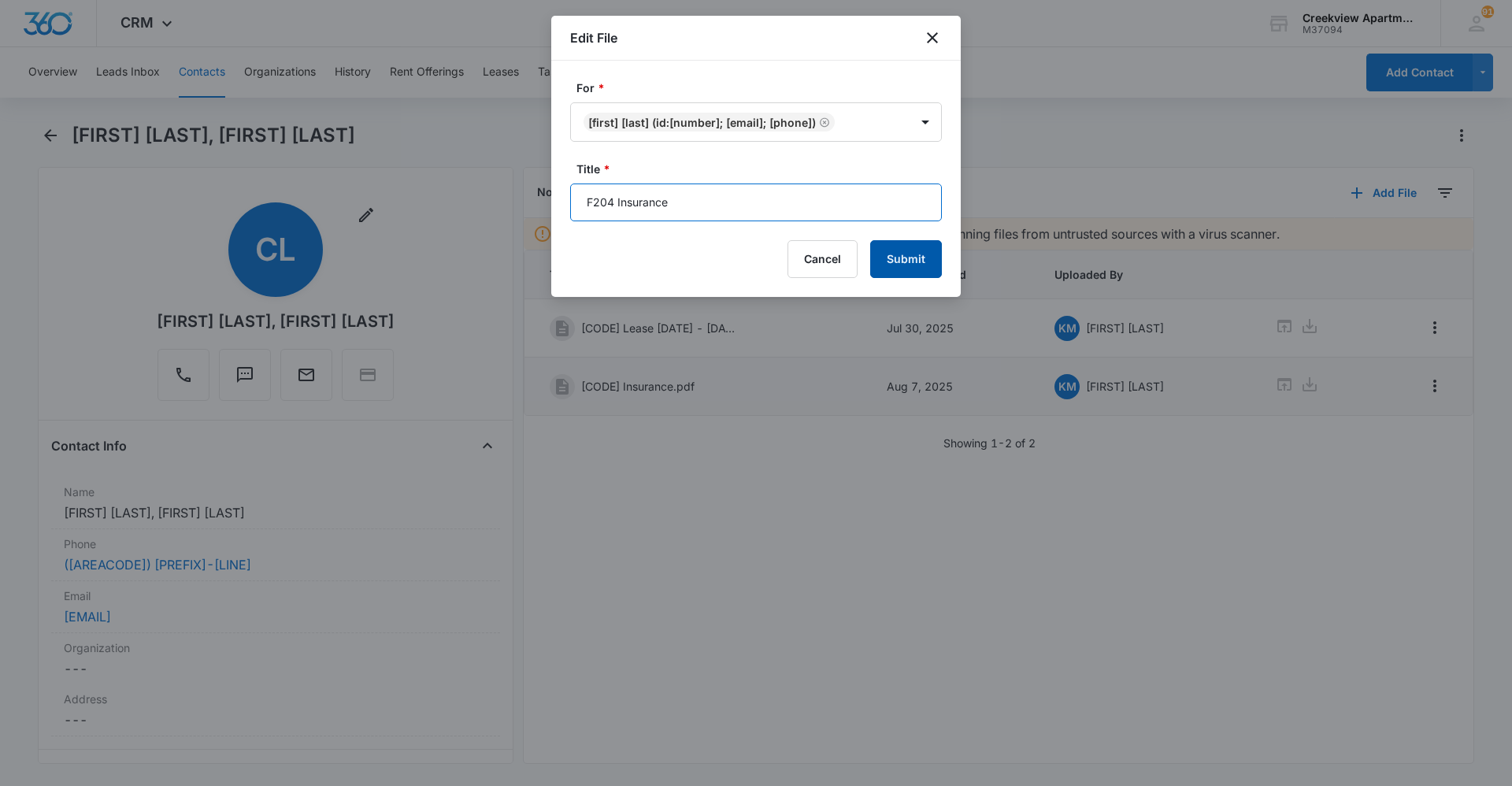 type on "F204 Insurance" 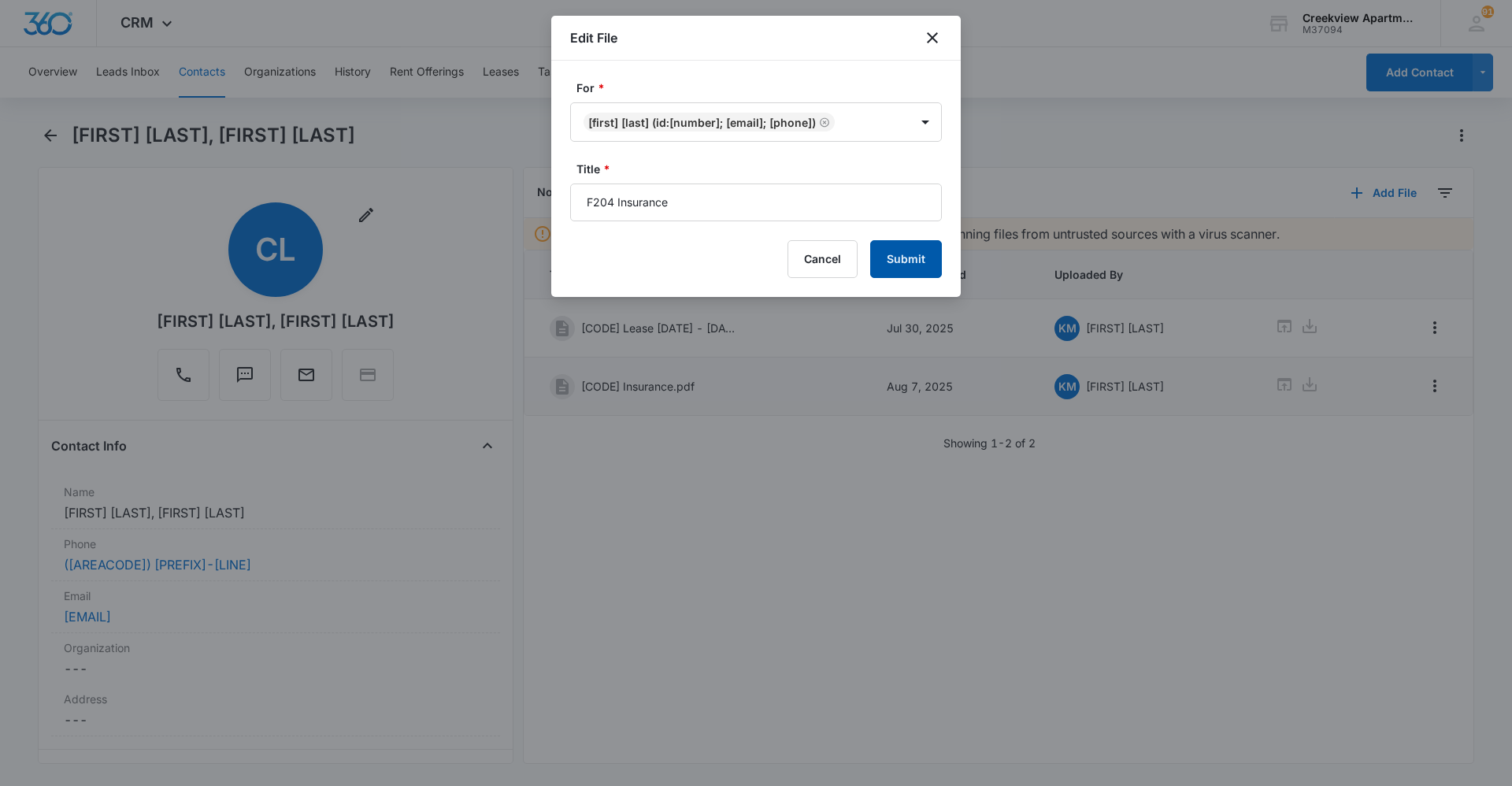 click on "Submit" at bounding box center (906, 259) 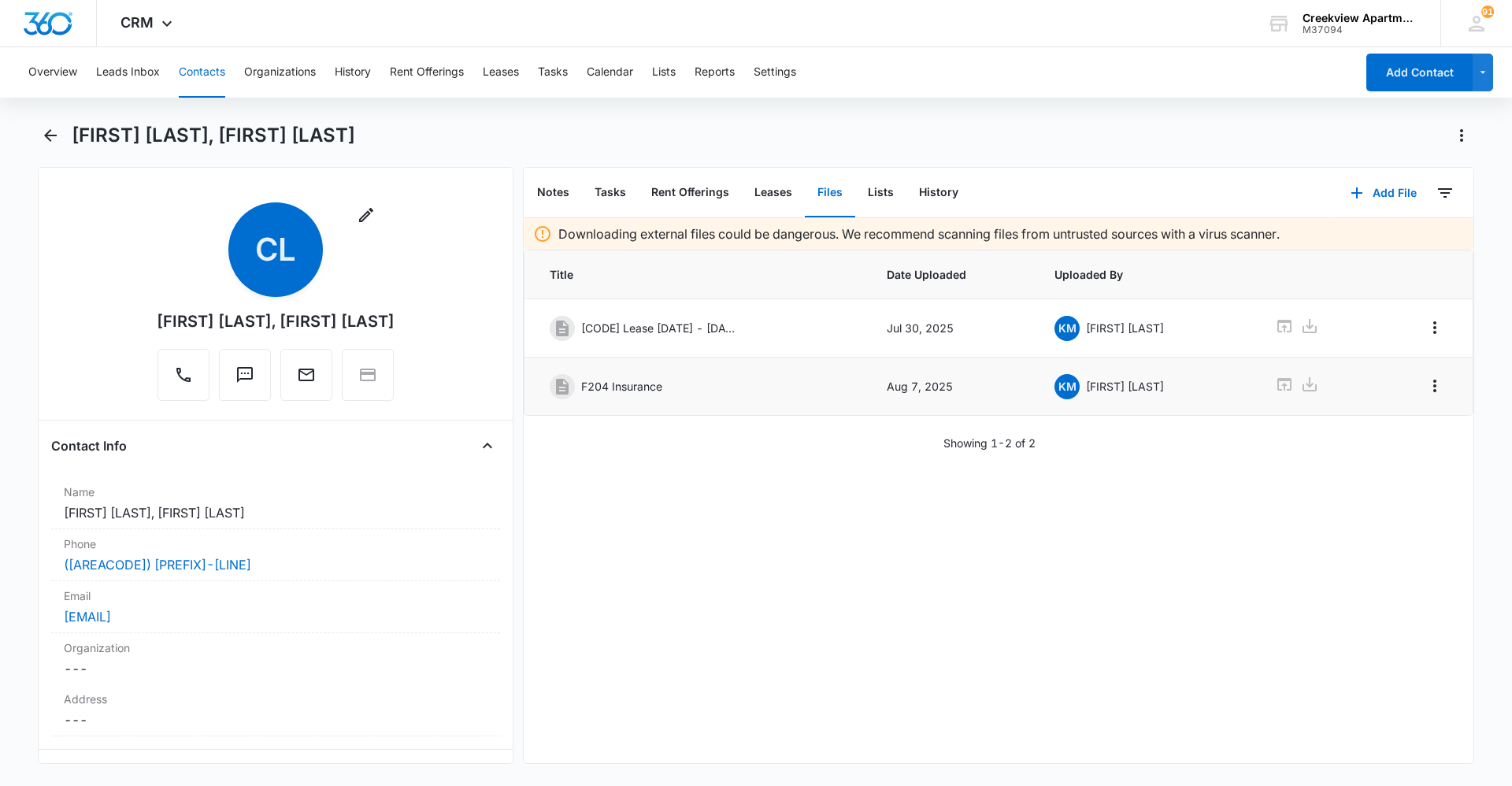 click on "Overview Leads Inbox Contacts Organizations History Rent Offerings Leases Tasks Calendar Lists Reports Settings" at bounding box center [687, 72] 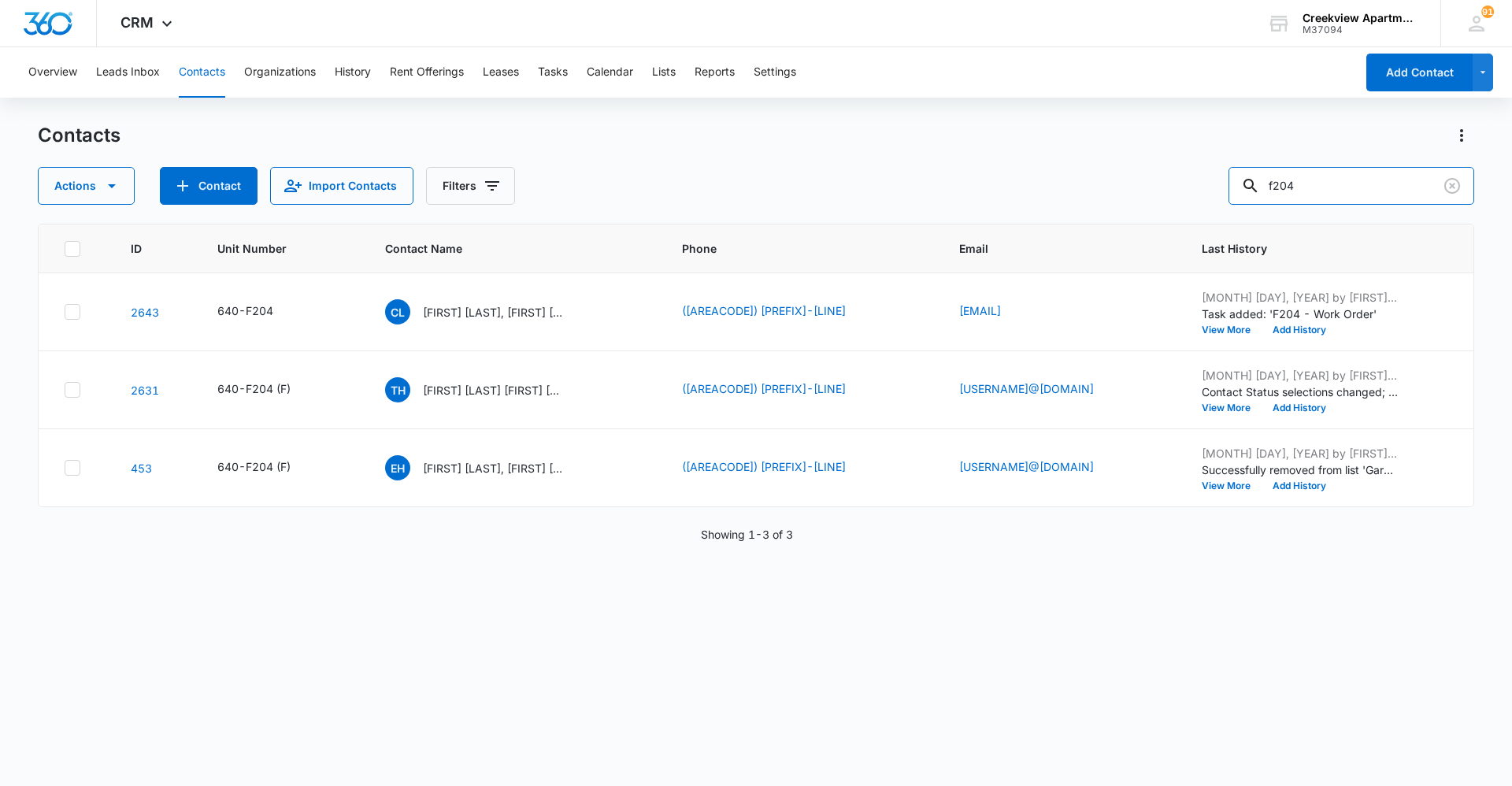 drag, startPoint x: 1318, startPoint y: 191, endPoint x: 1183, endPoint y: 203, distance: 135.53228 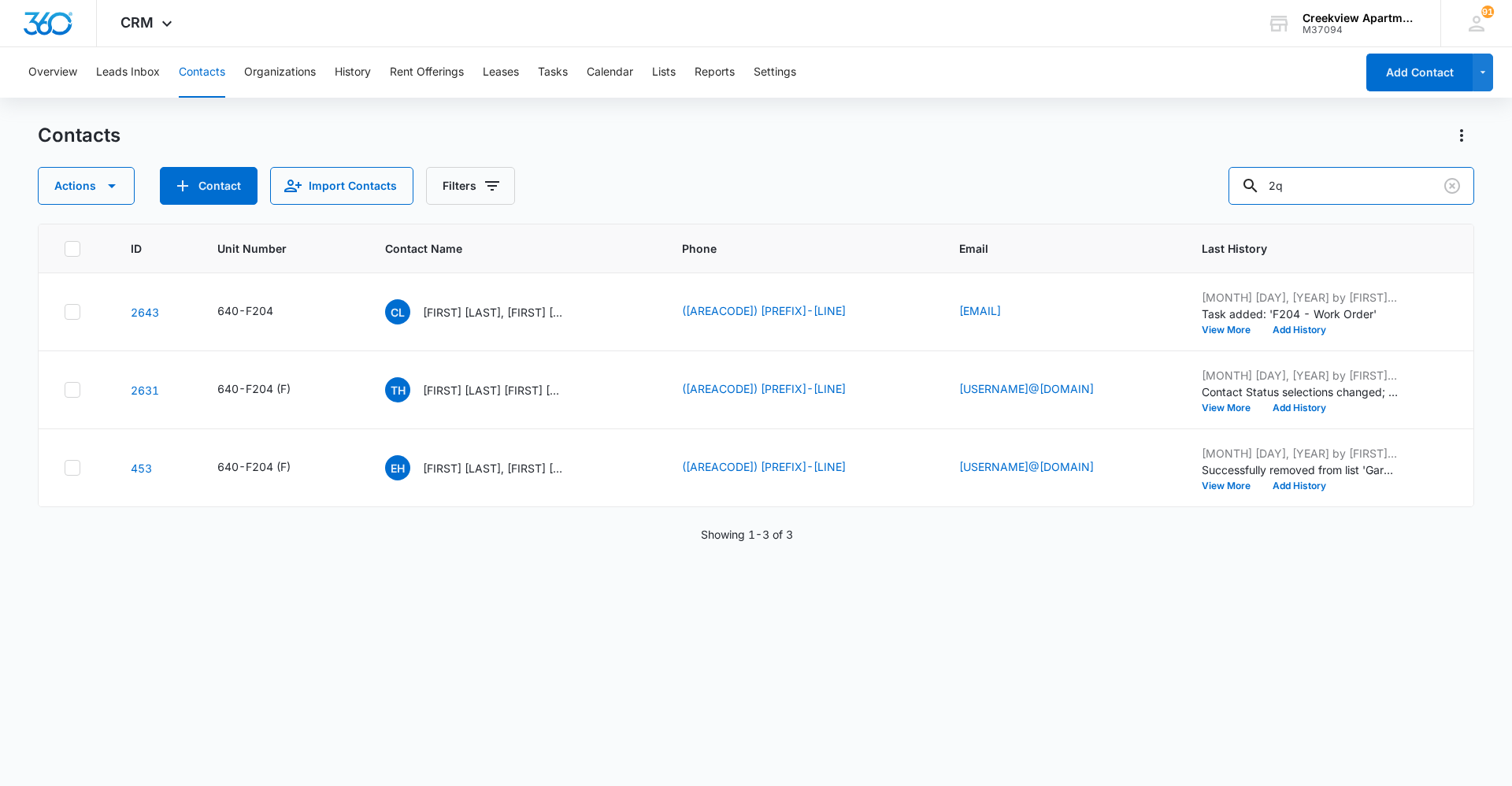 type on "2" 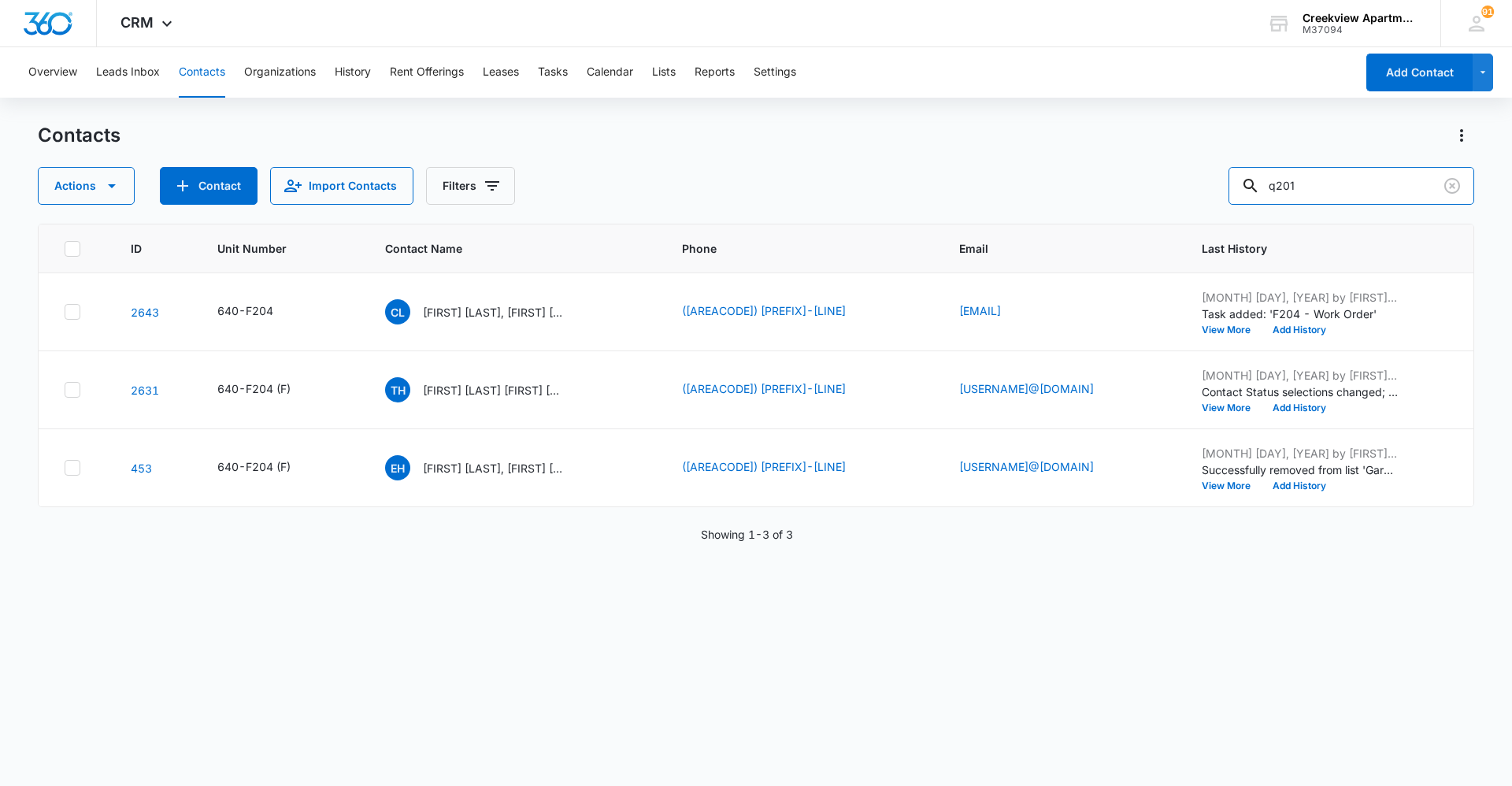 type on "q201" 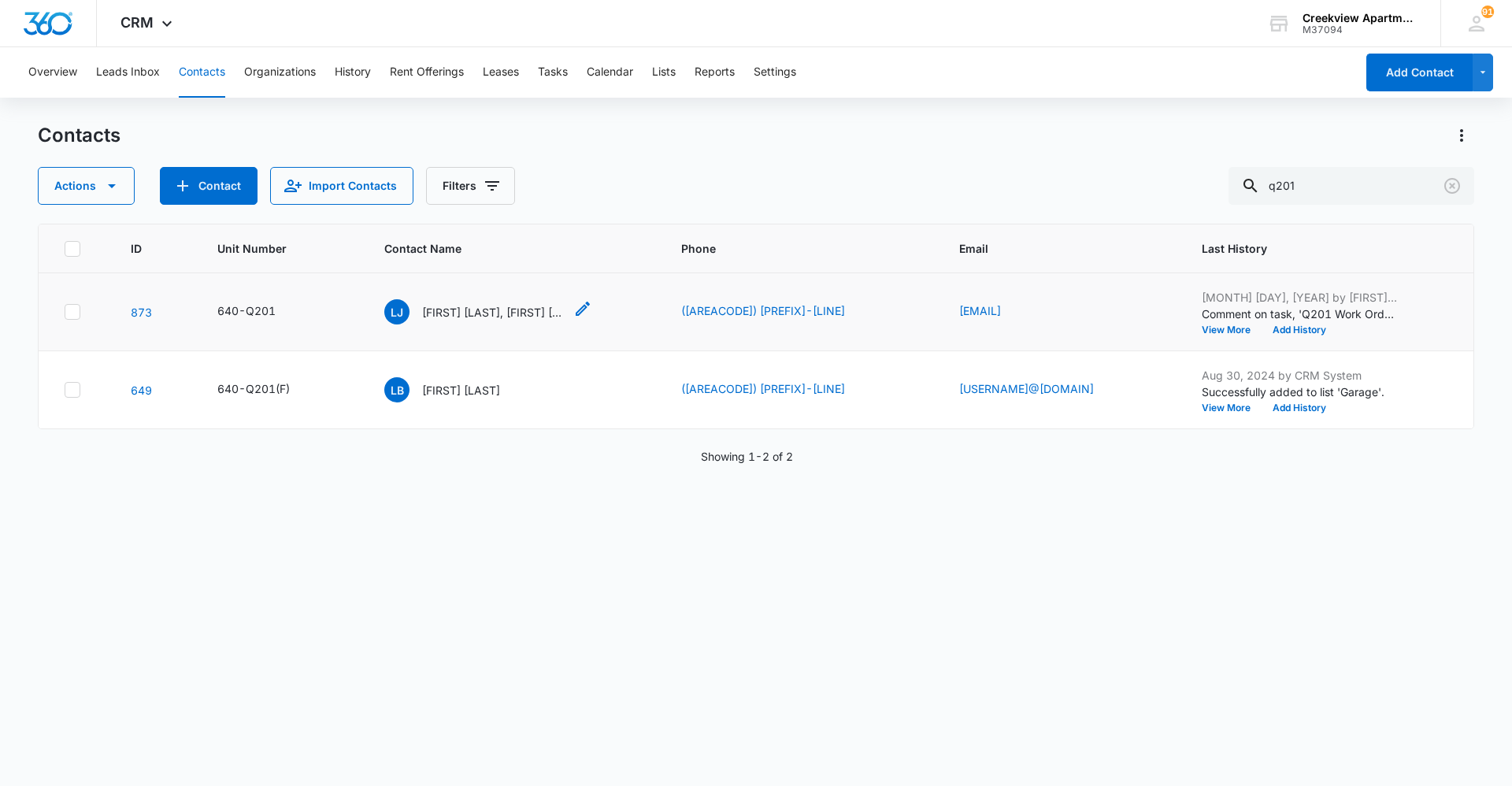 click on "[FIRST] [LAST], [FIRST] [LAST]" at bounding box center (493, 312) 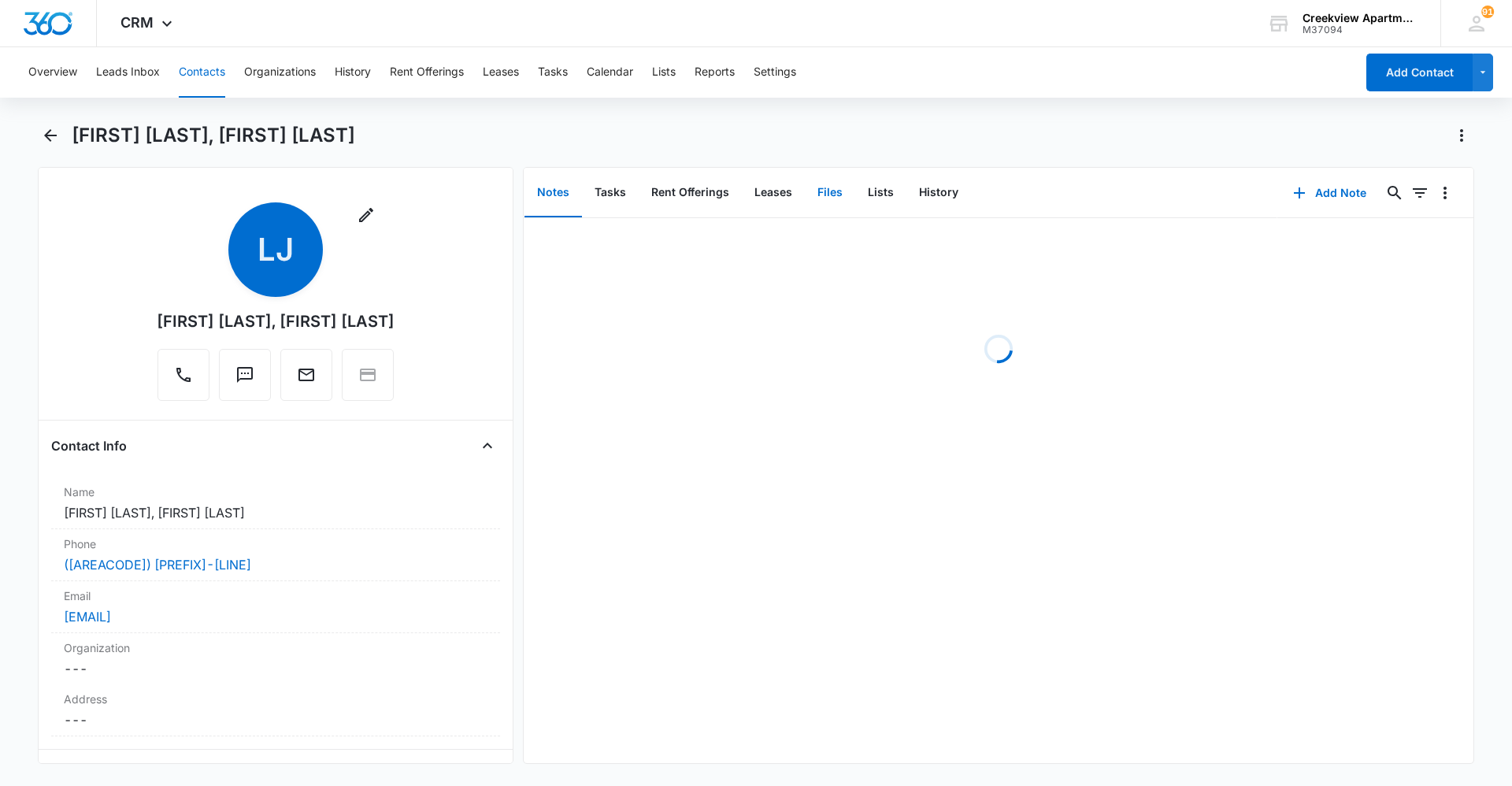click on "Files" at bounding box center (830, 193) 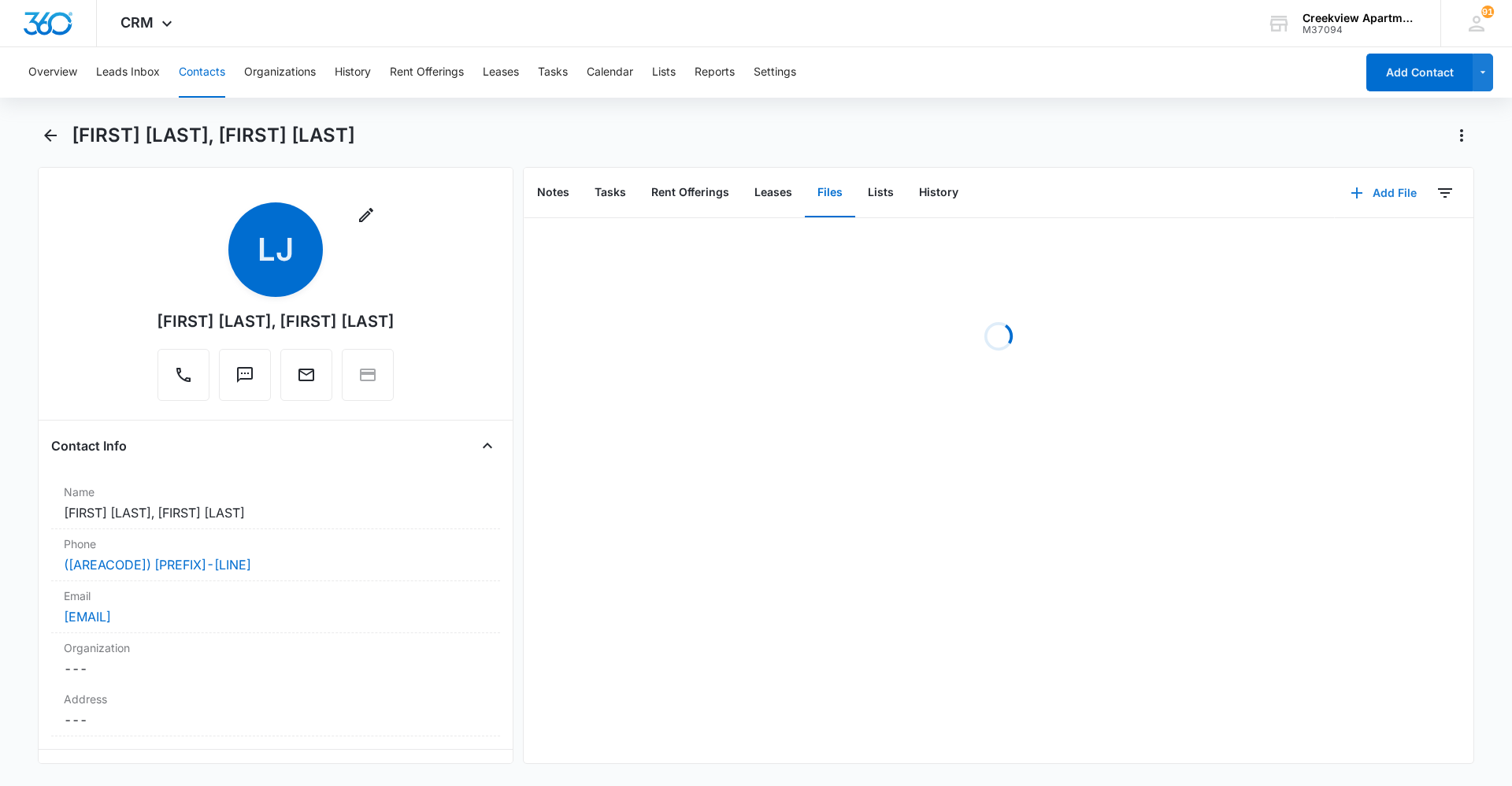 click 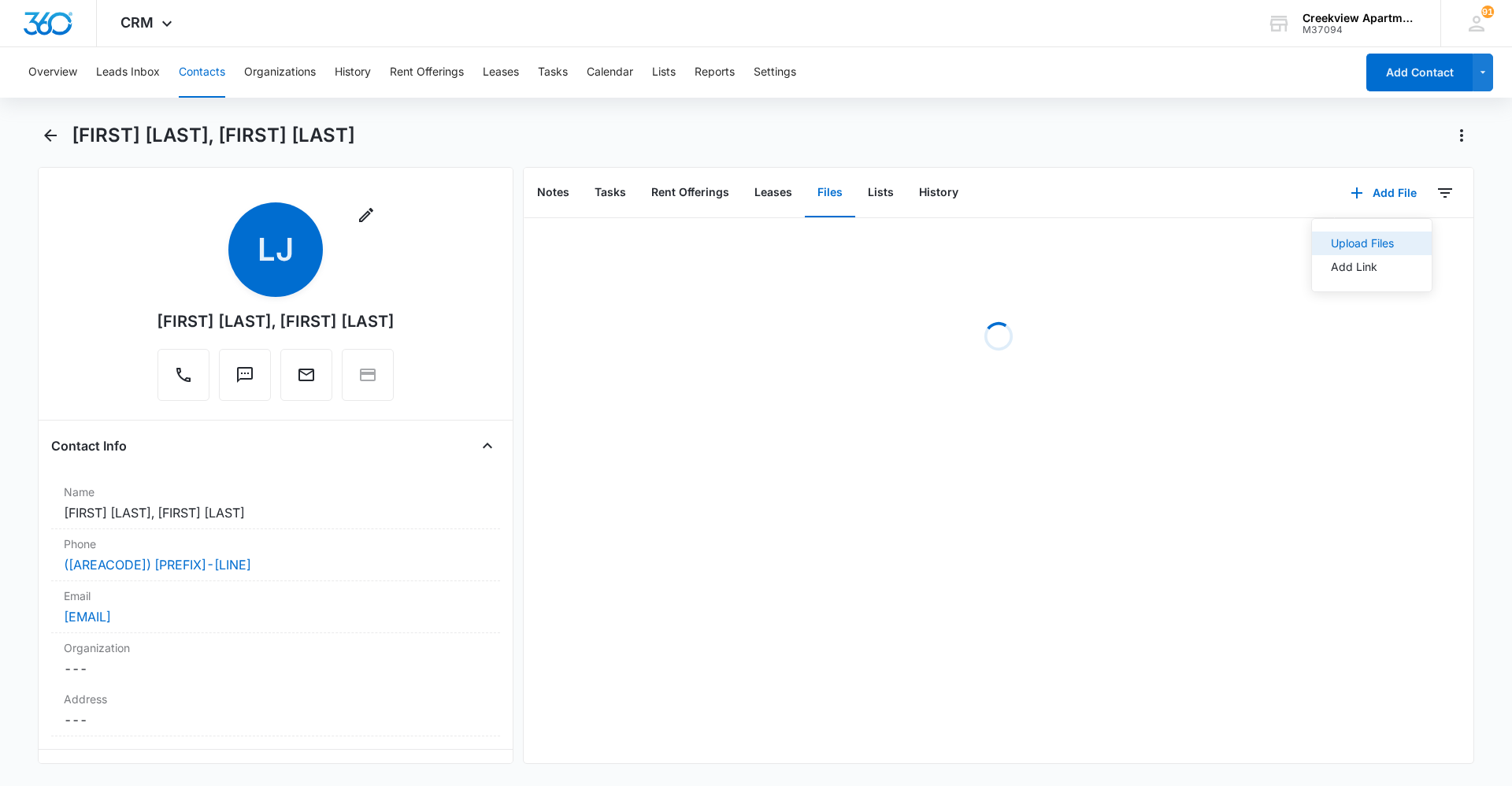 click on "Upload Files" at bounding box center [1362, 243] 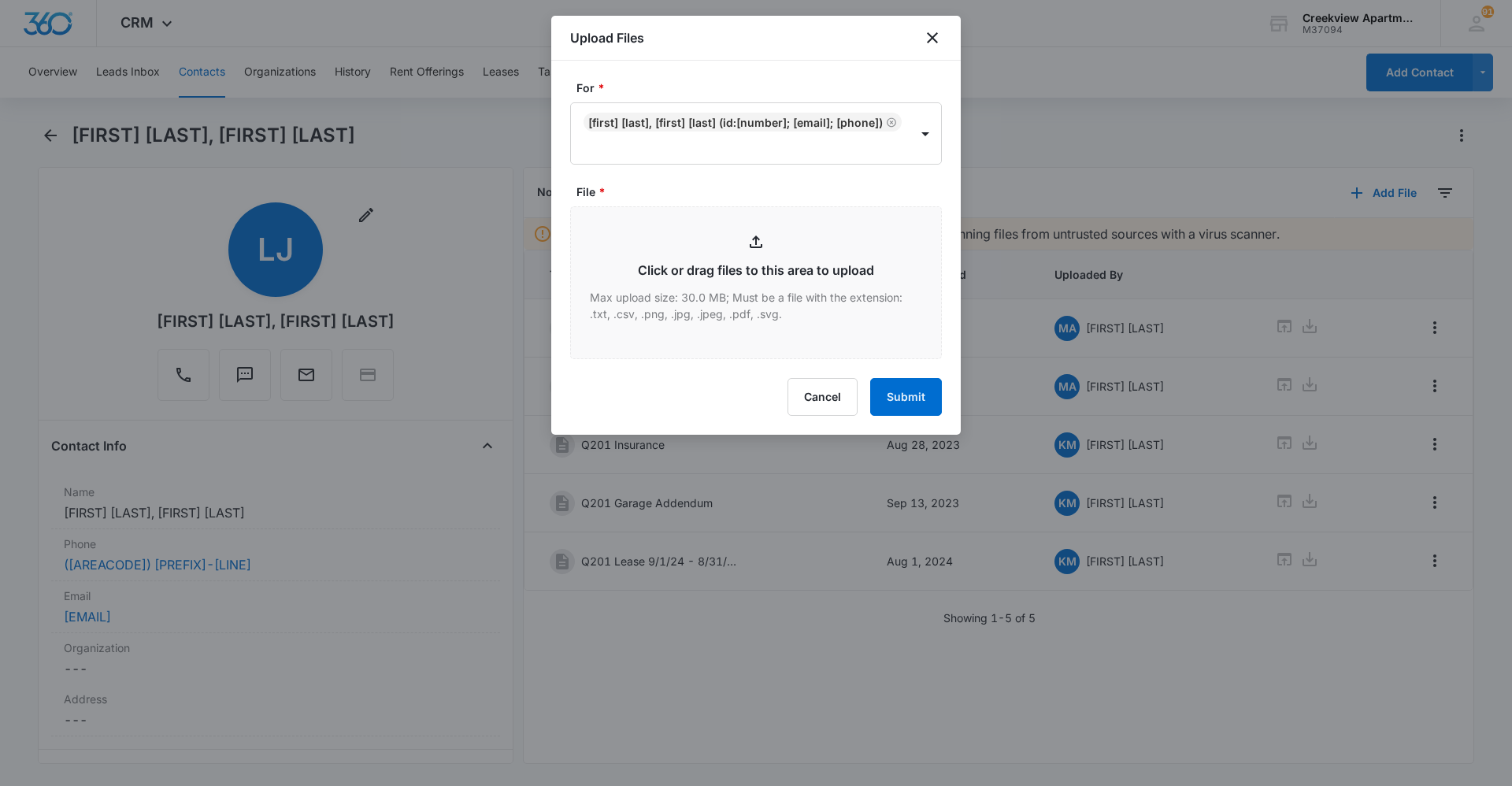 type on "C:\fakepath\[CODE] [TYPE].pdf" 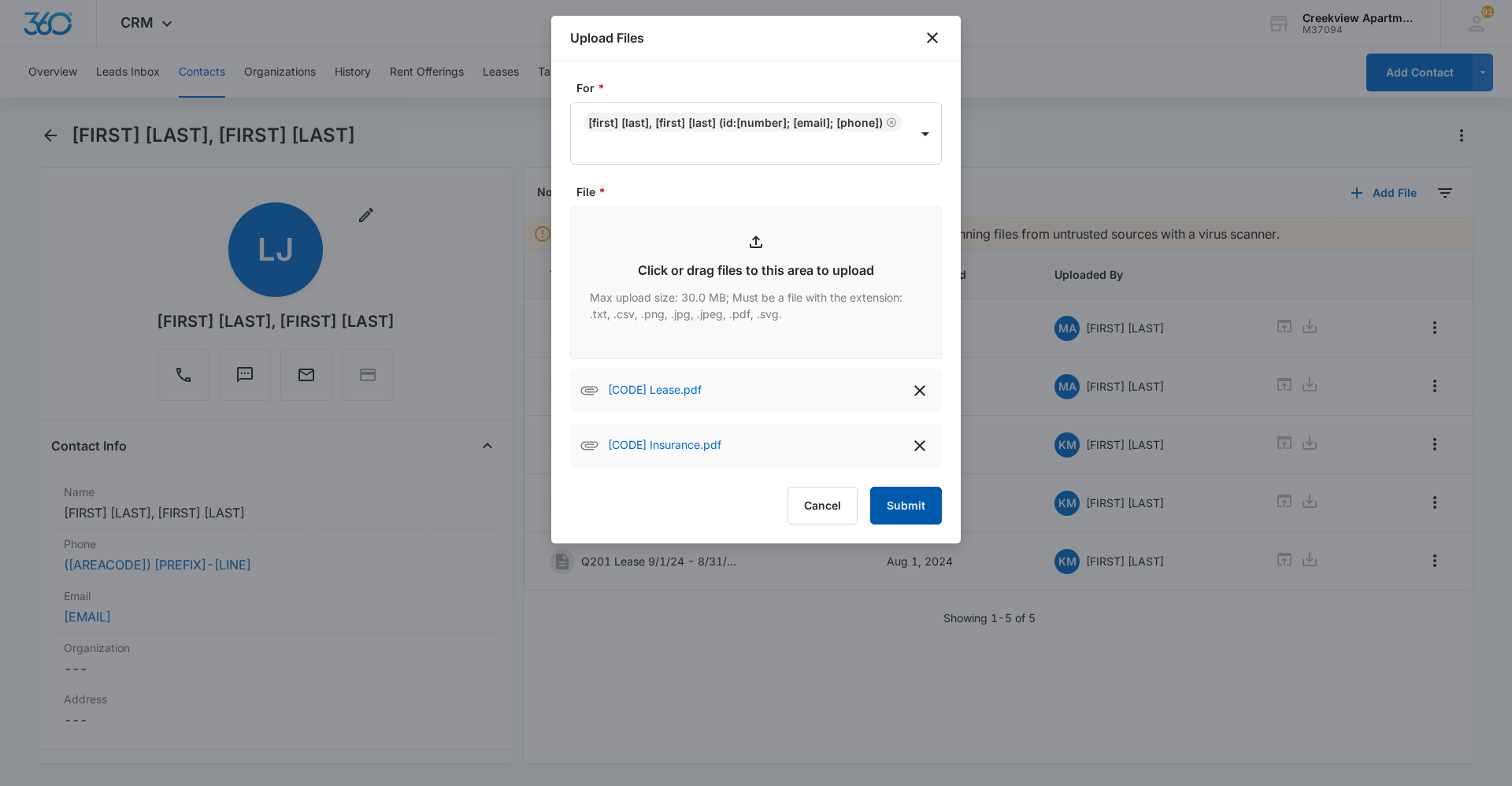 click on "Submit" at bounding box center [906, 506] 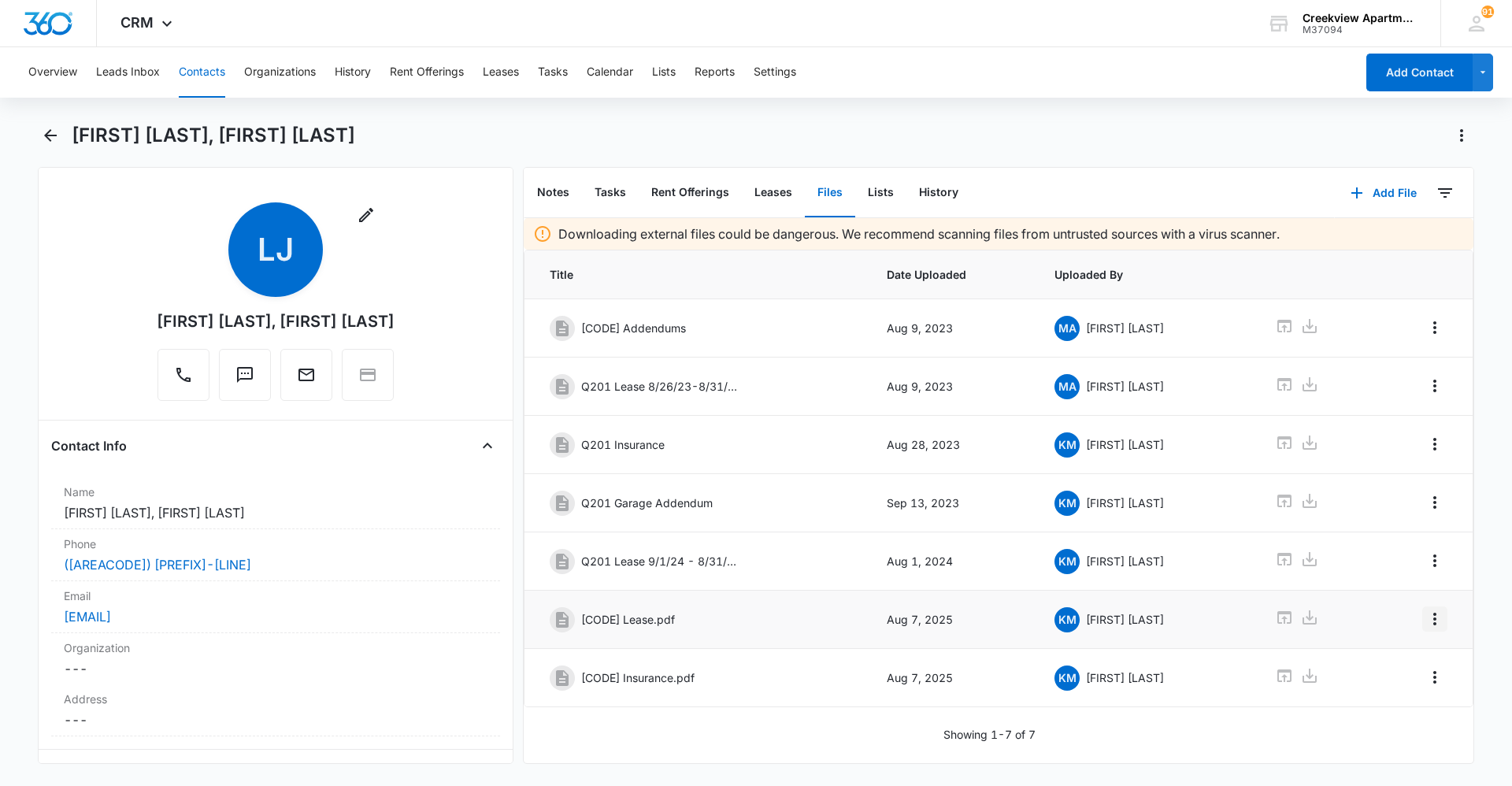 click 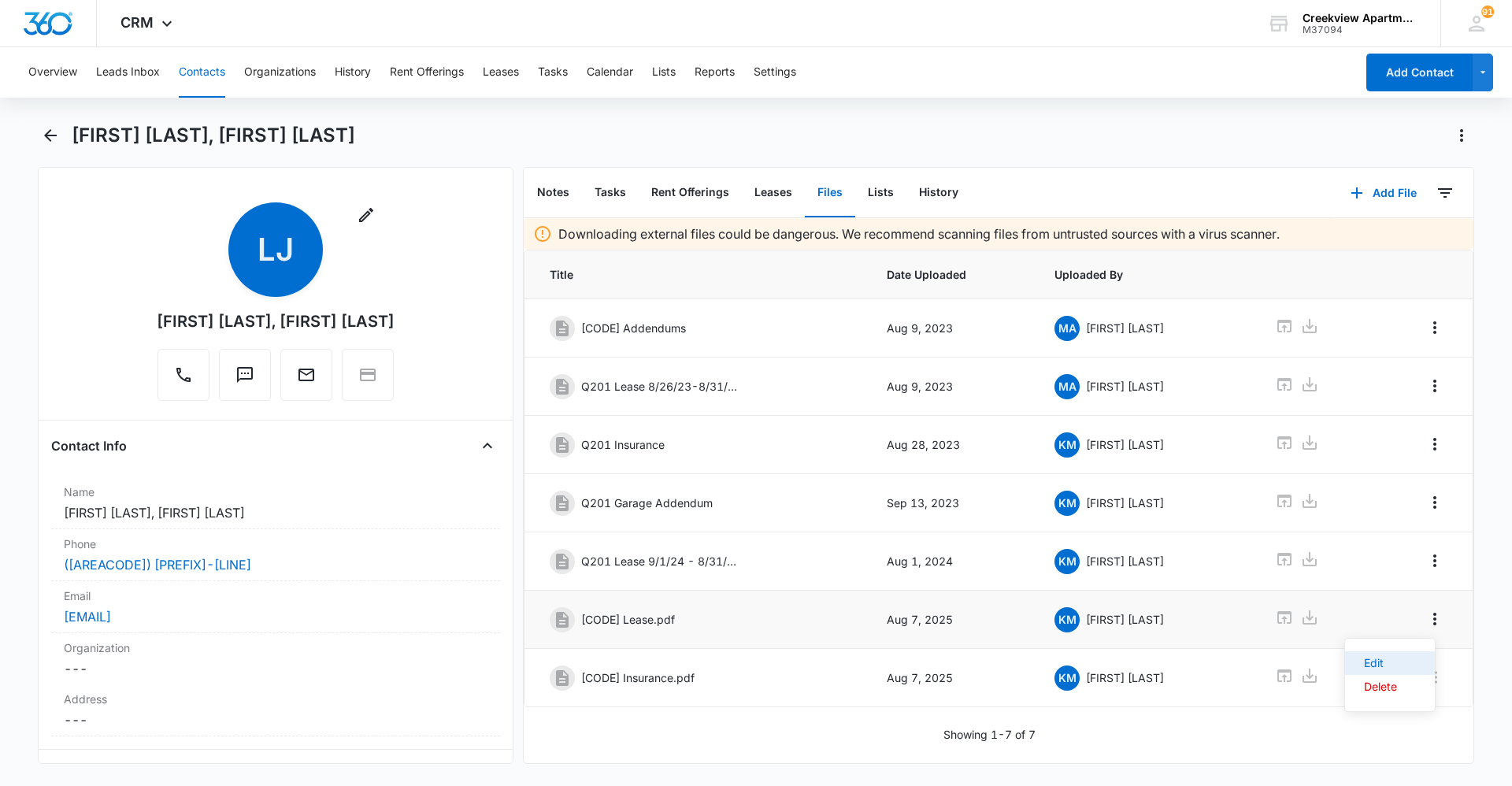 click on "Edit" at bounding box center [1390, 663] 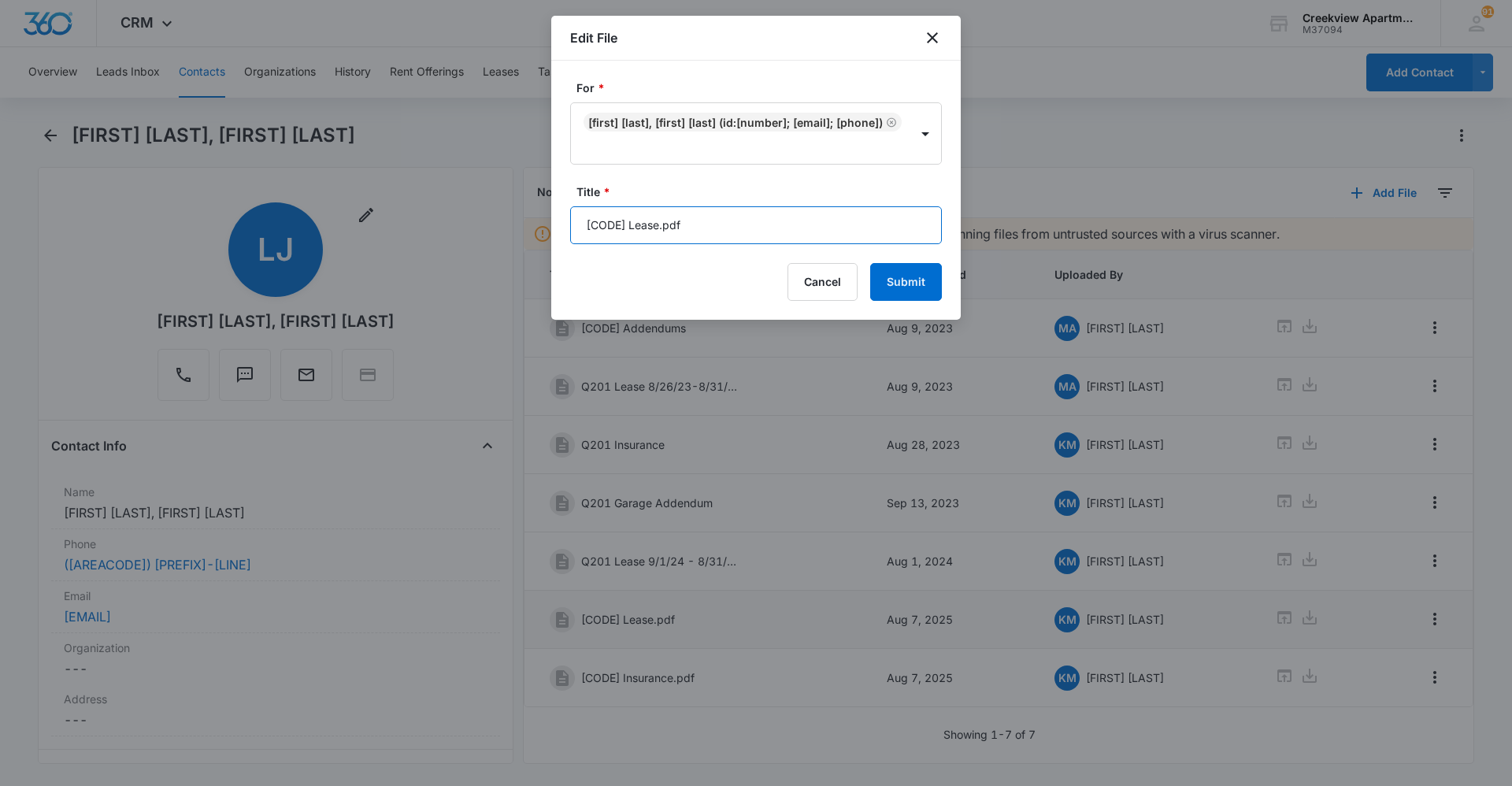 click on "[CODE] Lease.pdf" at bounding box center [756, 225] 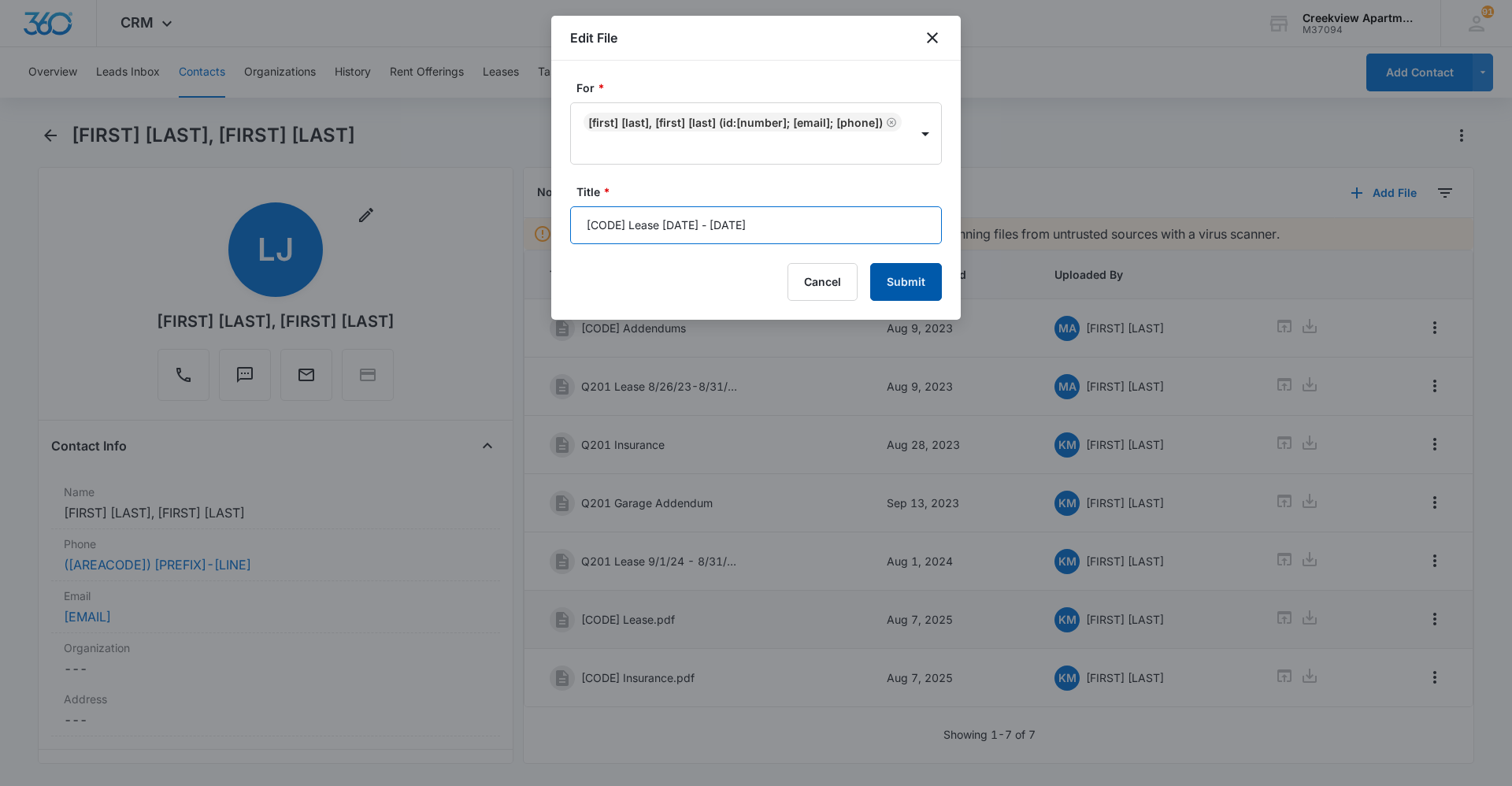 type on "[CODE] Lease [DATE] - [DATE]" 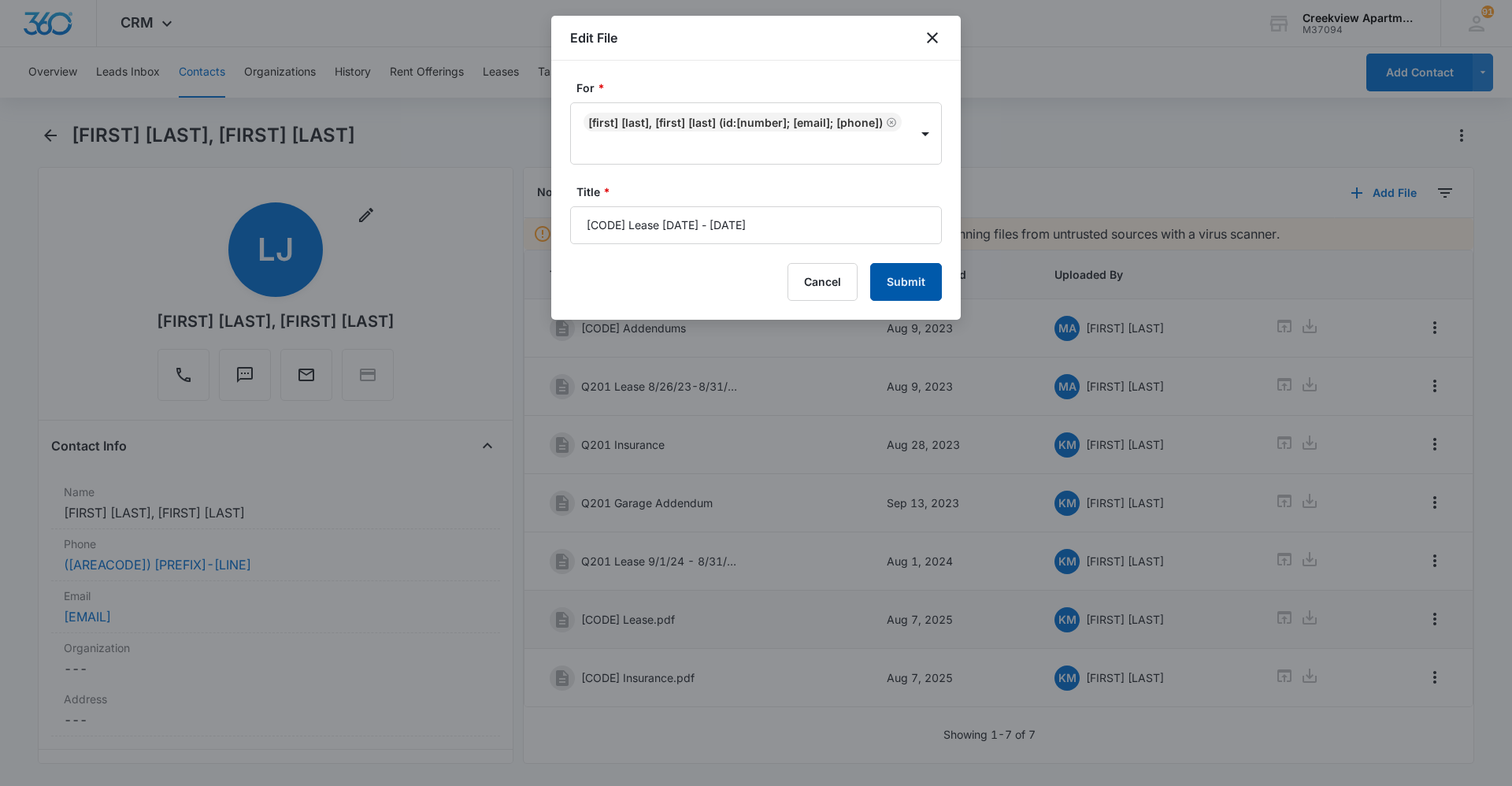 click on "Submit" at bounding box center (906, 282) 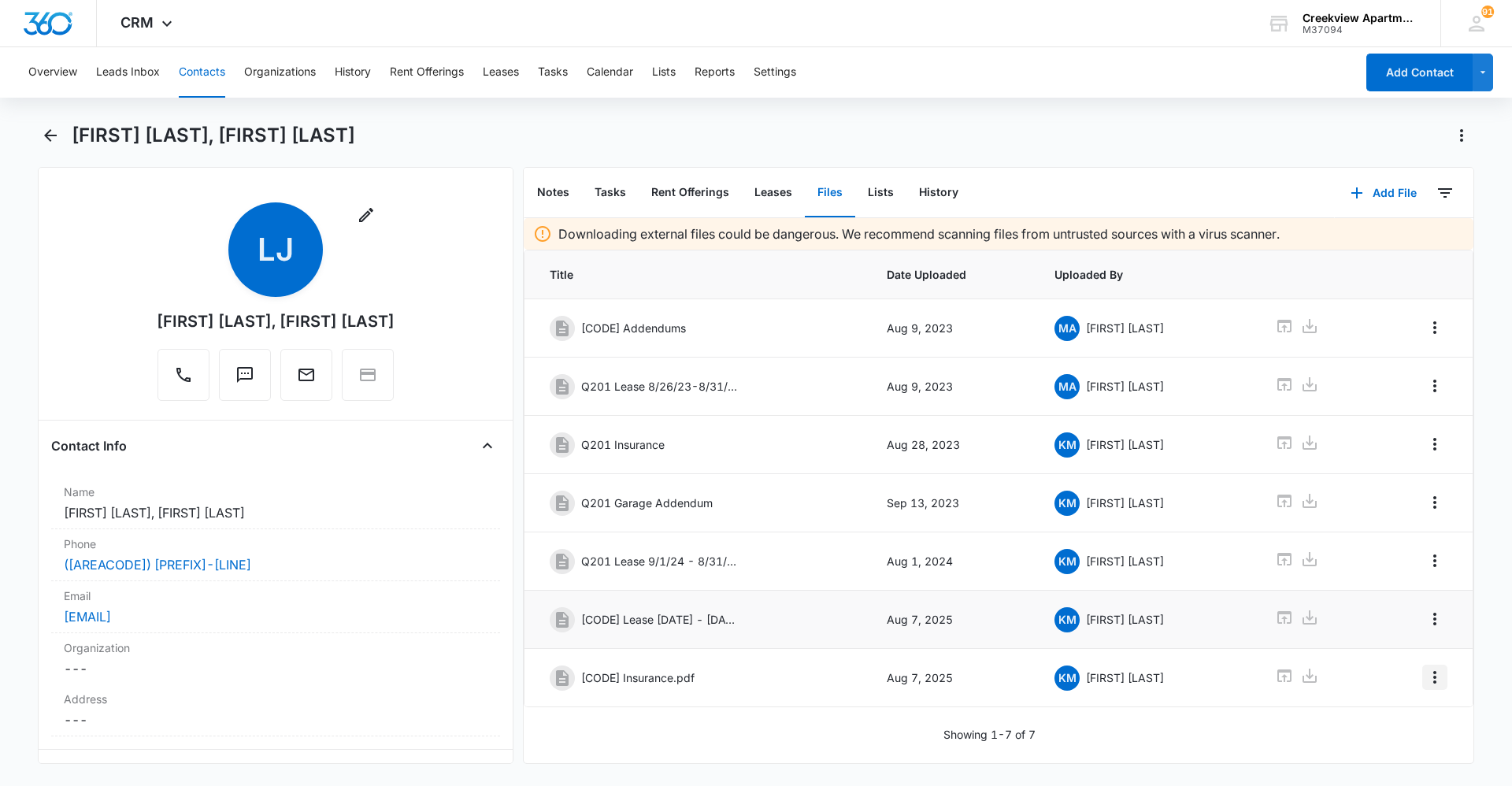 click 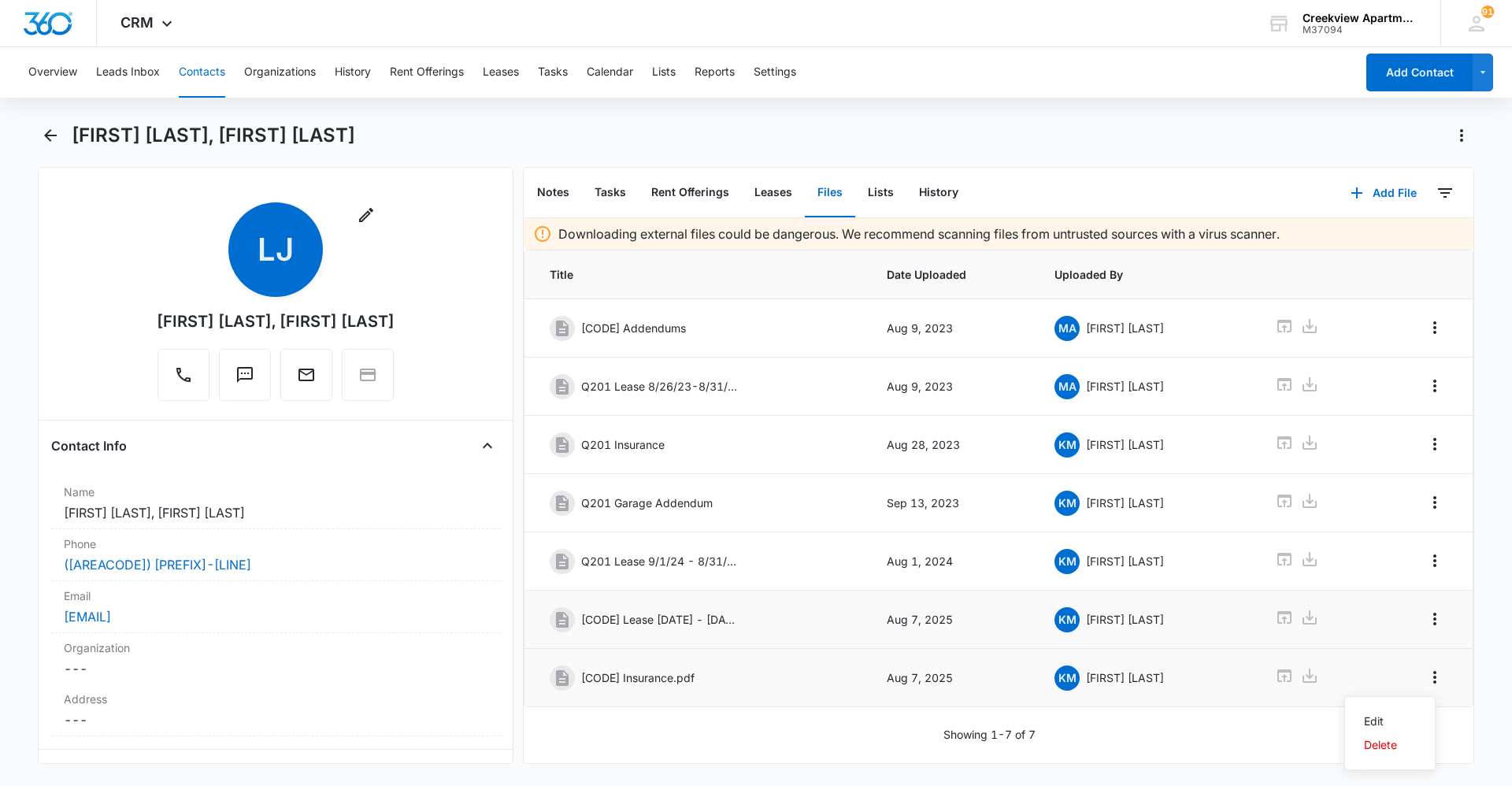 click on "Edit Delete" at bounding box center [1390, 733] 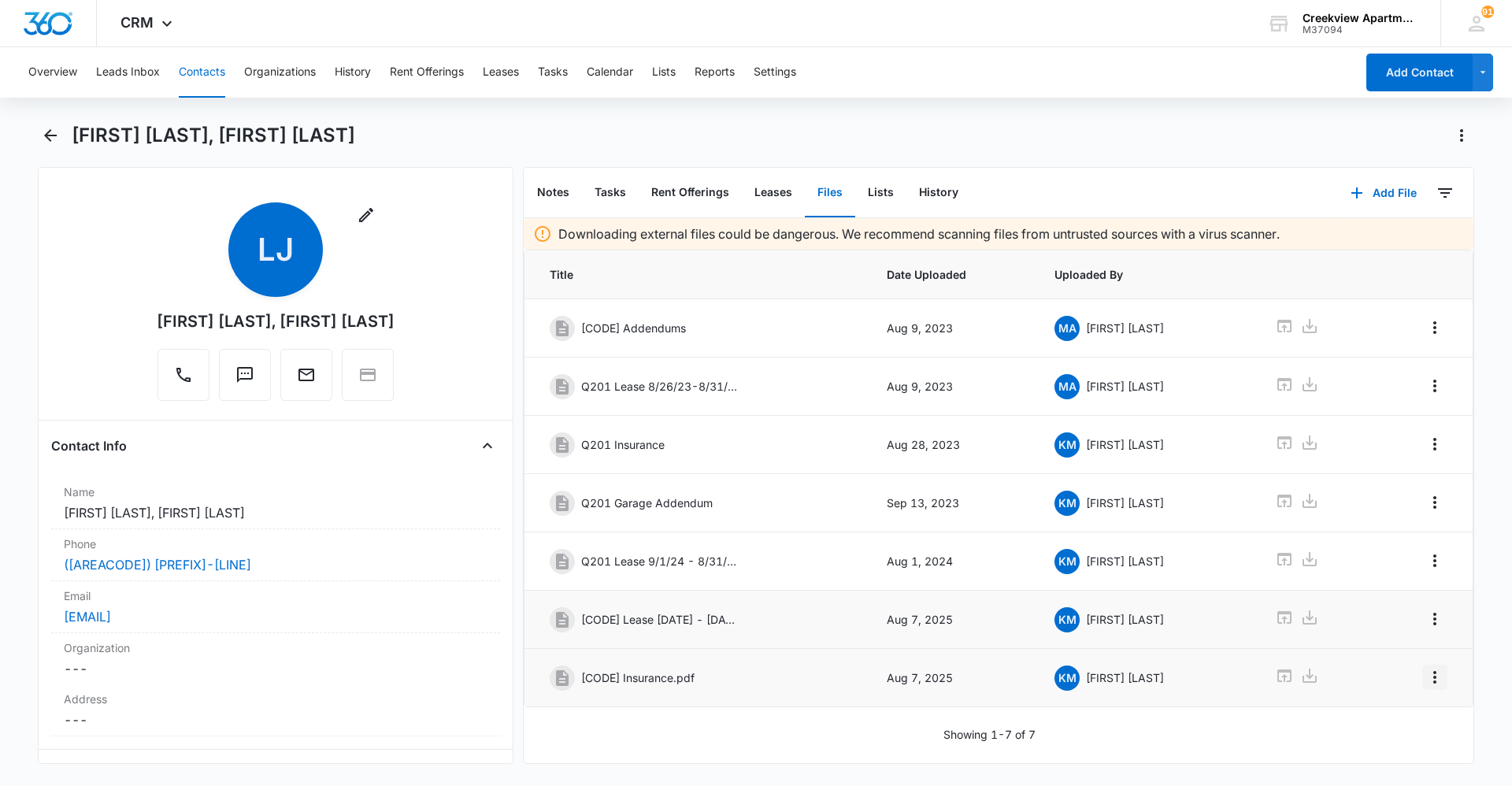 click at bounding box center (1435, 677) 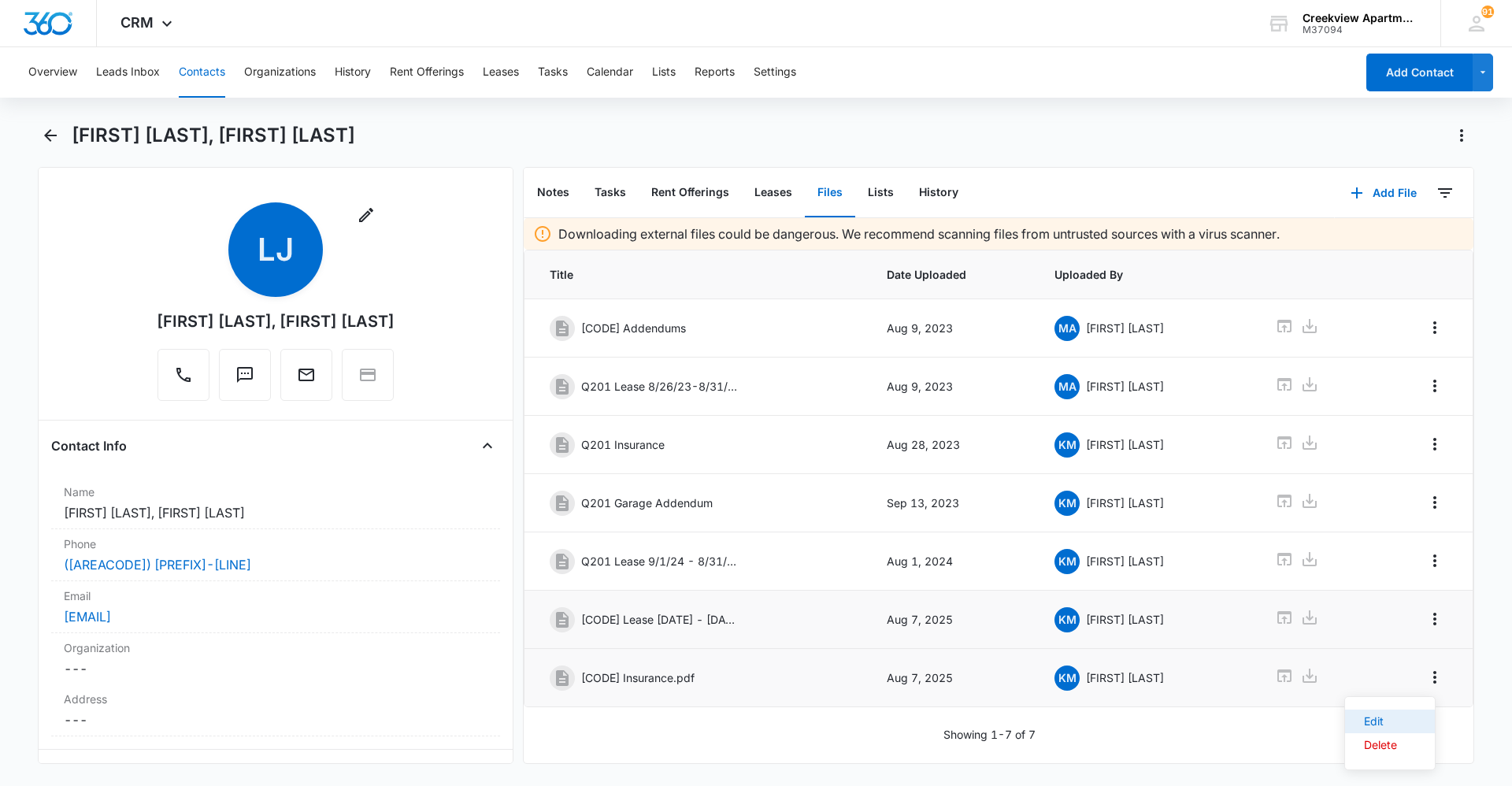 click on "Edit" at bounding box center [1390, 721] 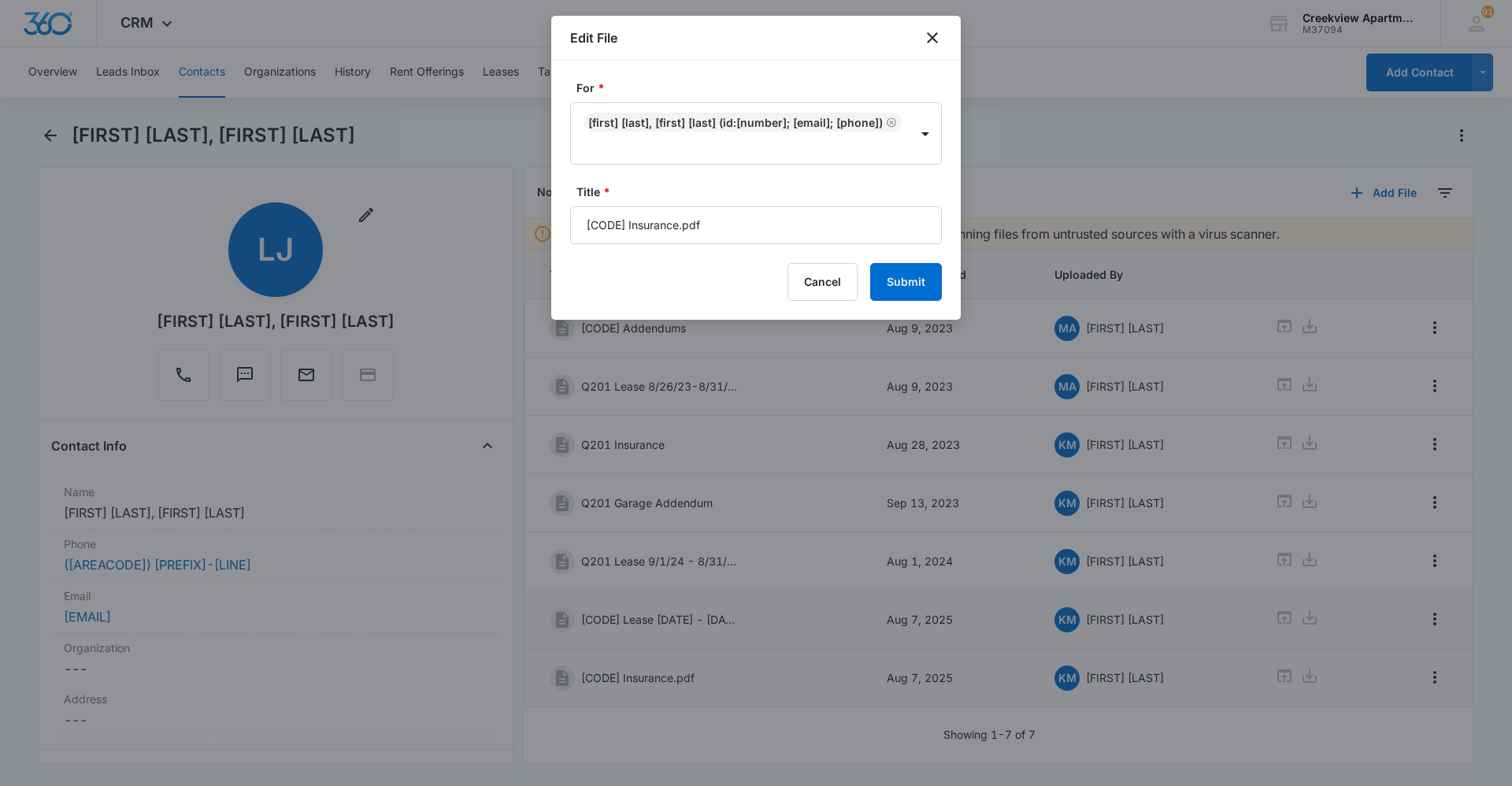 click on "[CODE] Insurance.pdf" at bounding box center (756, 225) 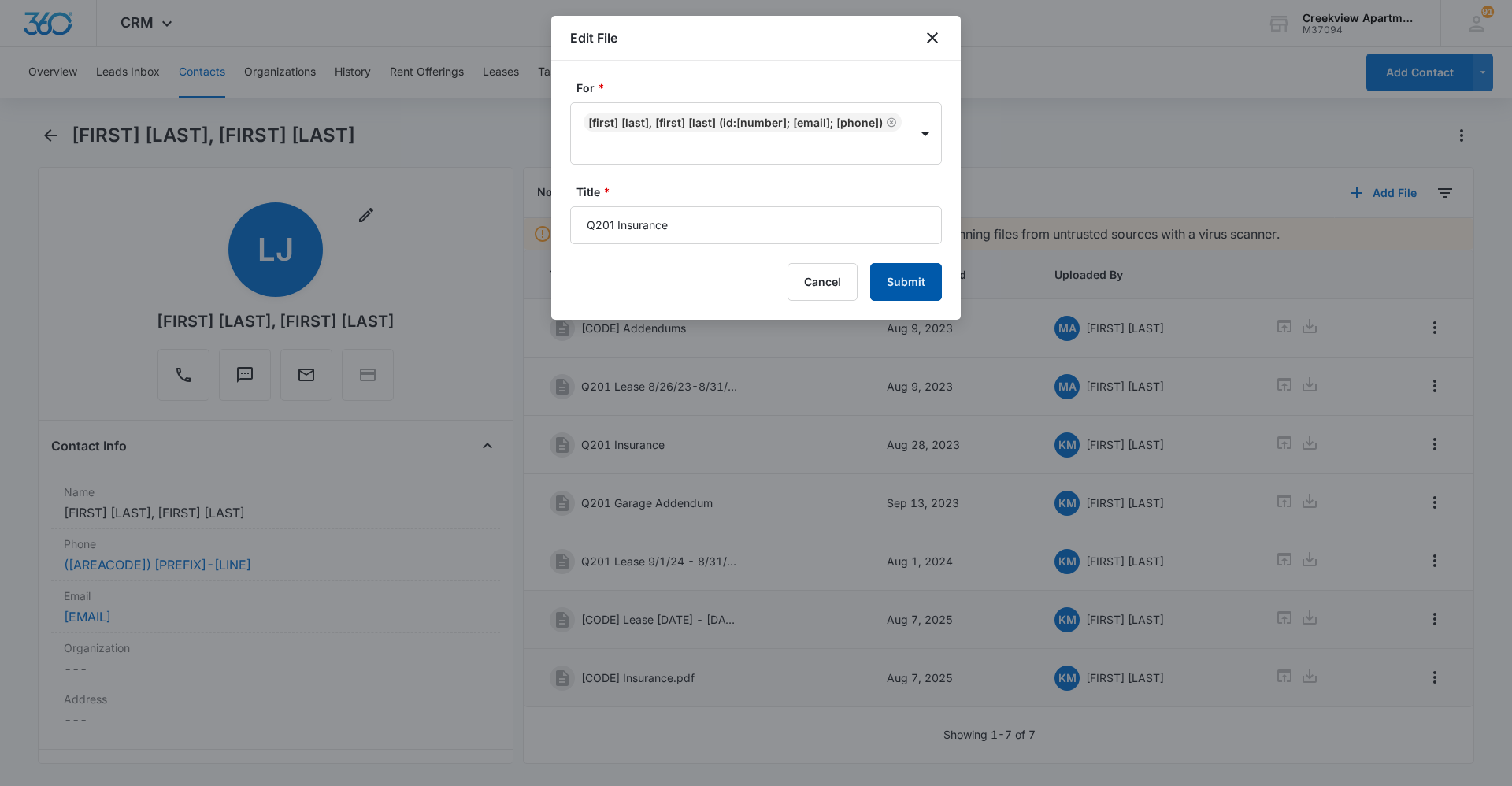 type on "Q201 Insurance" 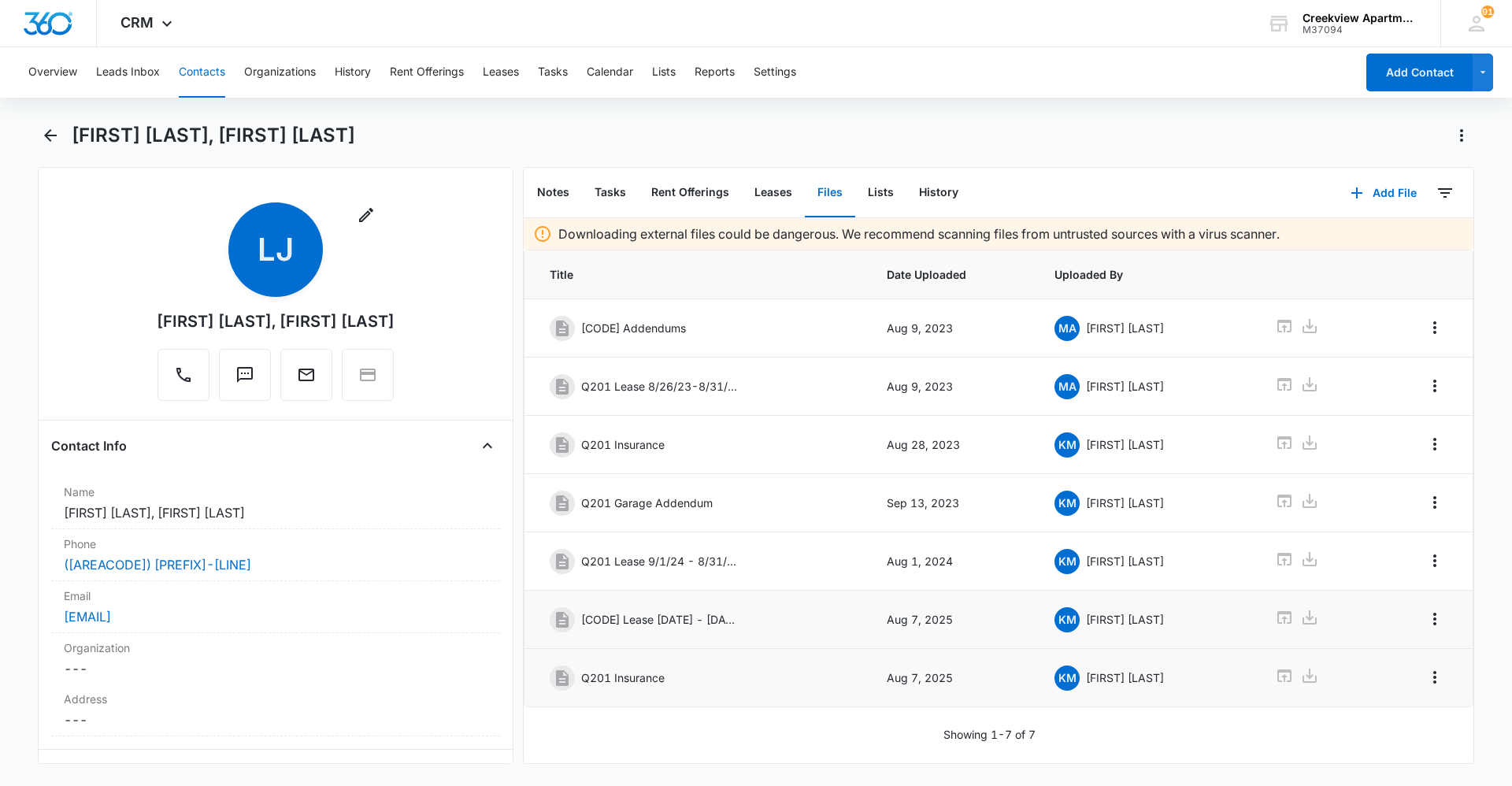 click on "Contacts" at bounding box center [202, 72] 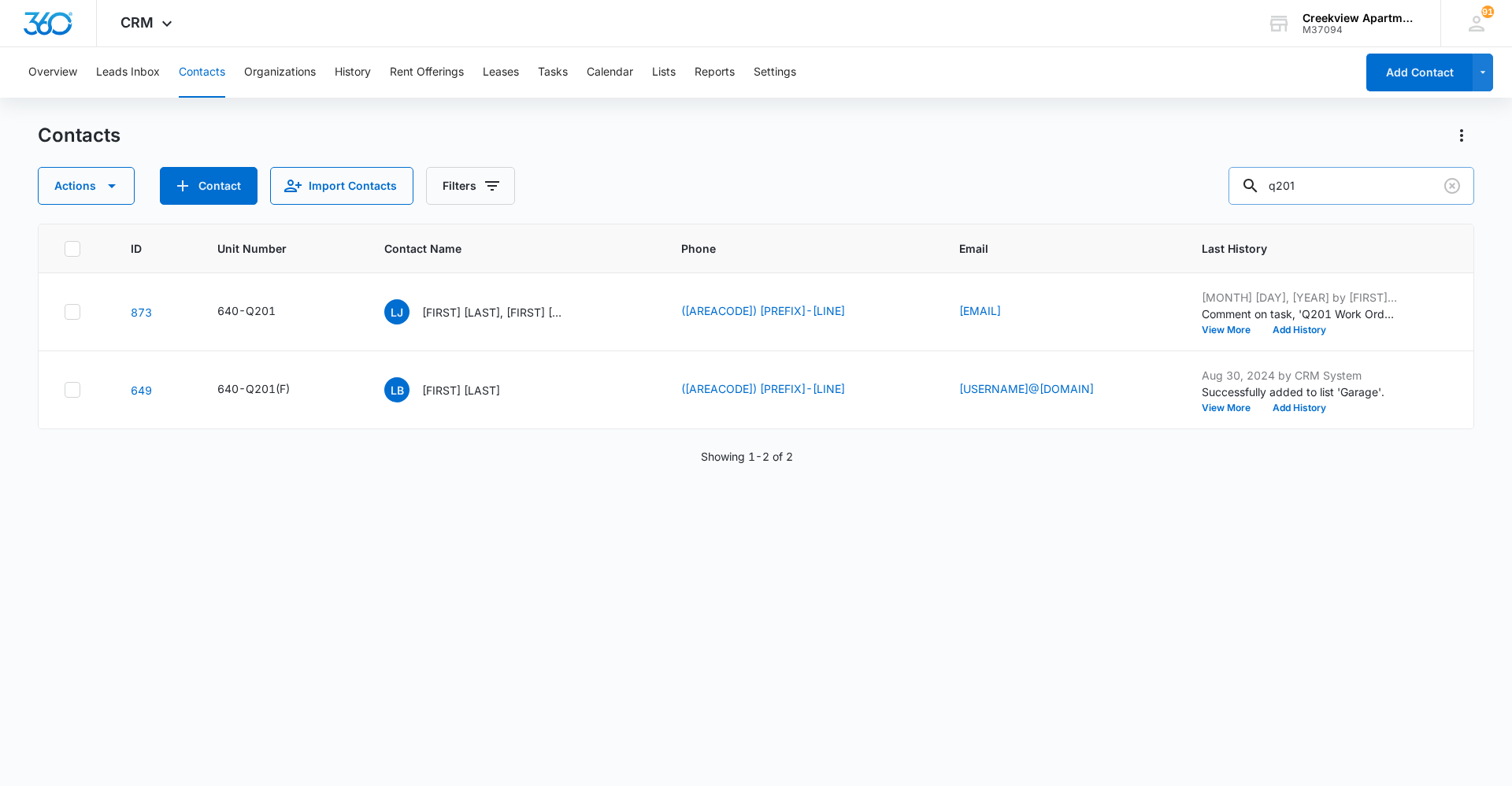 drag, startPoint x: 1327, startPoint y: 195, endPoint x: 1326, endPoint y: 182, distance: 13.0384 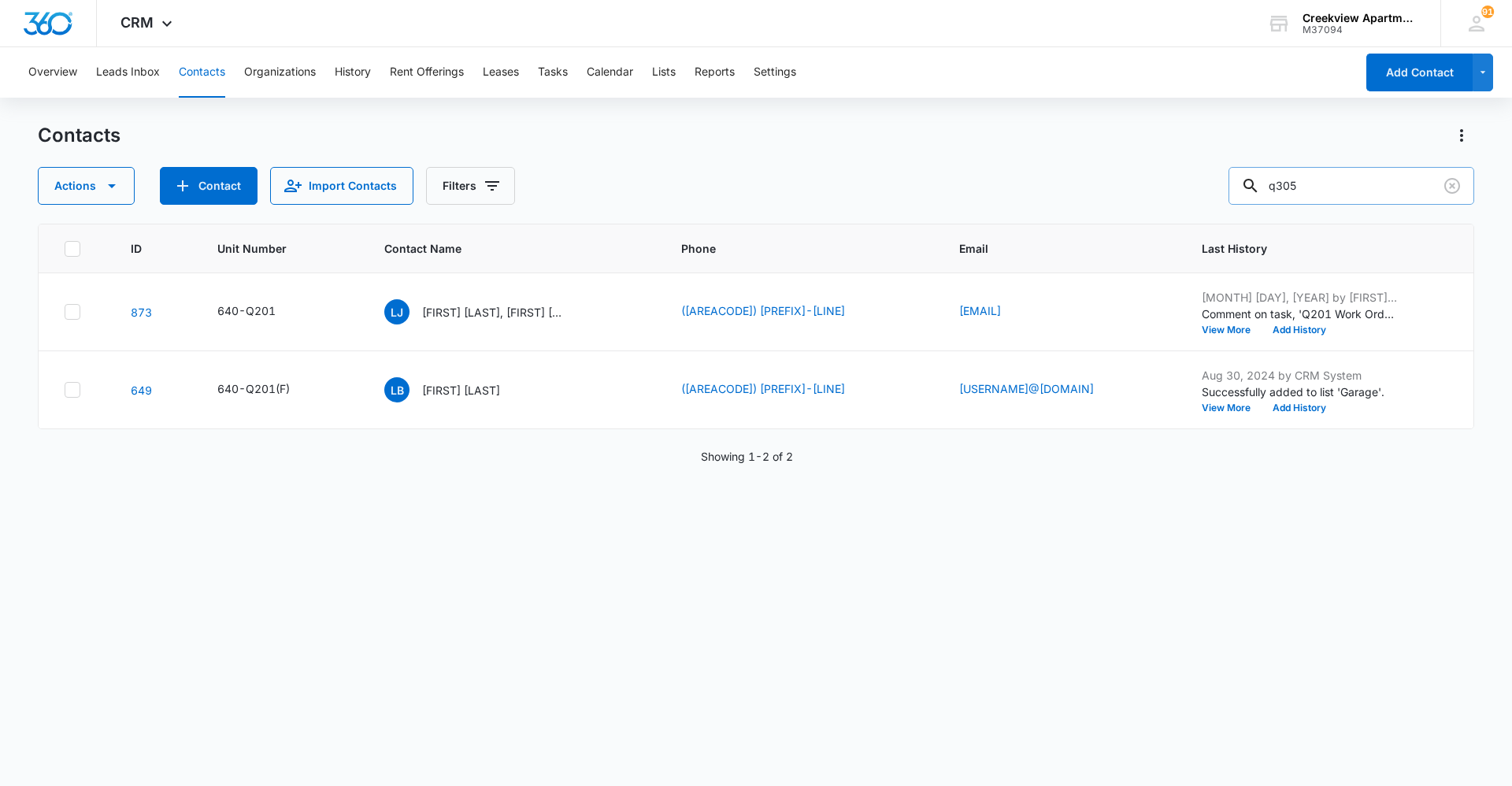 type on "q305" 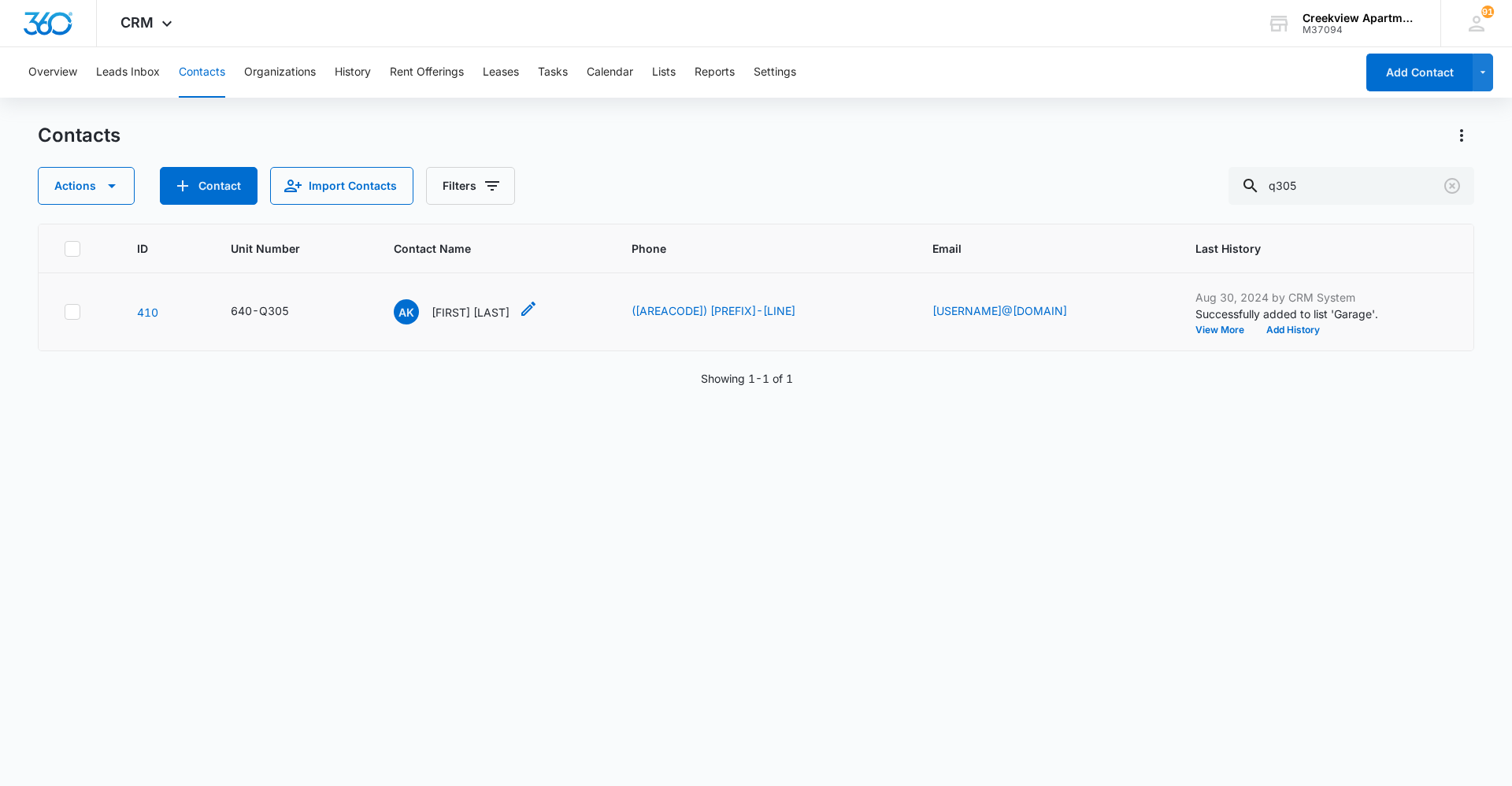click on "[INITIALS] [FIRST] [LAST]" at bounding box center [451, 312] 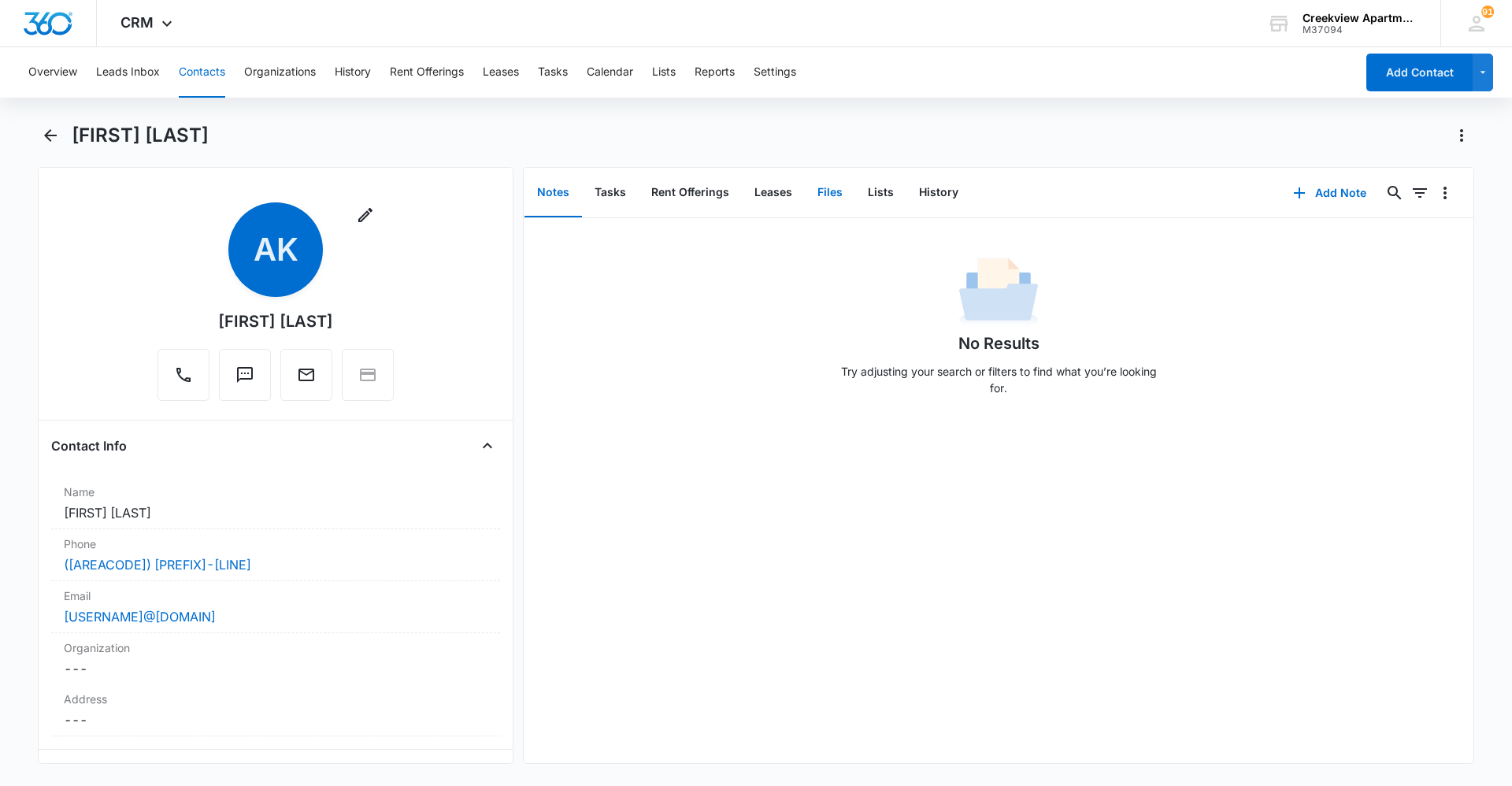 click on "Files" at bounding box center [830, 193] 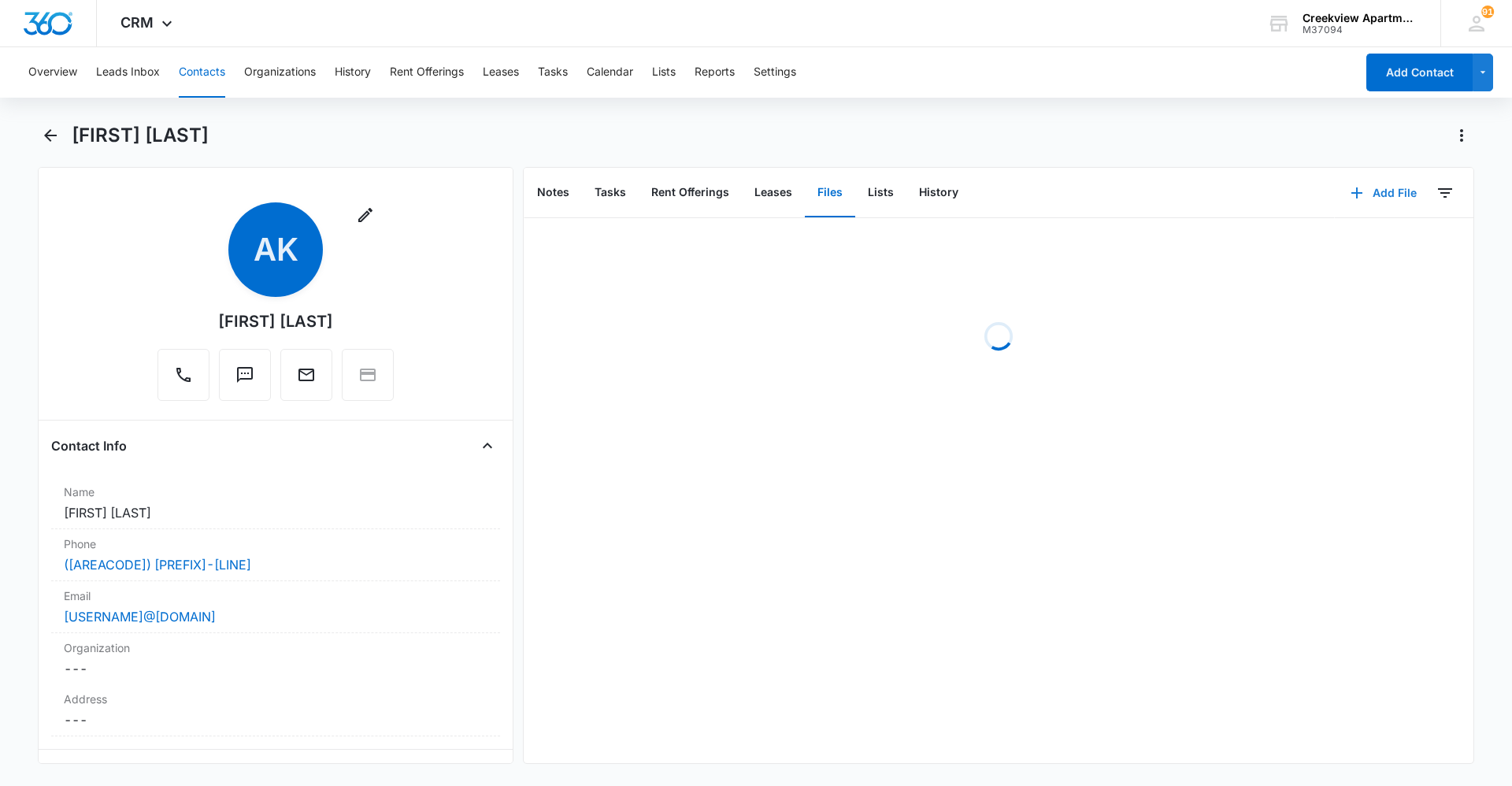 click on "Add File" at bounding box center (1384, 193) 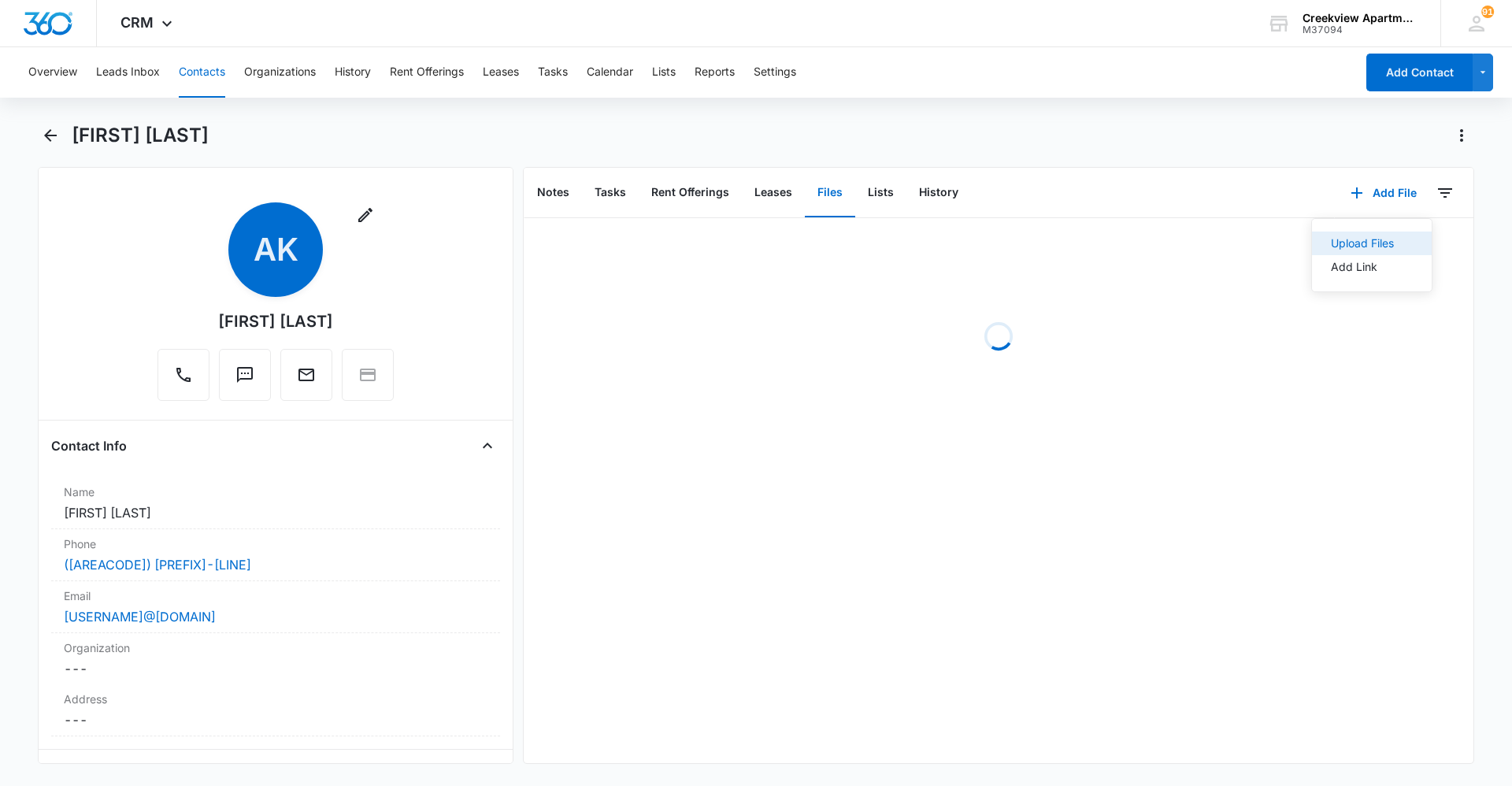 click on "Upload Files" at bounding box center (1372, 243) 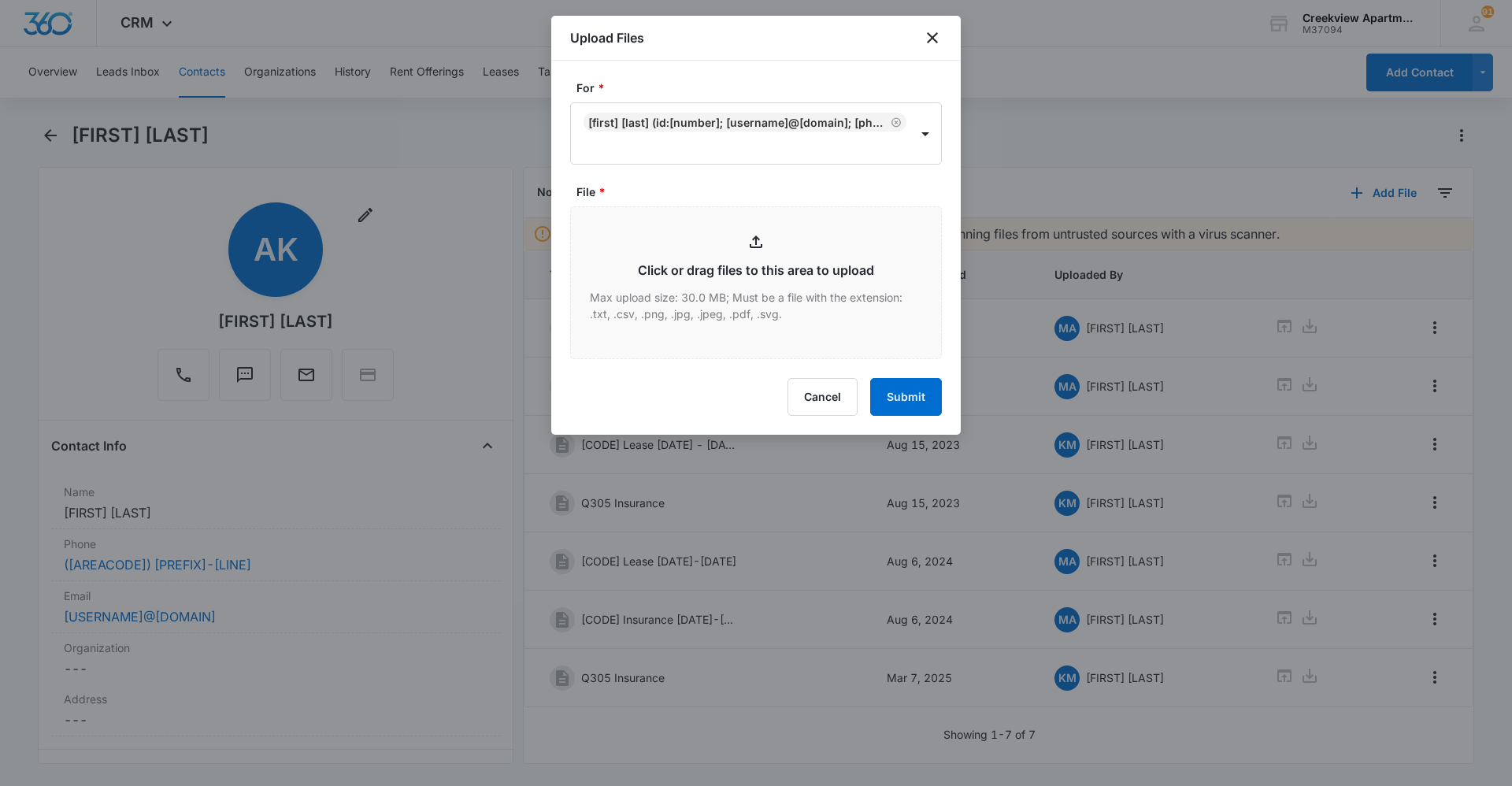 type on "C:\fakepath\[CODE] [TYPE].pdf" 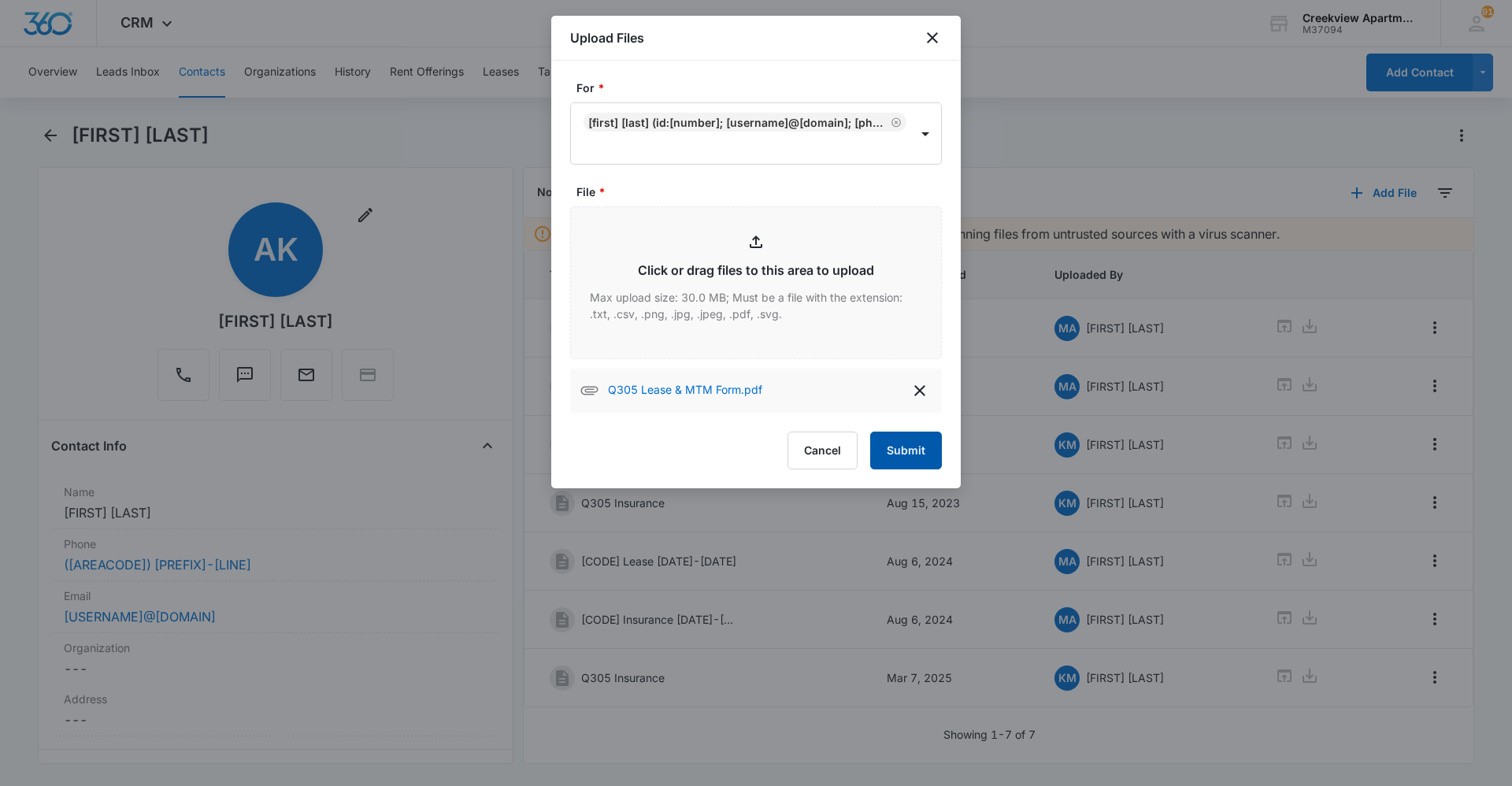 click on "Submit" at bounding box center (906, 450) 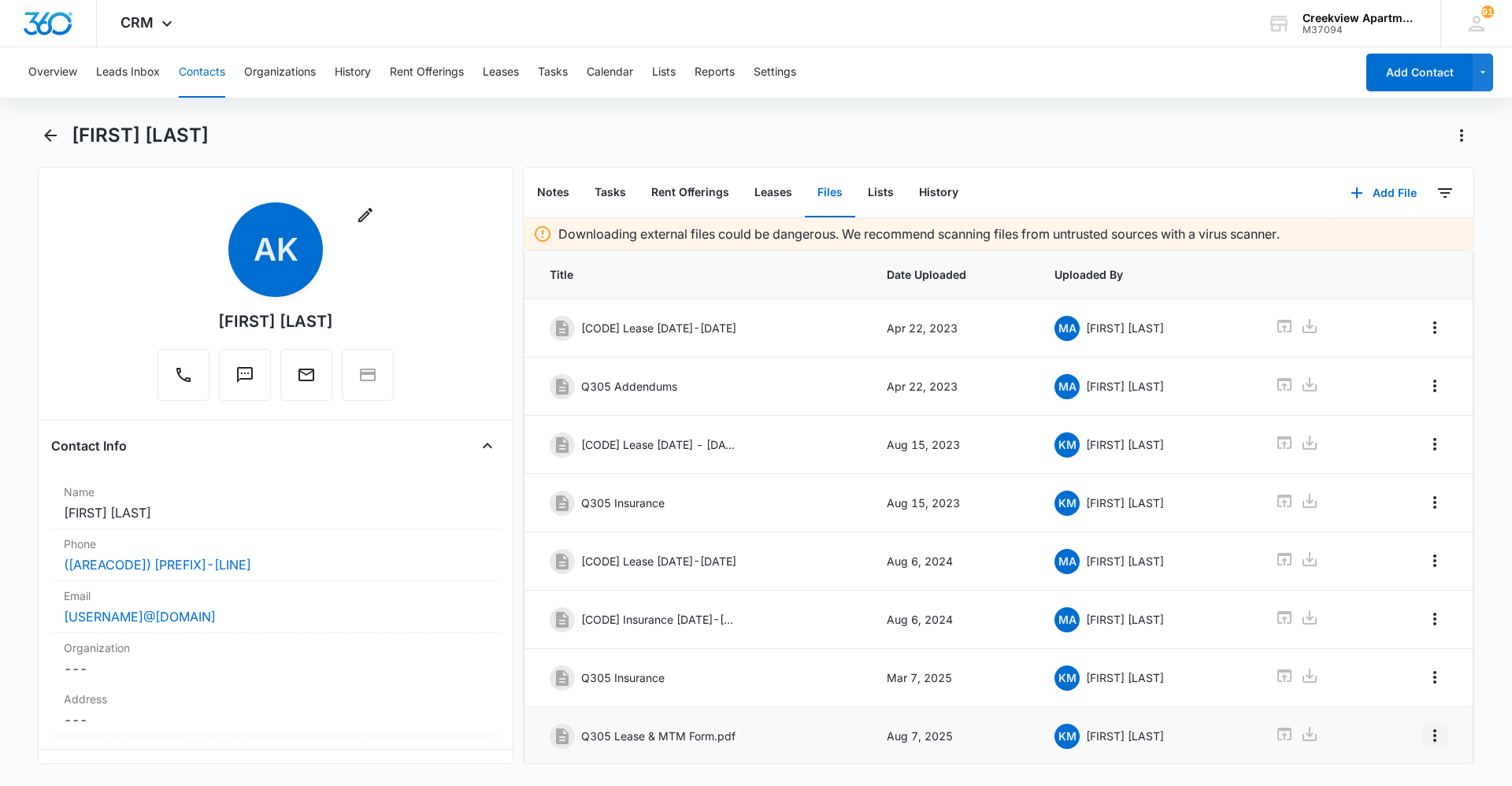 click 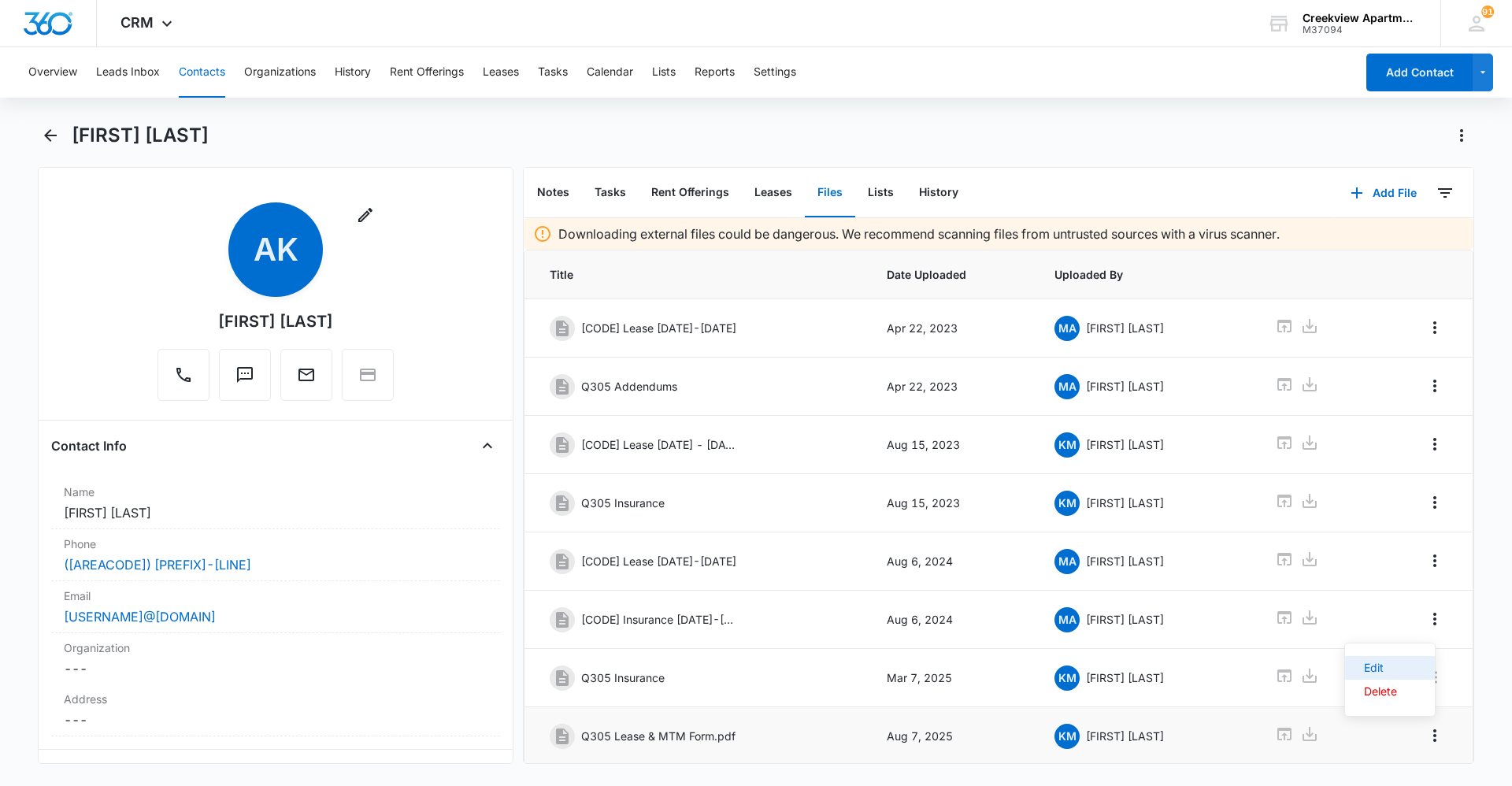 click on "Edit" at bounding box center [1380, 668] 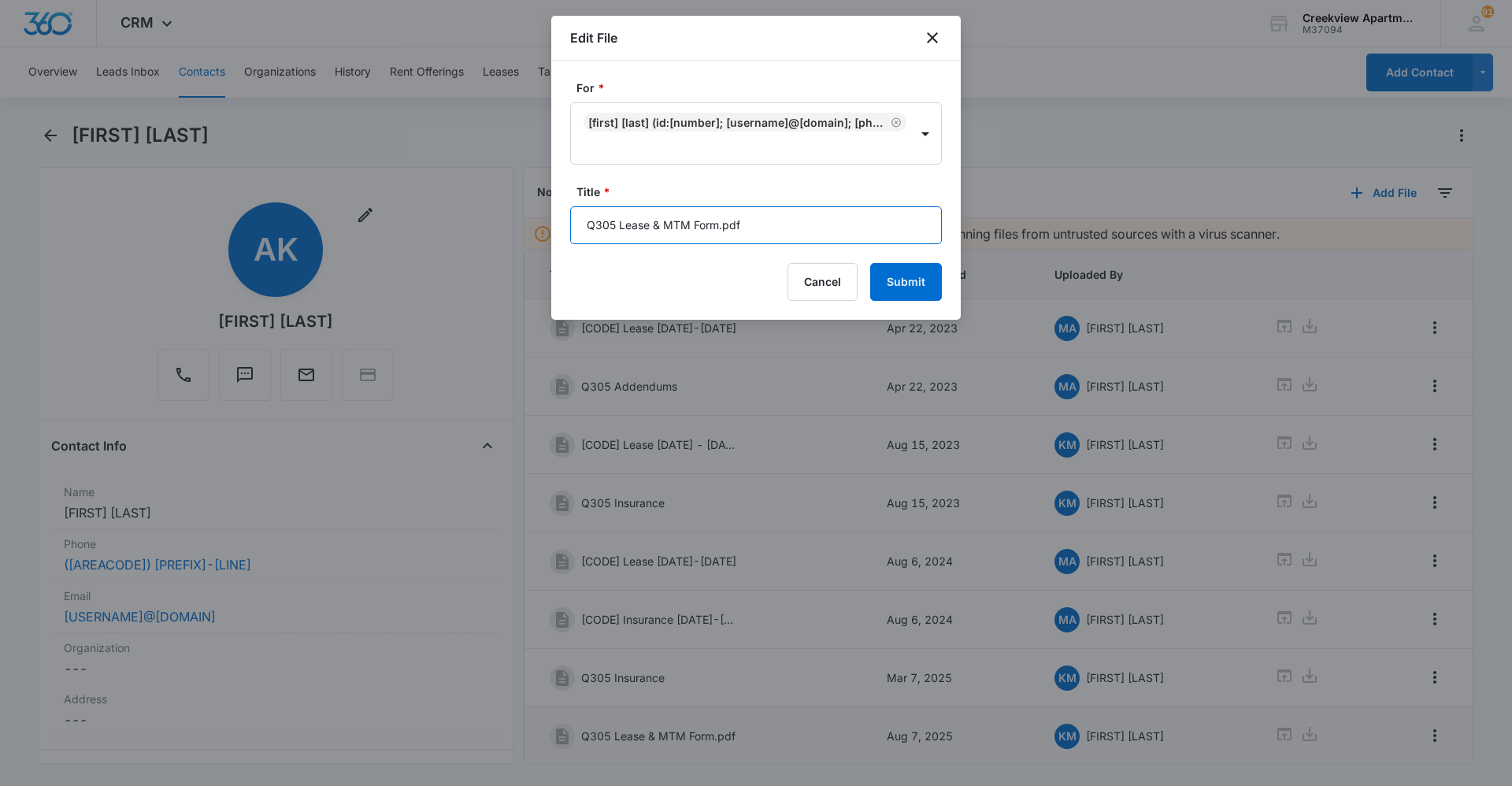 click on "Q305 Lease & MTM Form.pdf" at bounding box center (756, 225) 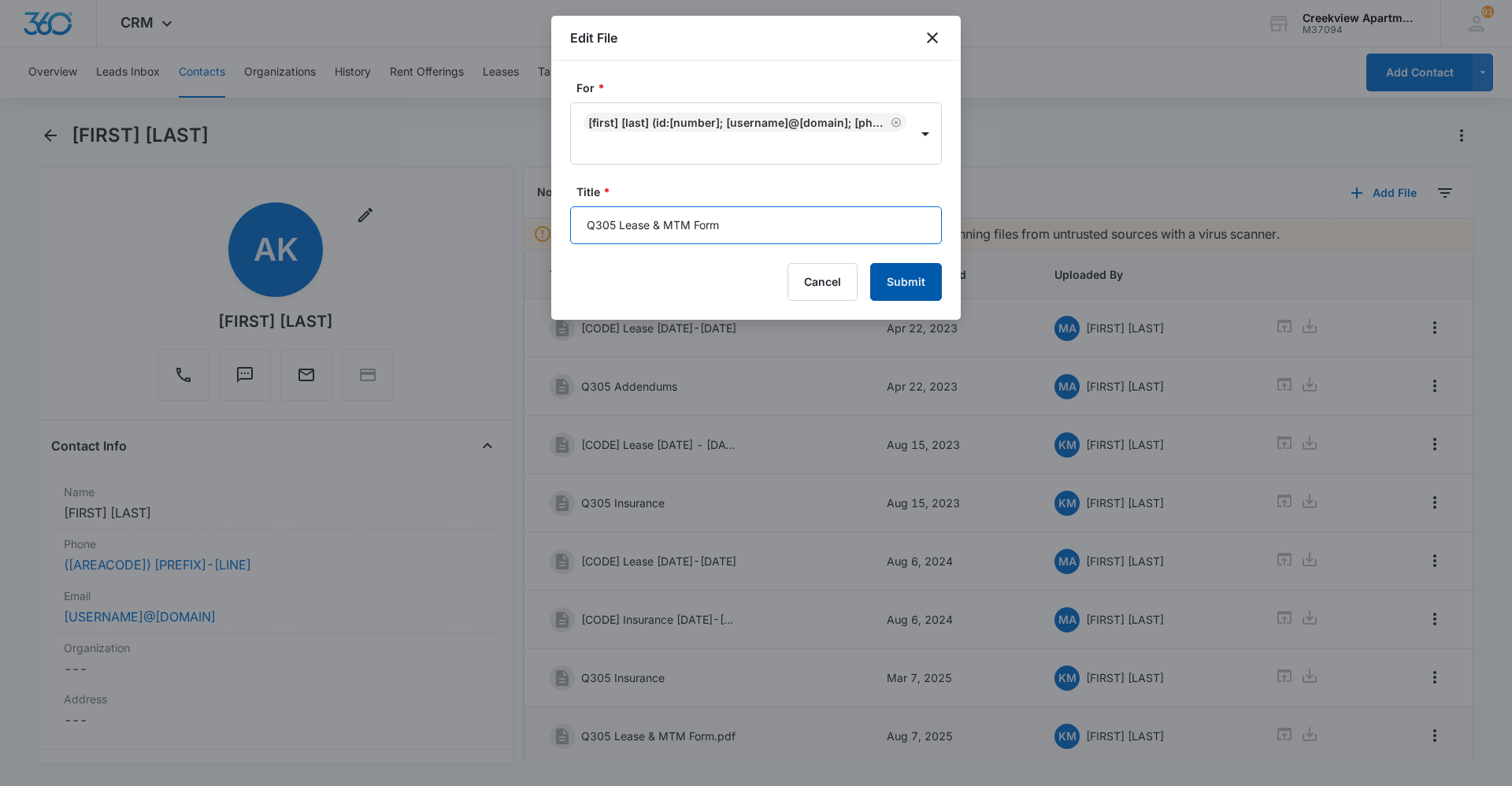 type on "Q305 Lease & MTM Form" 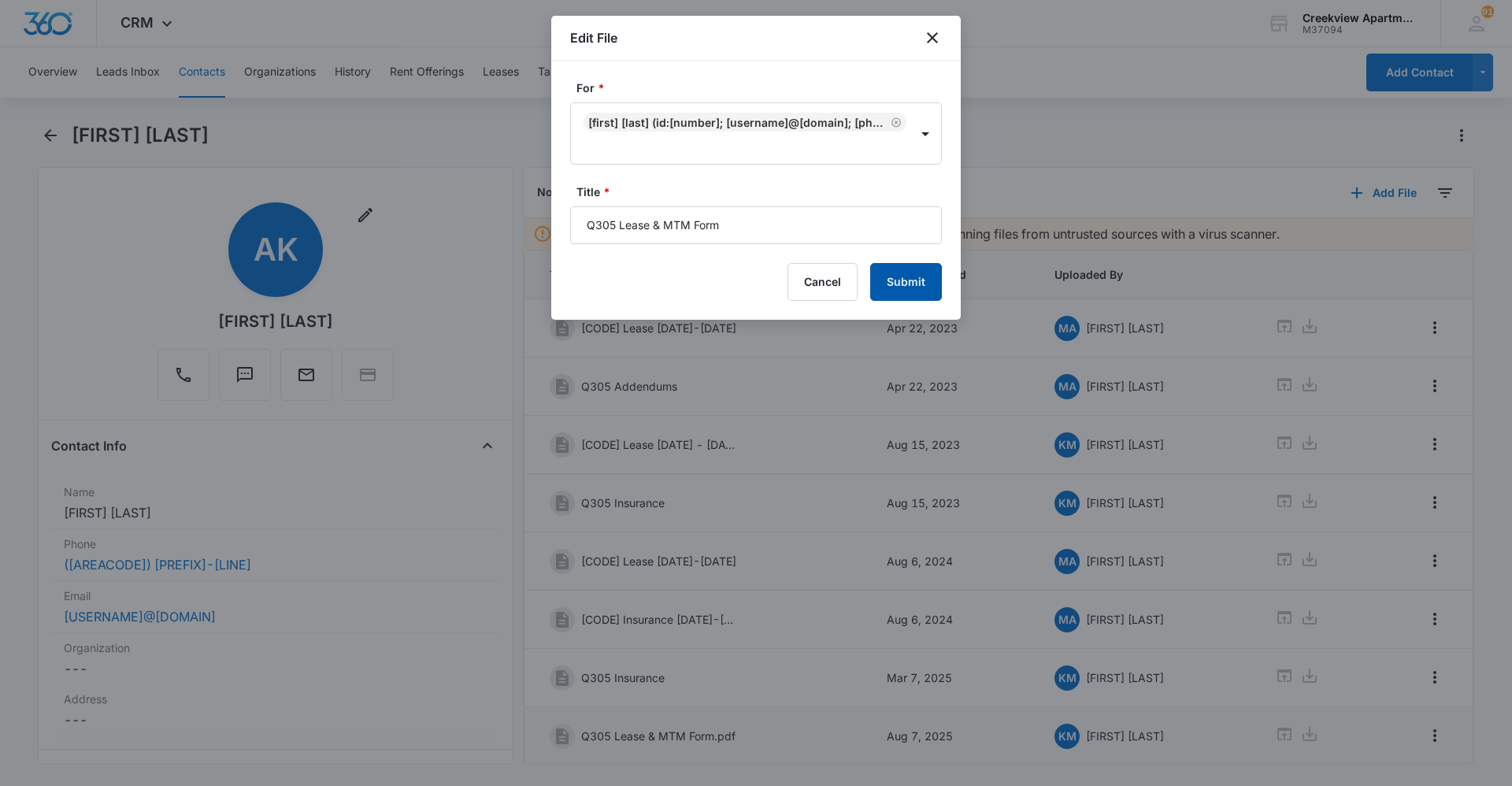 type 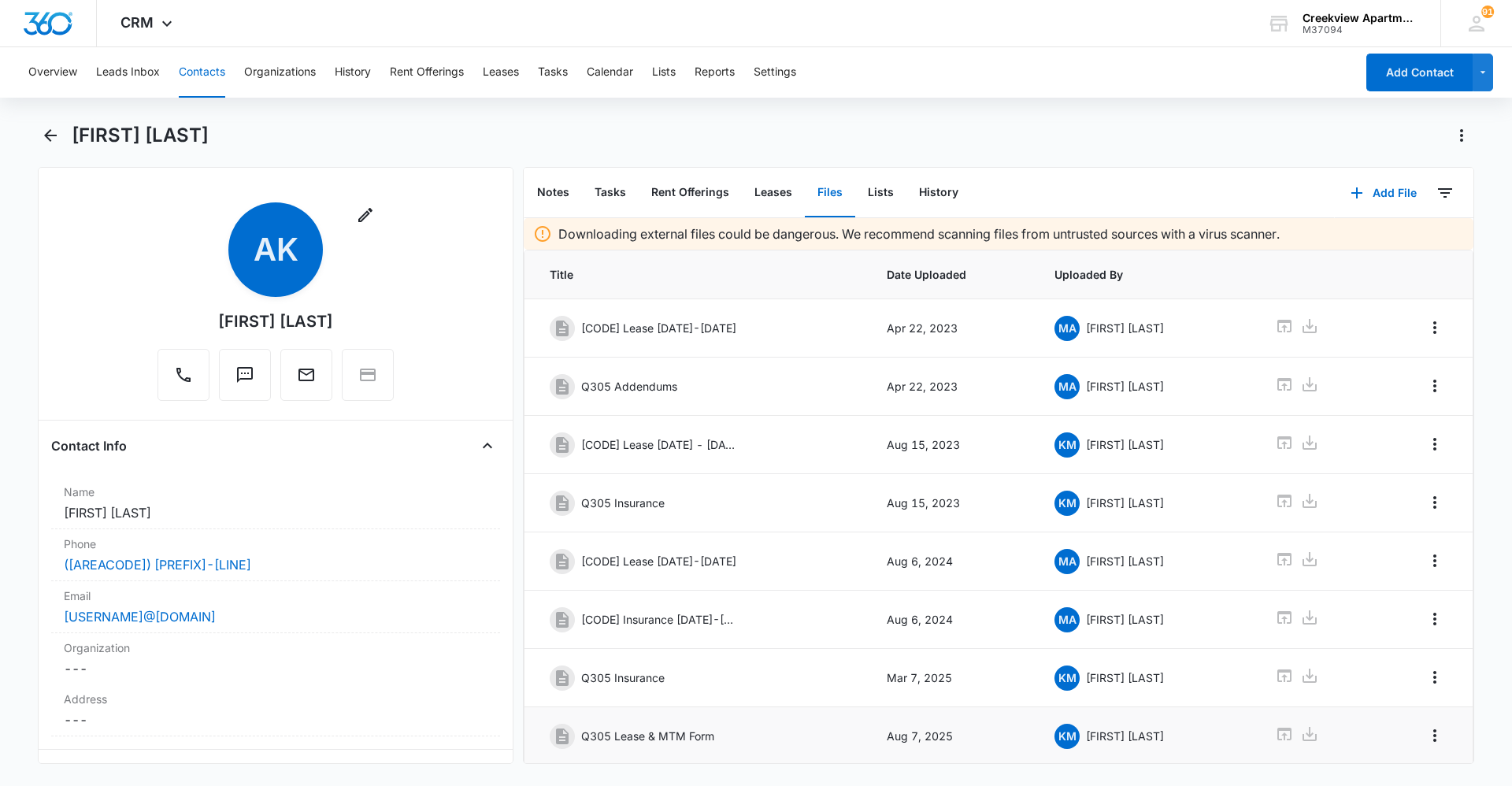 click on "Contacts" at bounding box center [202, 72] 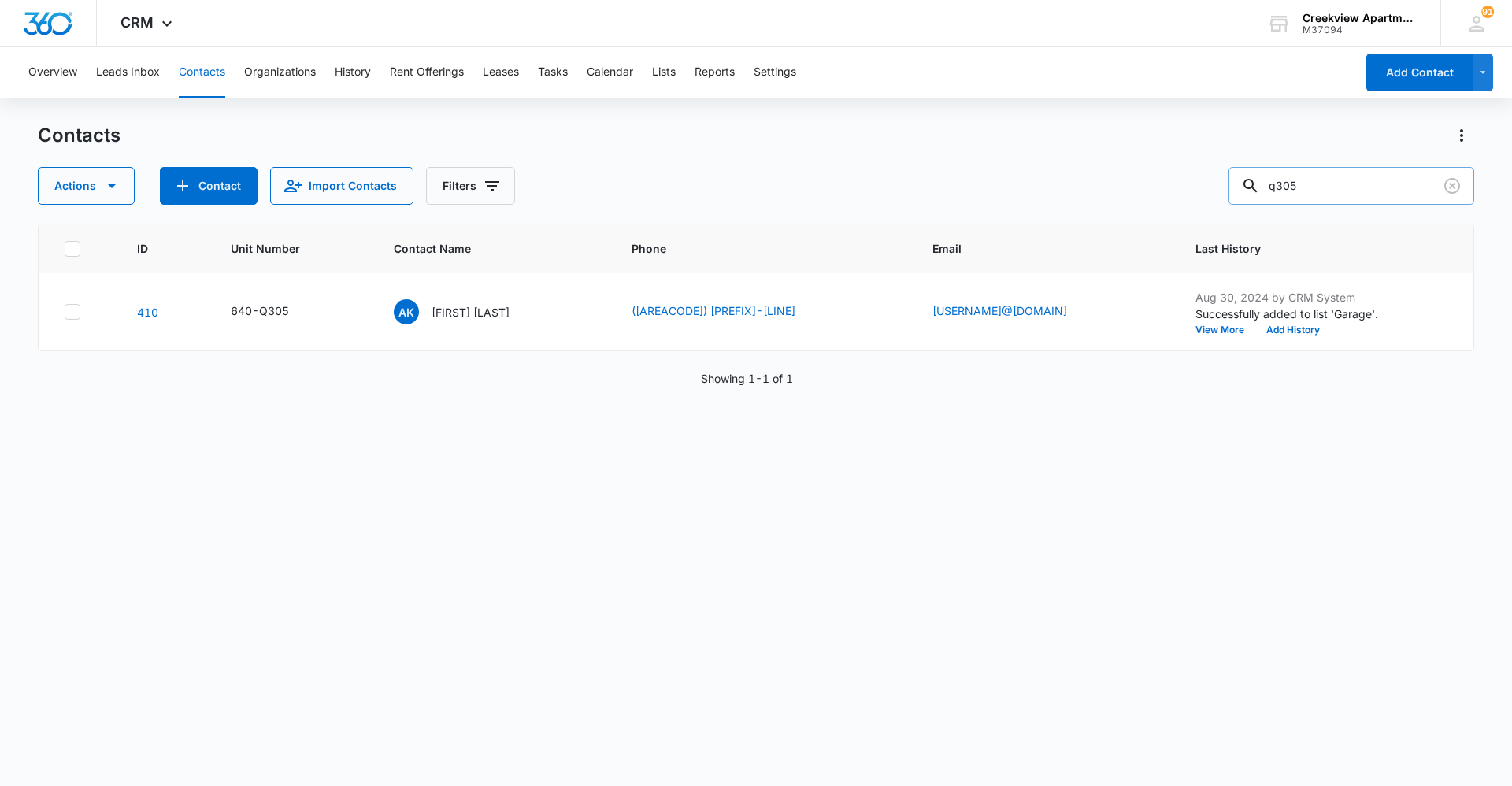 drag, startPoint x: 1283, startPoint y: 187, endPoint x: 1266, endPoint y: 190, distance: 17.262677 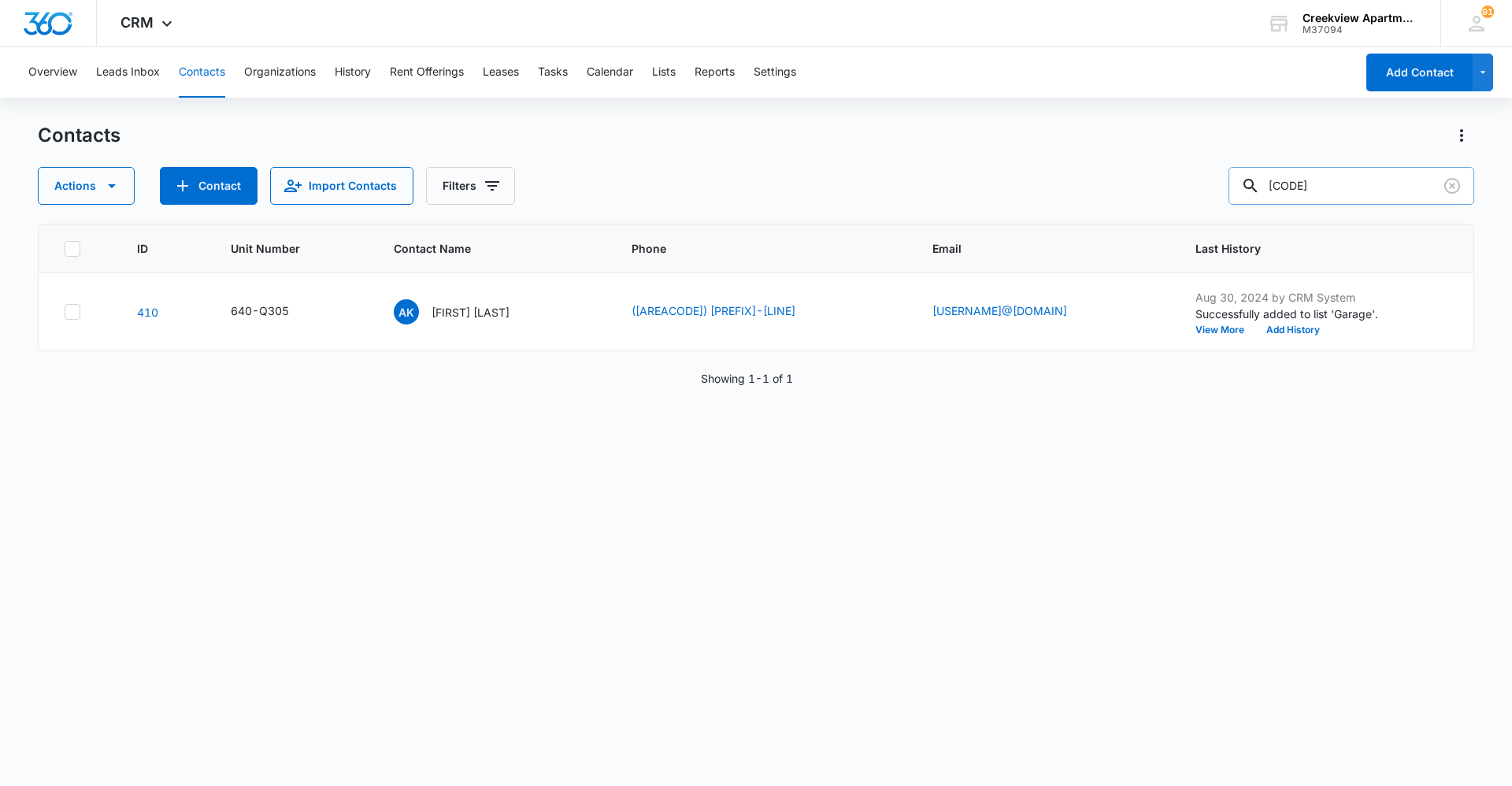 type on "[CODE]" 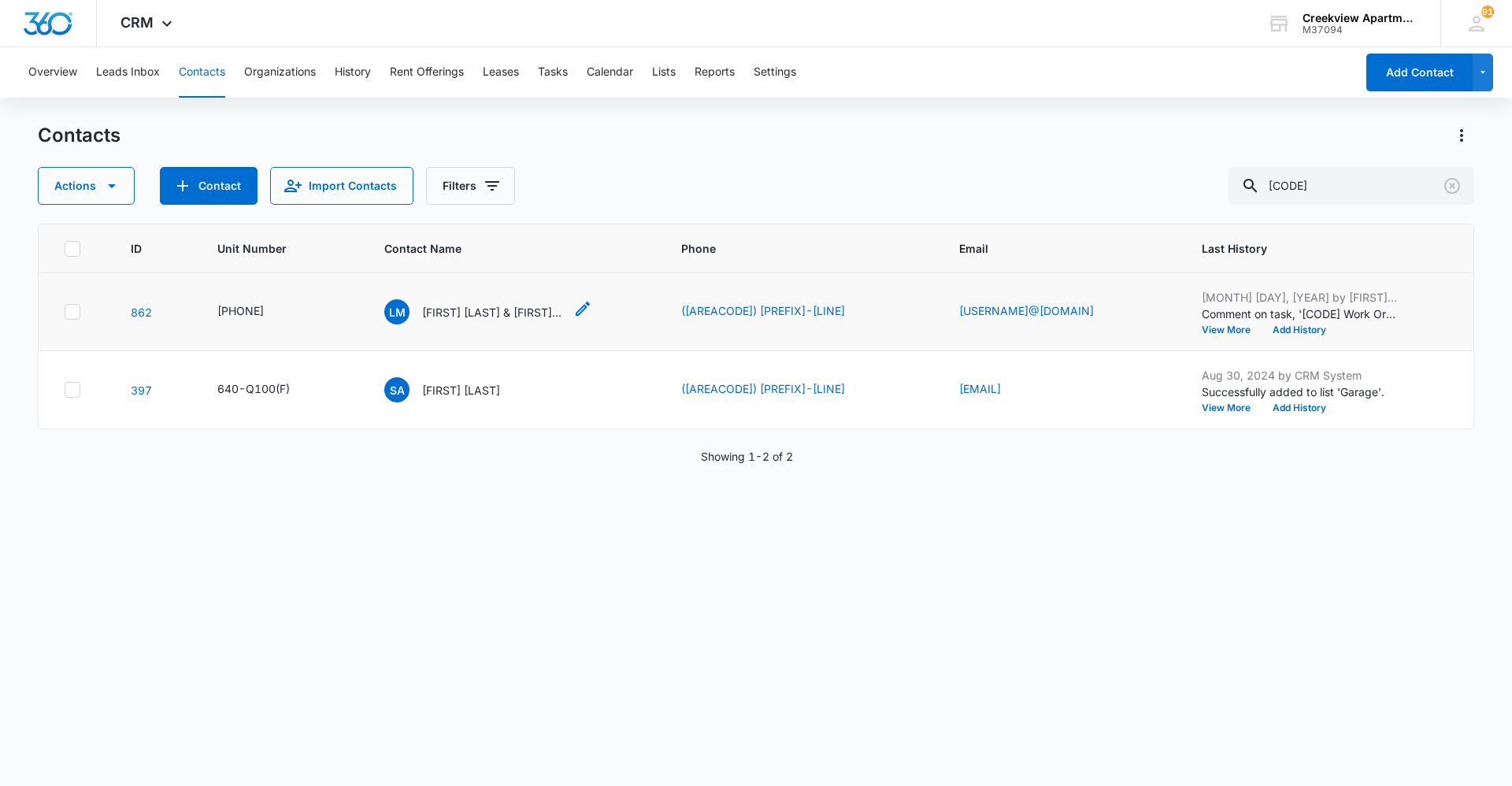 click on "[FIRST] [LAST] & [FIRST] [LAST]" at bounding box center [493, 312] 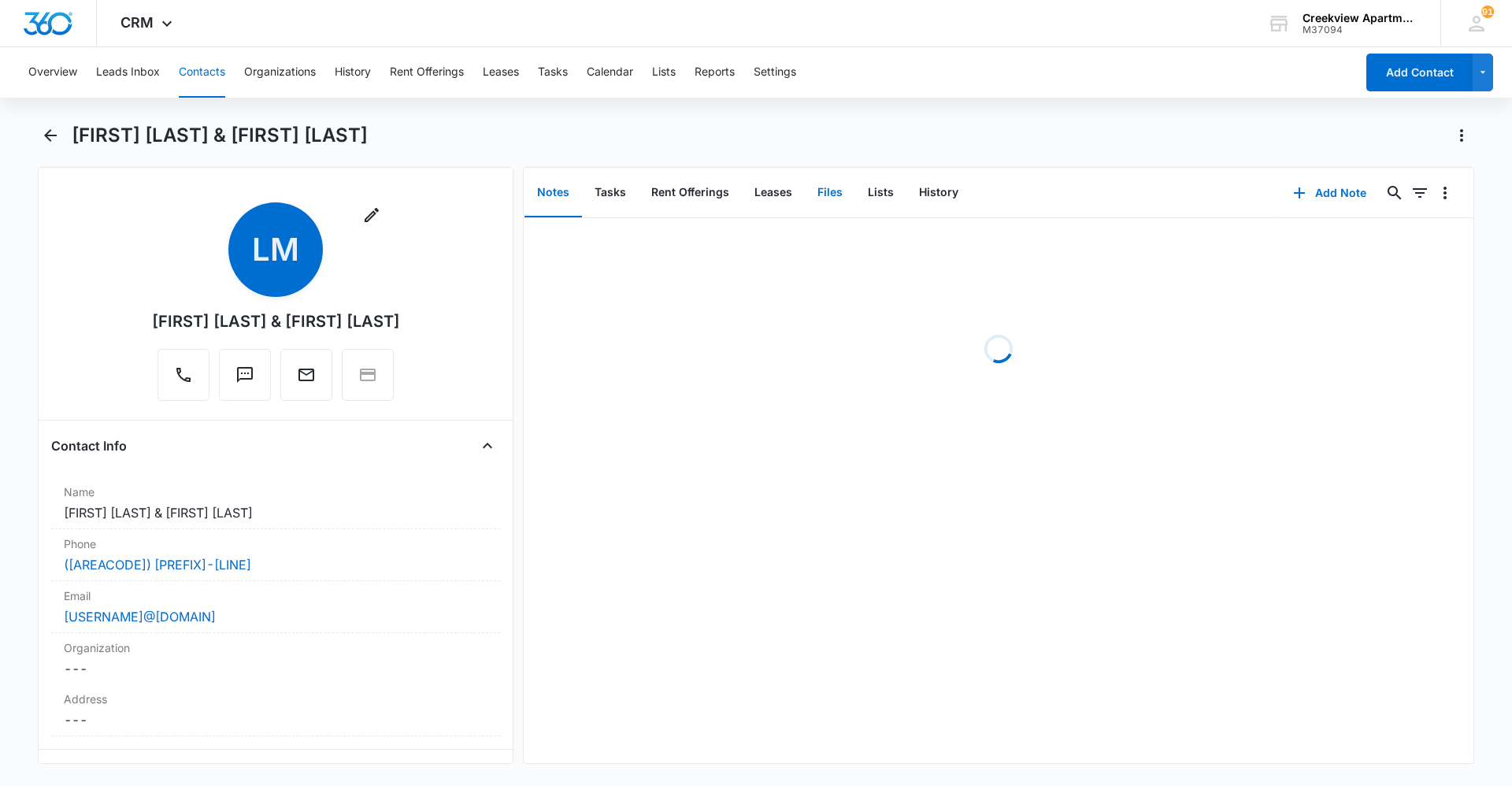 click on "Files" at bounding box center (830, 193) 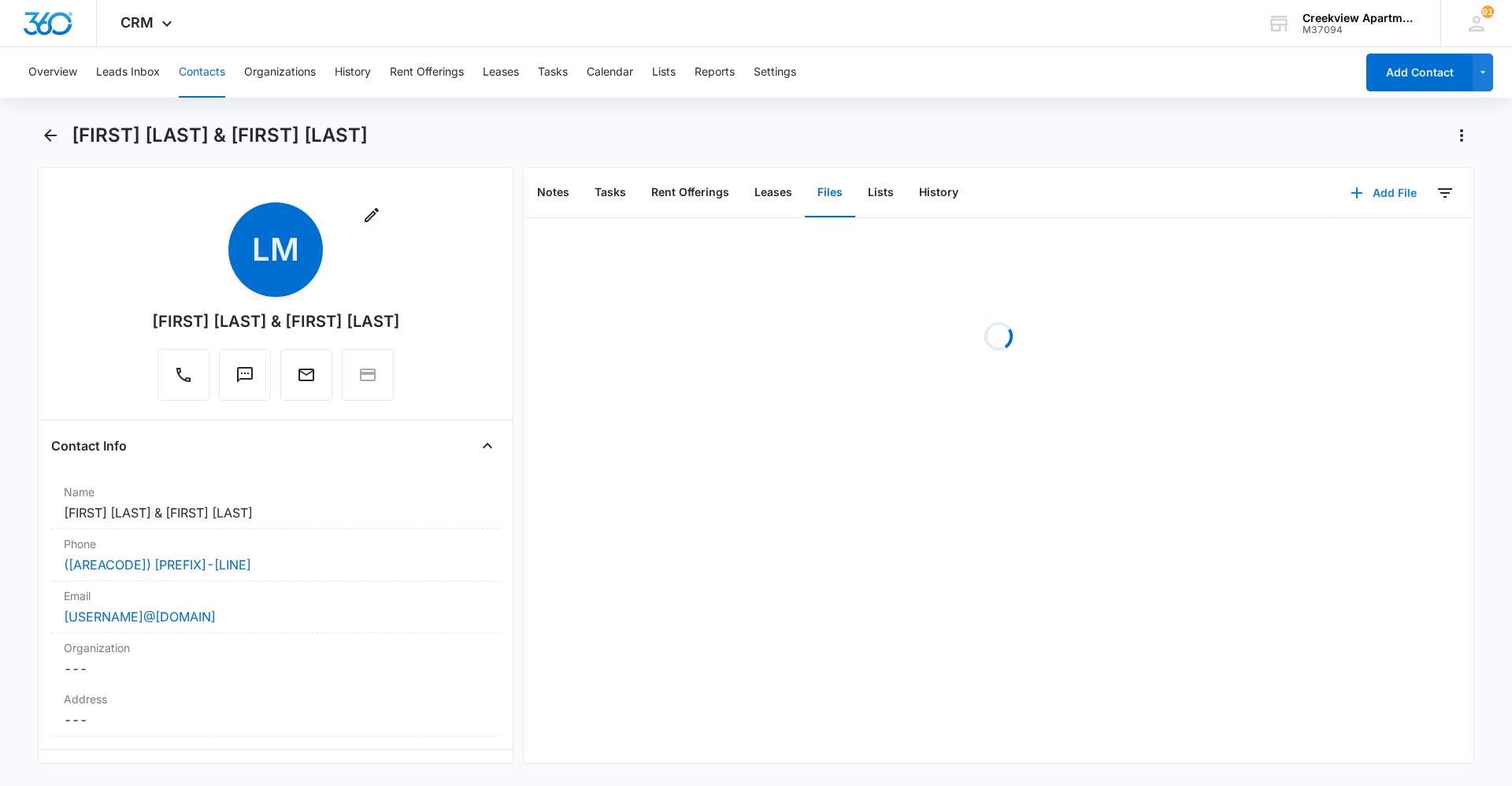 click on "Add File" at bounding box center (1384, 193) 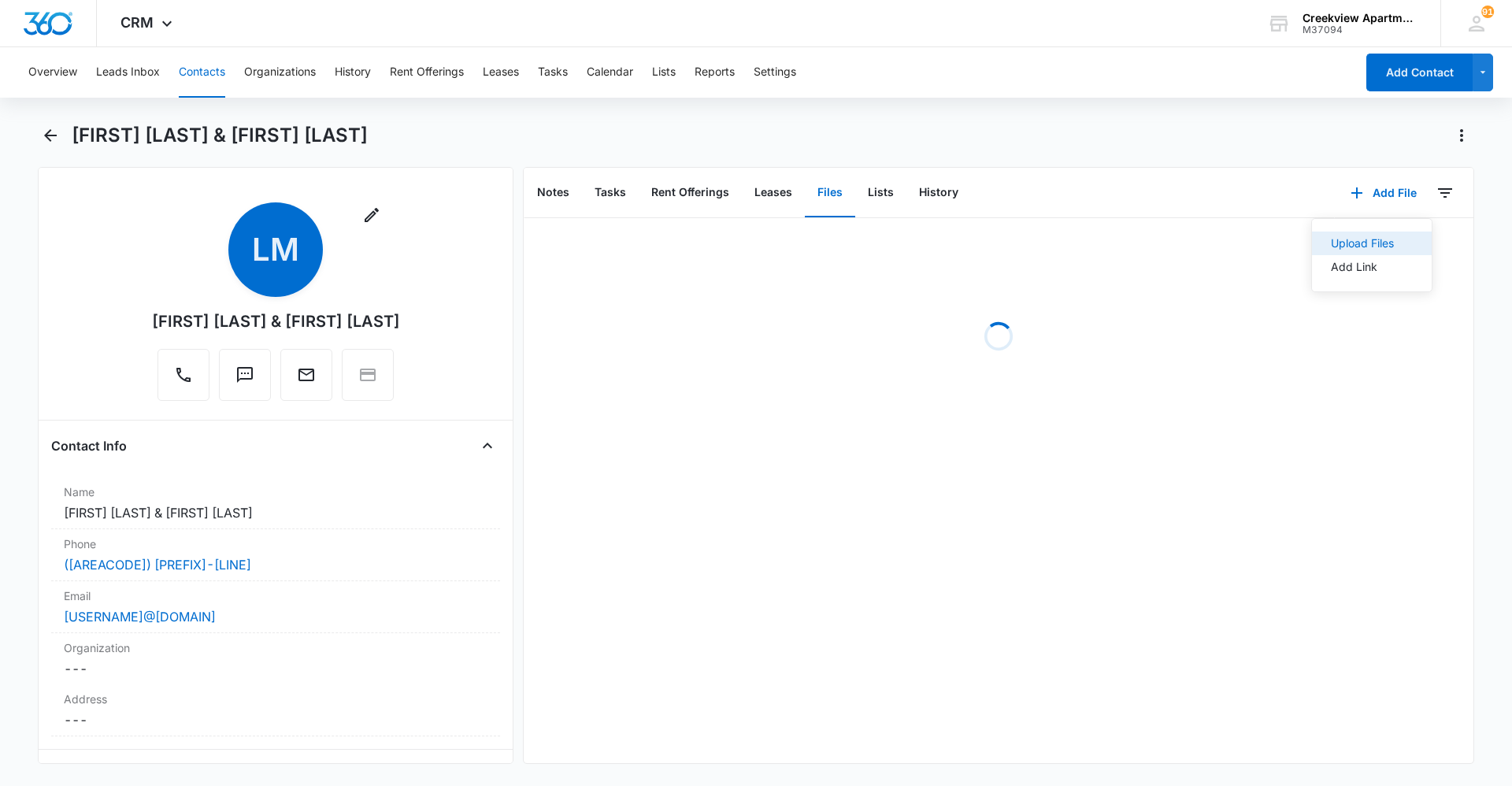 click on "Upload Files" at bounding box center (1362, 243) 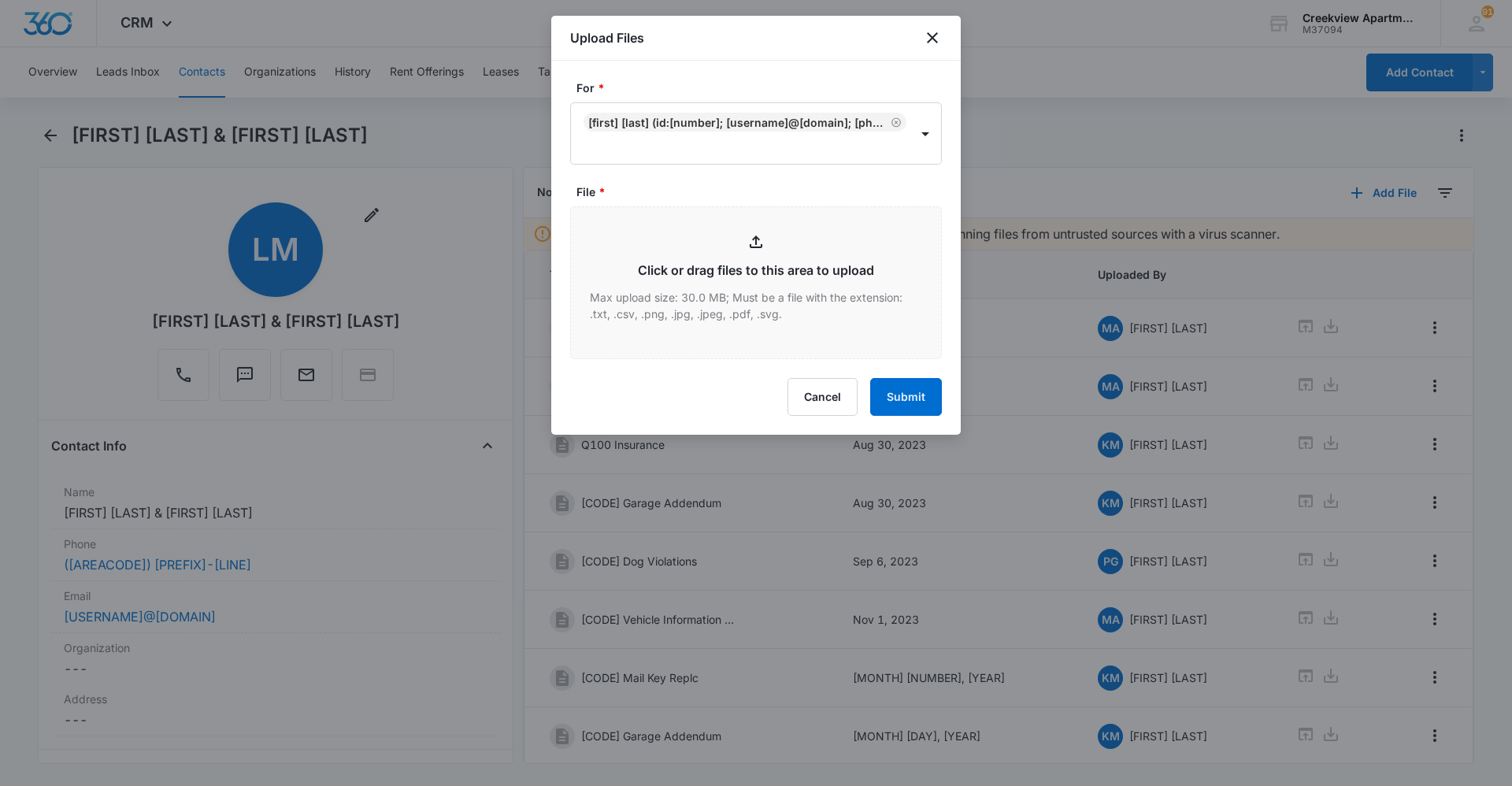 type on "C:\fakepath\Q100 Lease.pdf" 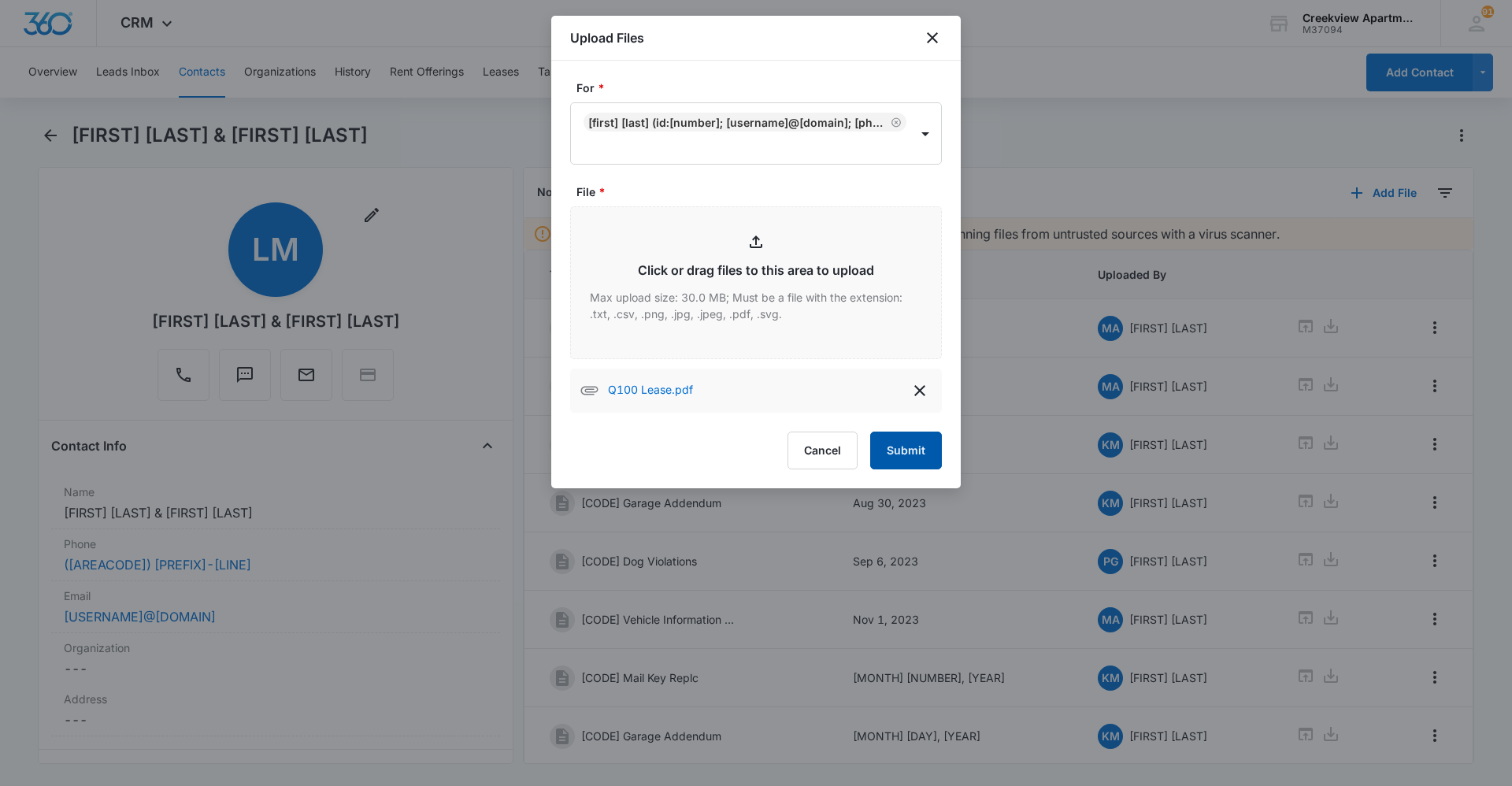click on "Submit" at bounding box center (906, 450) 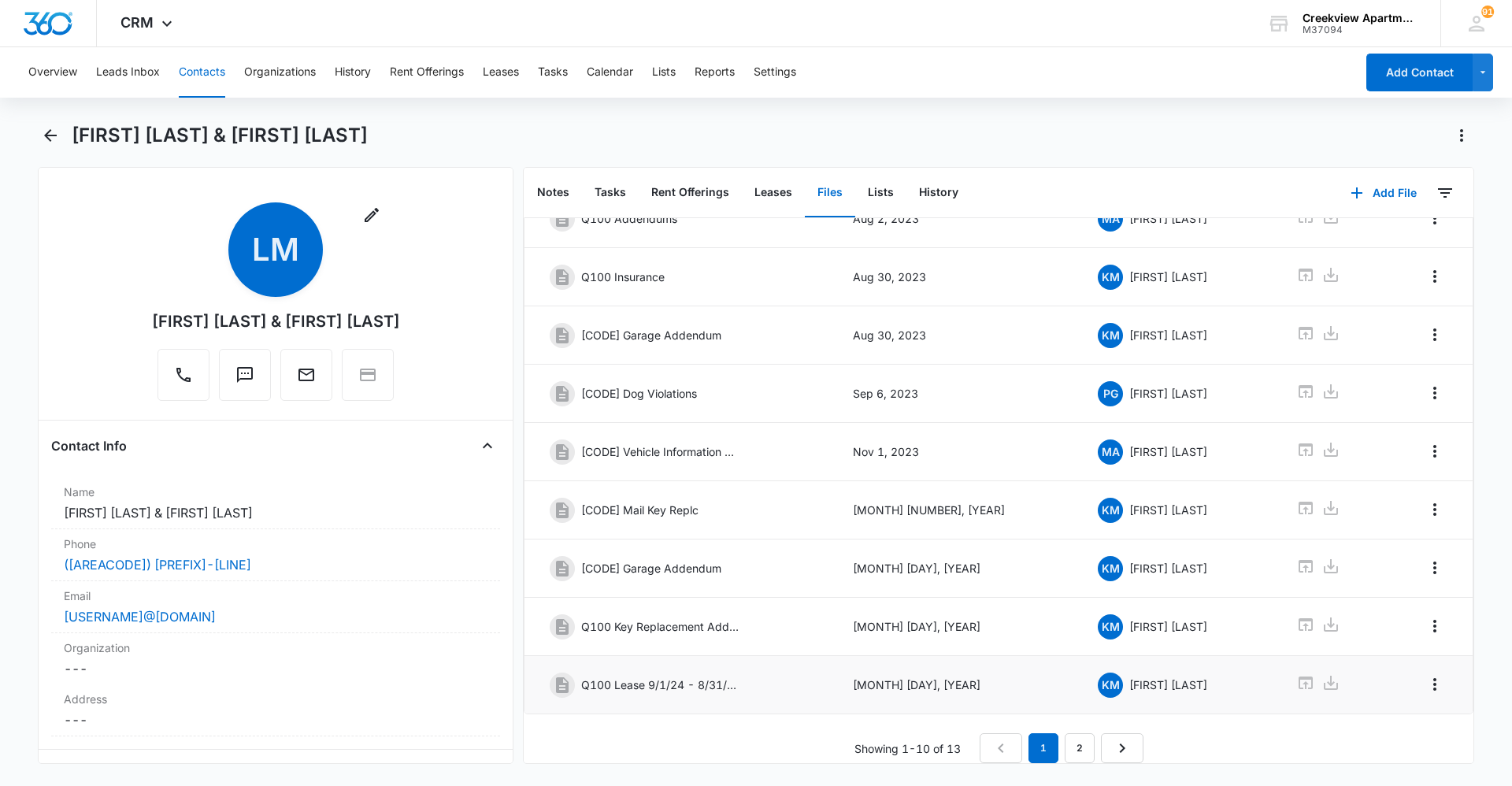 scroll, scrollTop: 180, scrollLeft: 0, axis: vertical 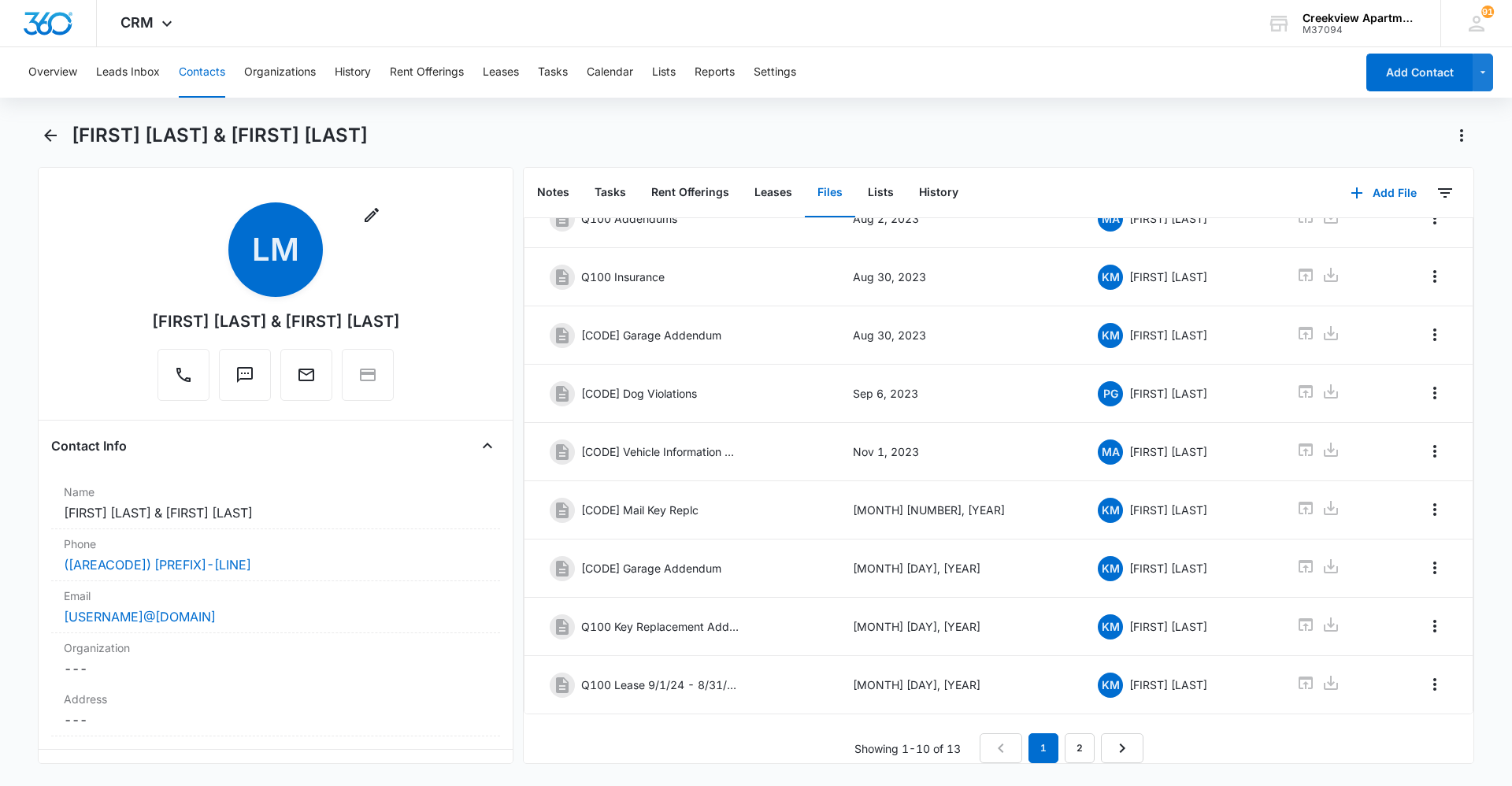 click on "1 2" at bounding box center [1062, 748] 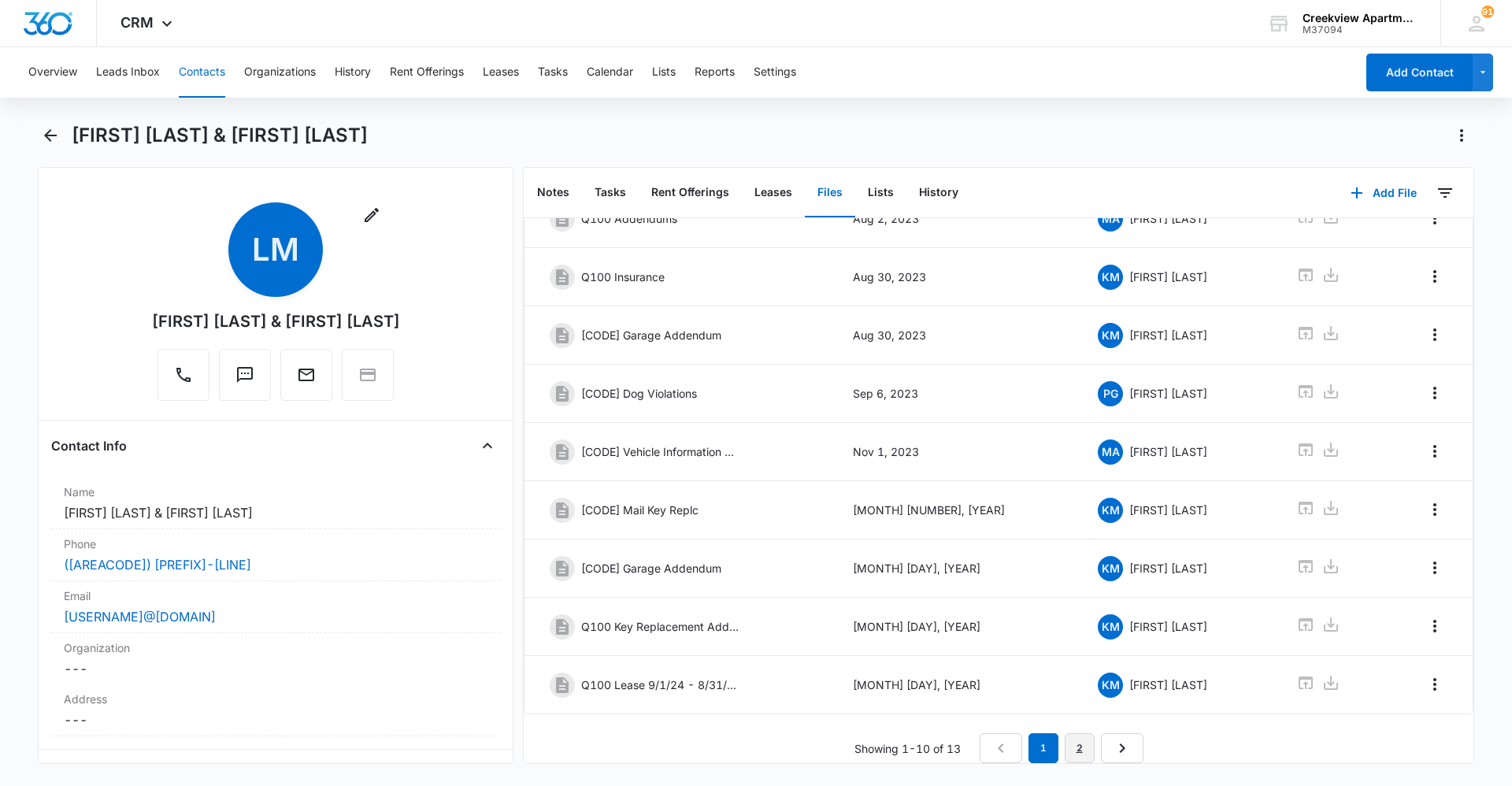 click on "2" at bounding box center (1080, 748) 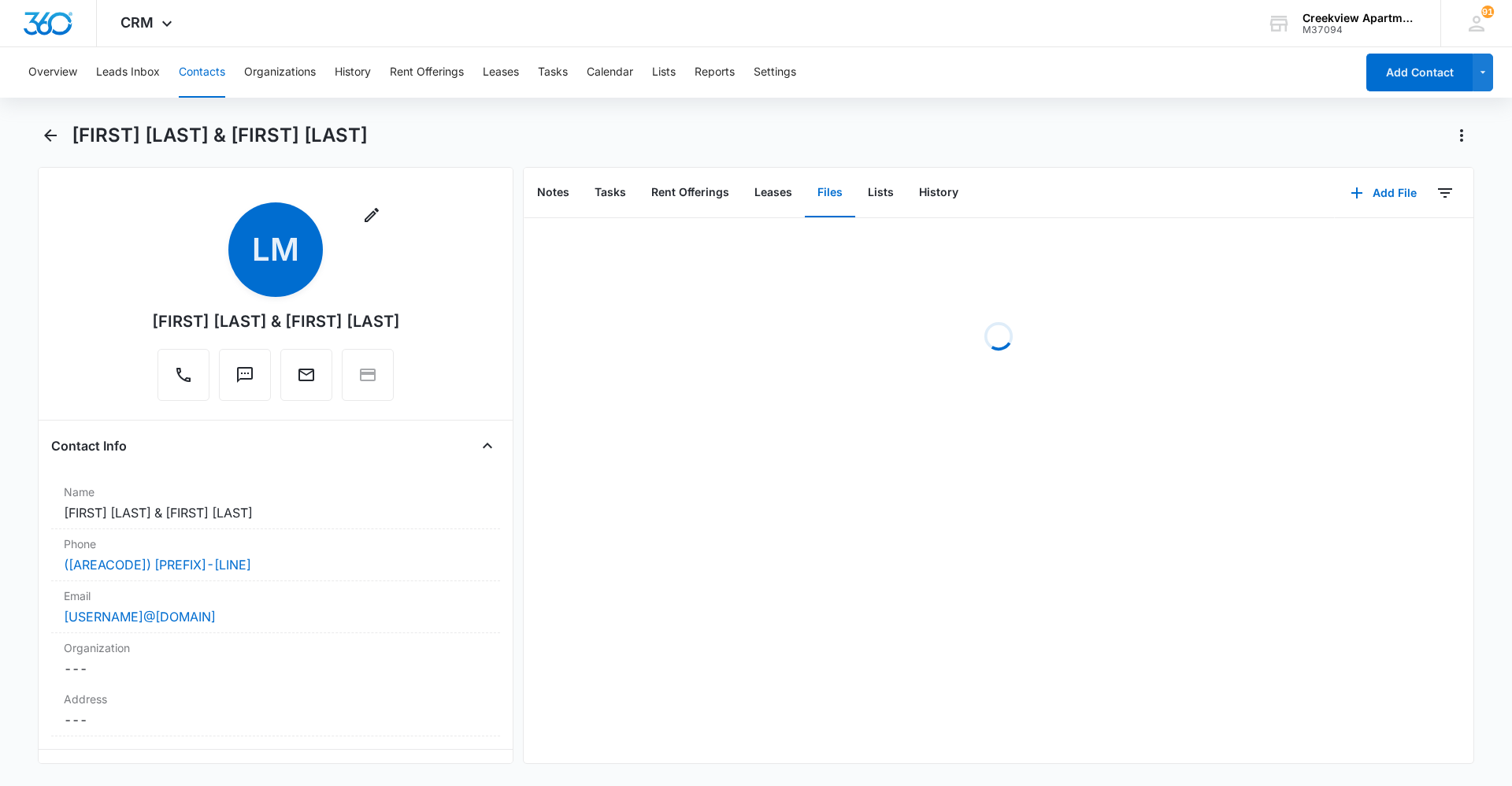 scroll, scrollTop: 0, scrollLeft: 0, axis: both 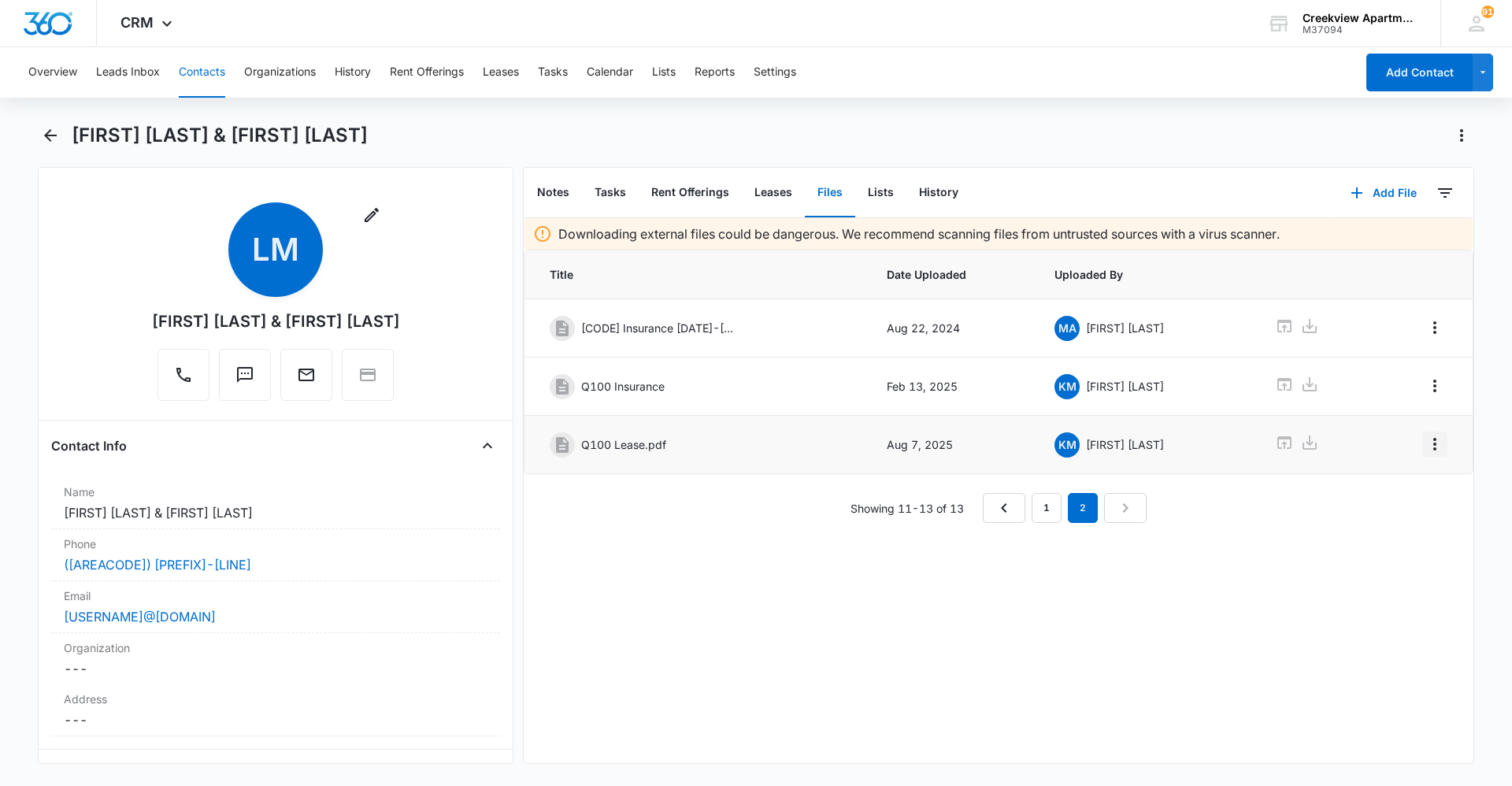 click 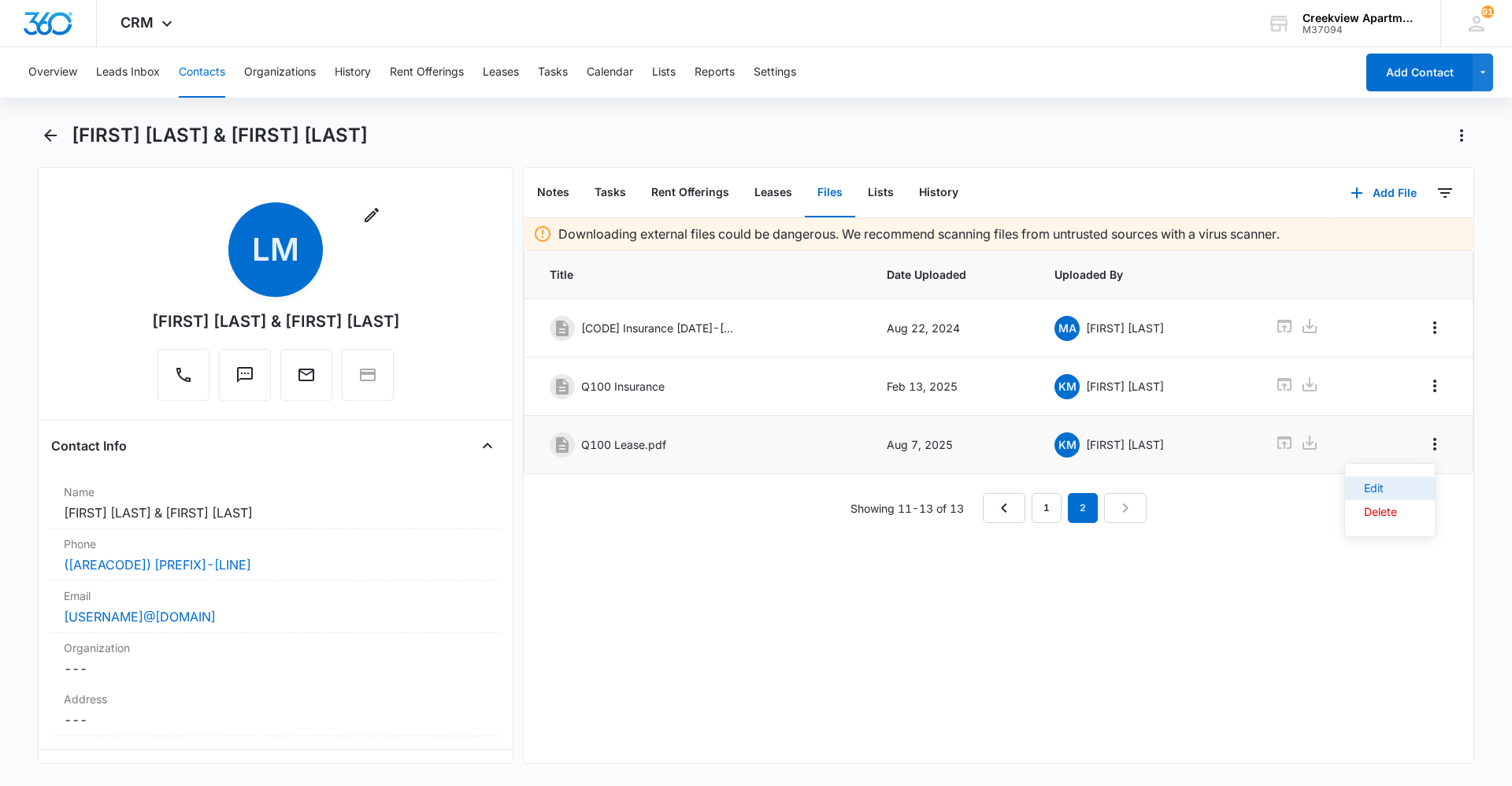 click on "Edit" at bounding box center [1390, 488] 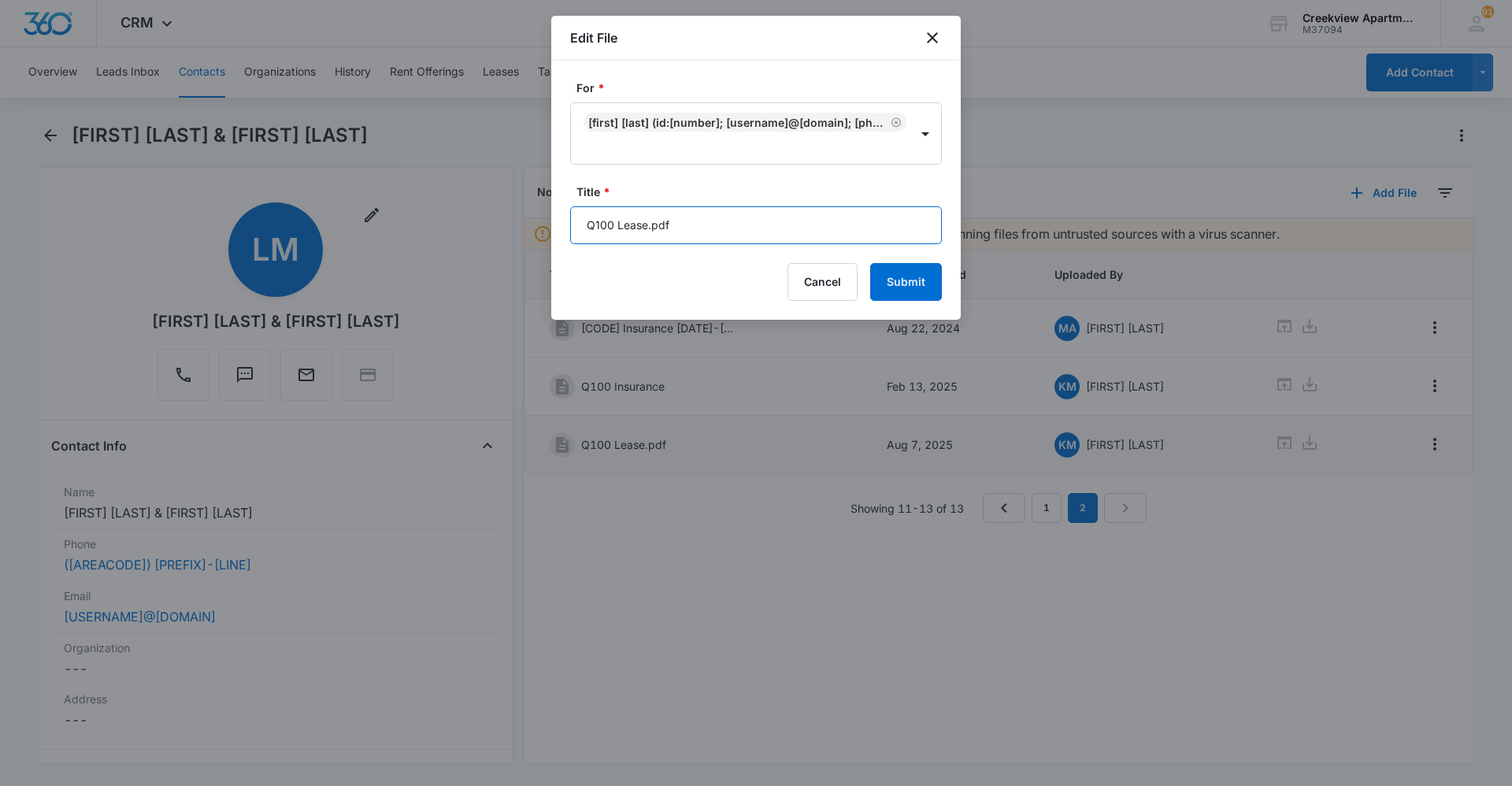 click on "Q100 Lease.pdf" at bounding box center [756, 225] 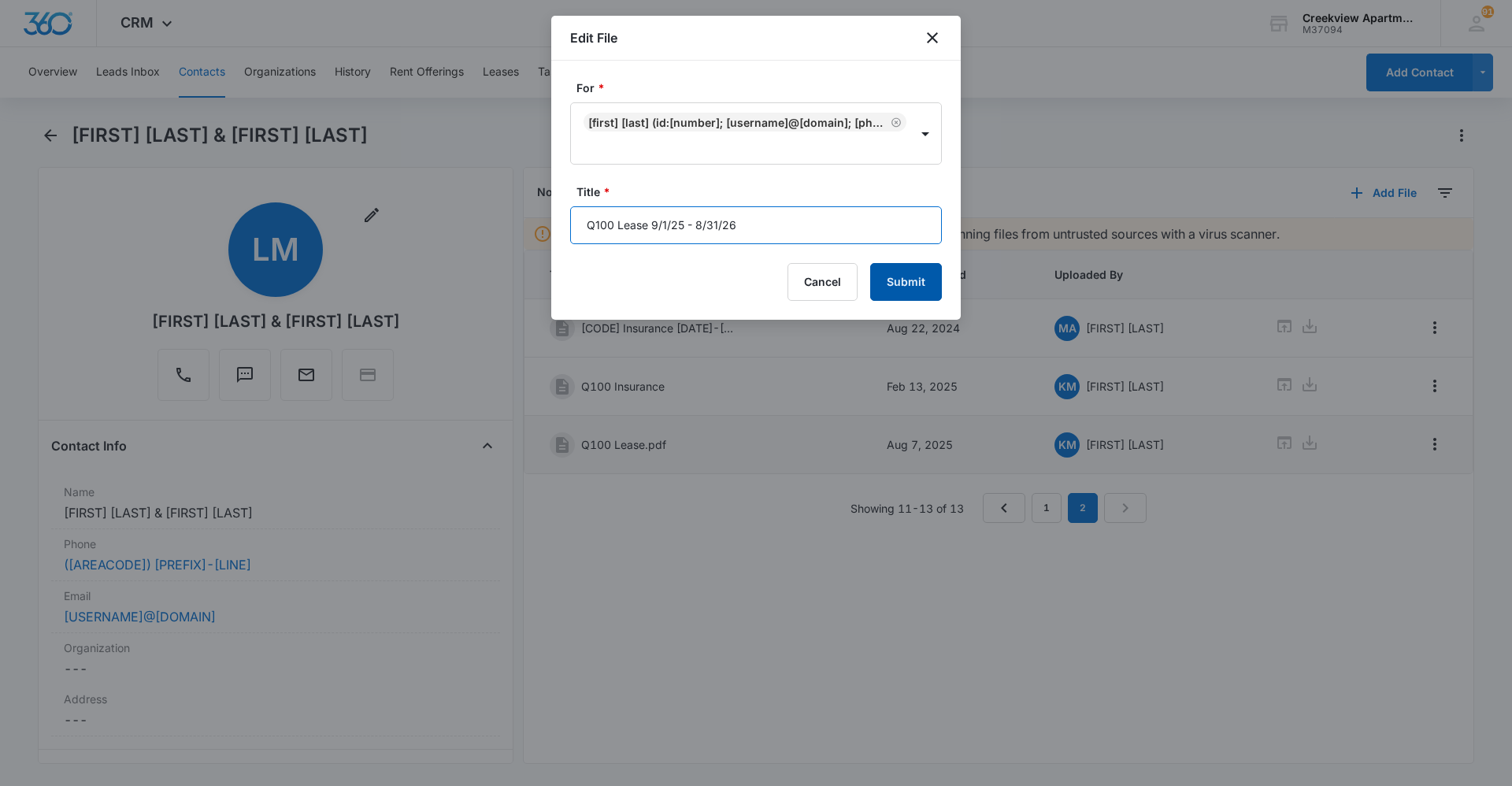 type on "Q100 Lease 9/1/25 - 8/31/26" 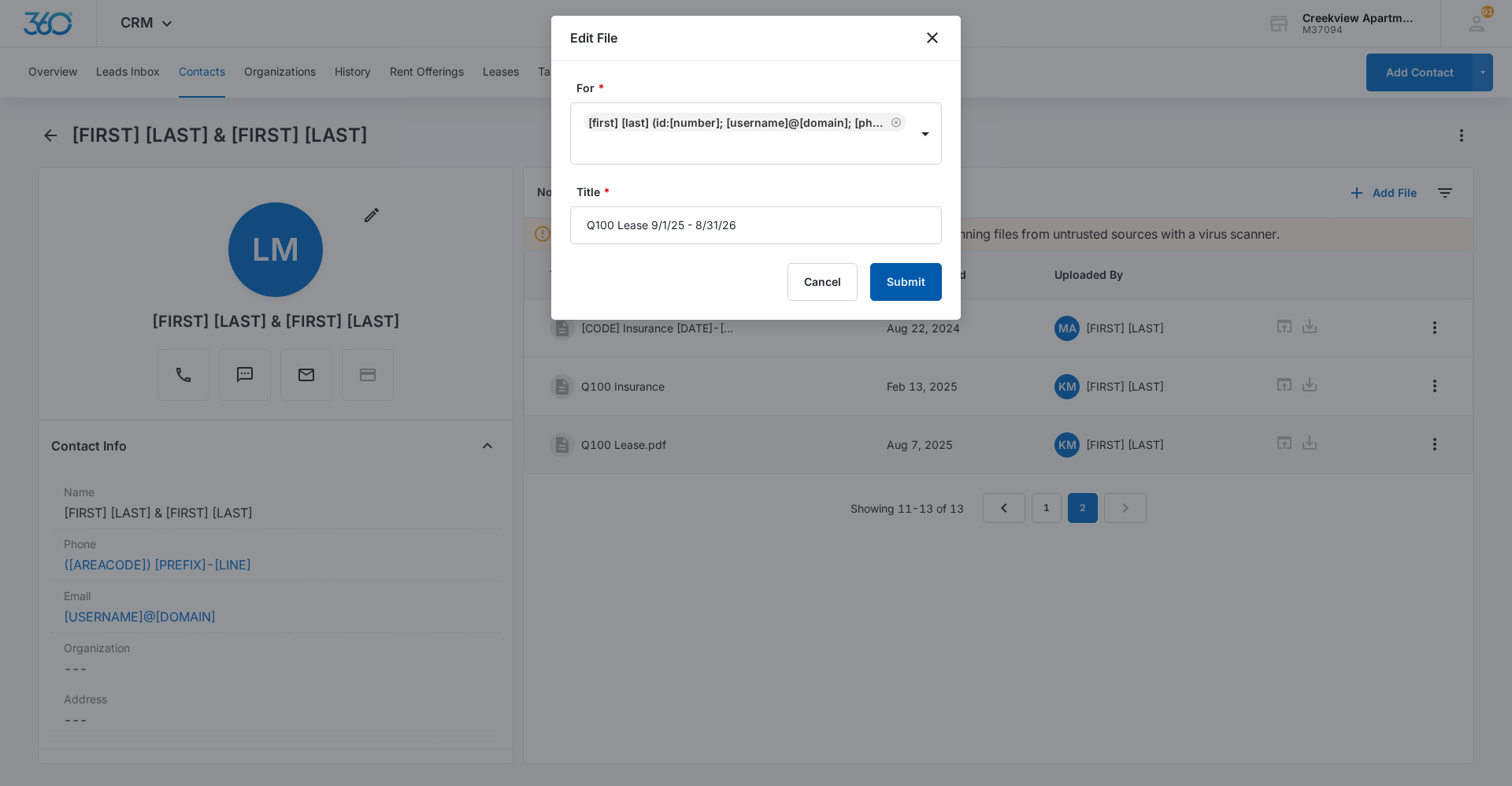 click on "Submit" at bounding box center [906, 282] 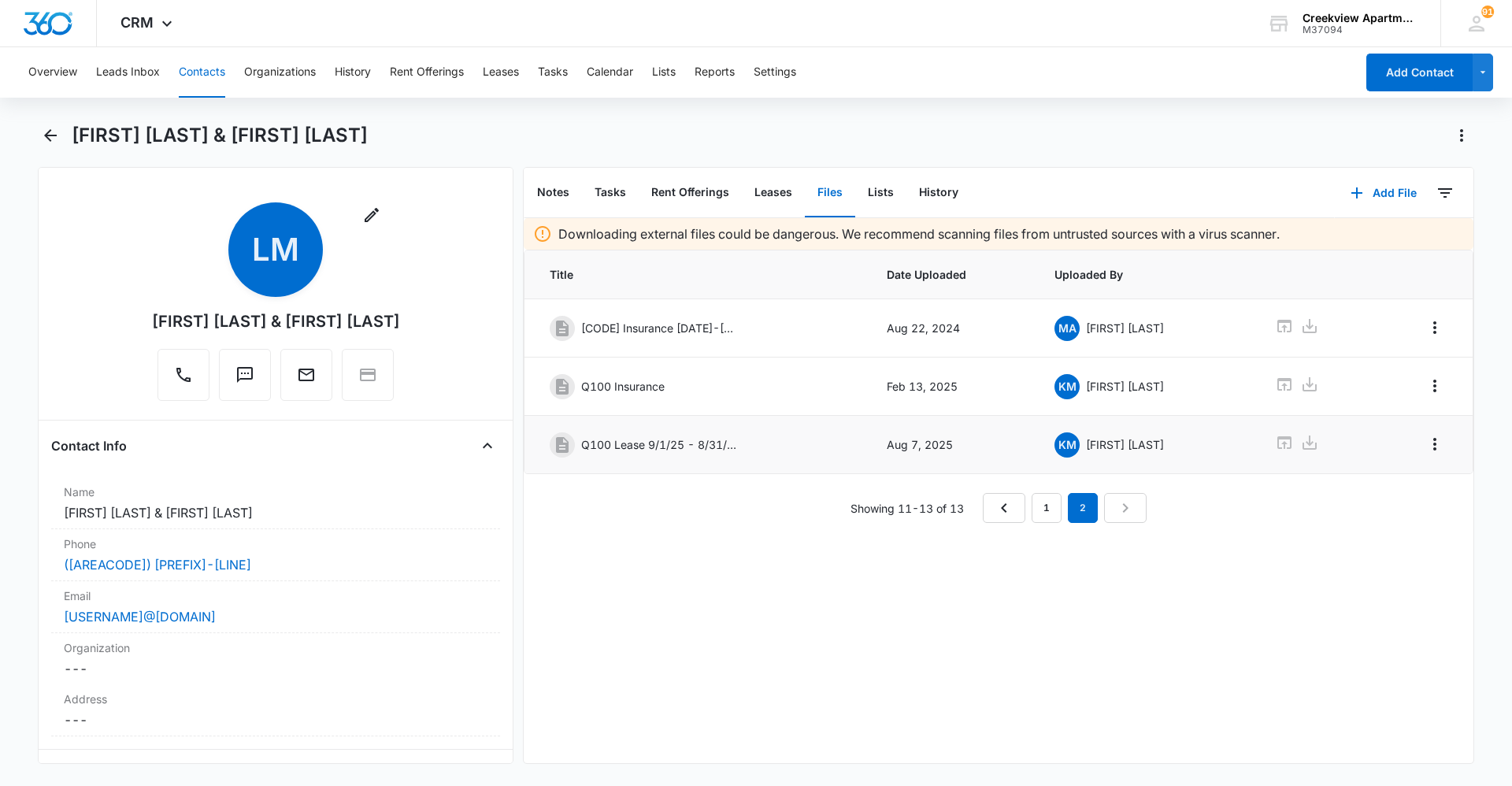 click on "Contacts" at bounding box center (202, 72) 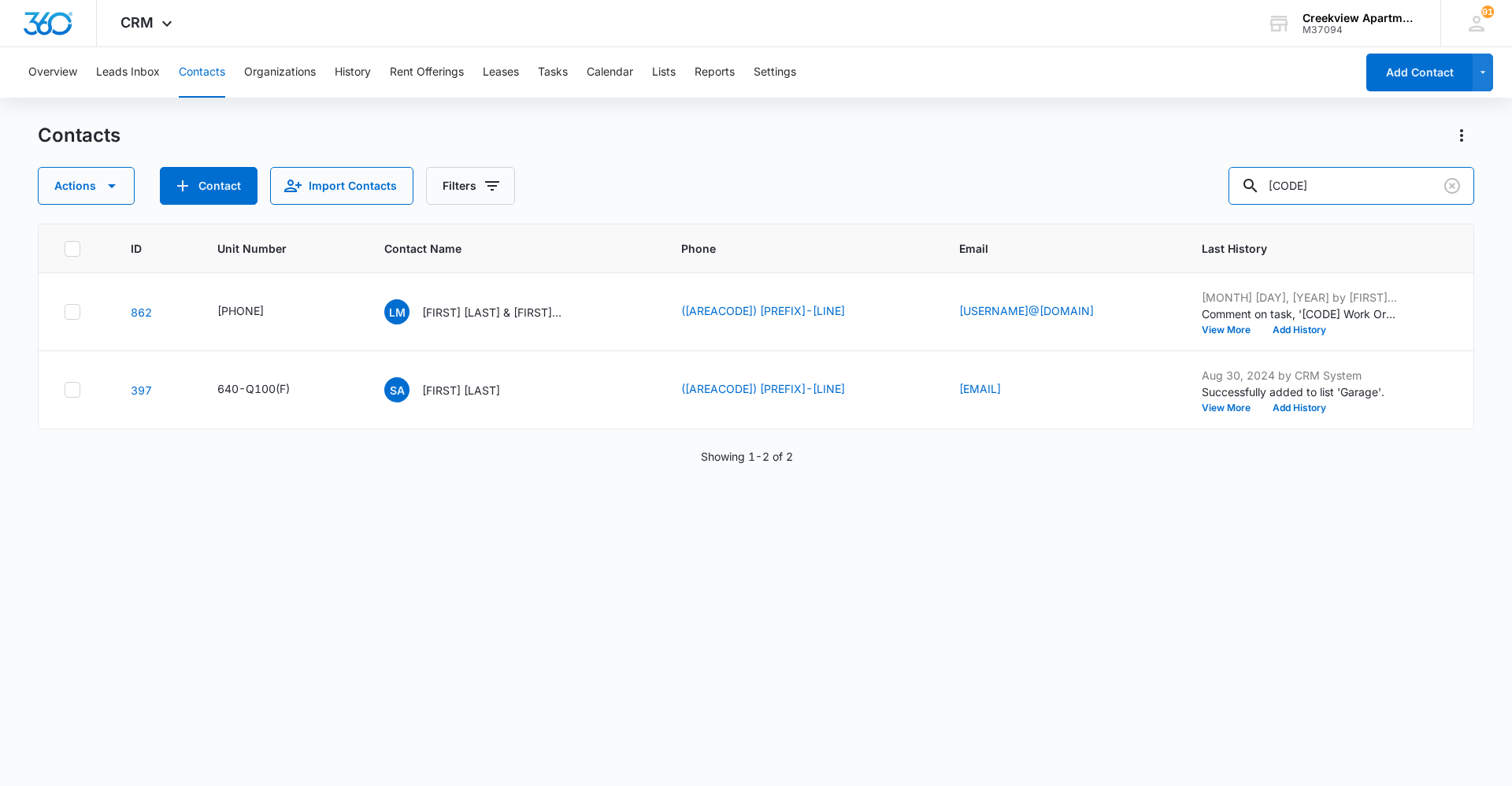 drag, startPoint x: 1342, startPoint y: 181, endPoint x: 1217, endPoint y: 193, distance: 125.57468 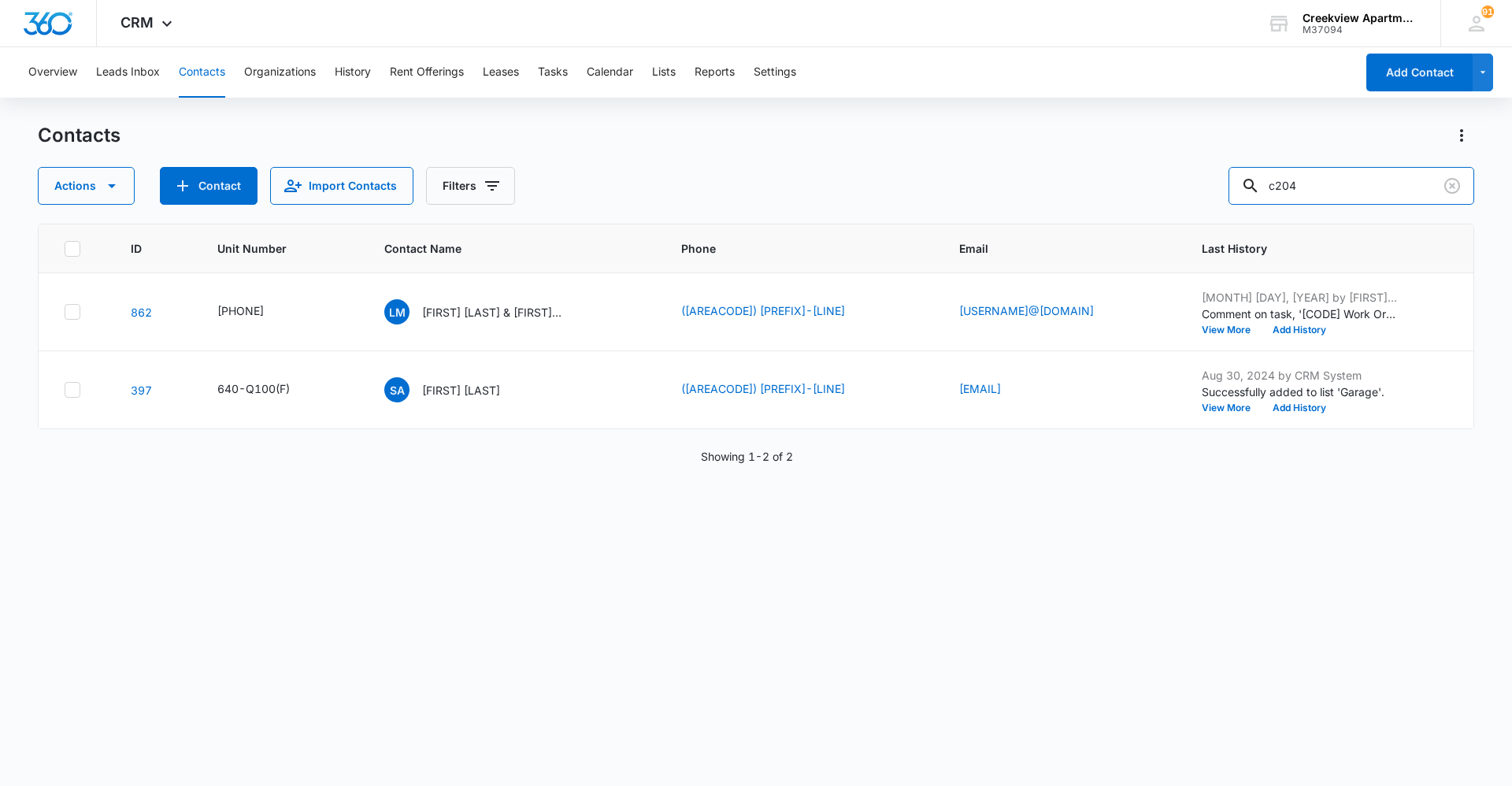 type on "c204" 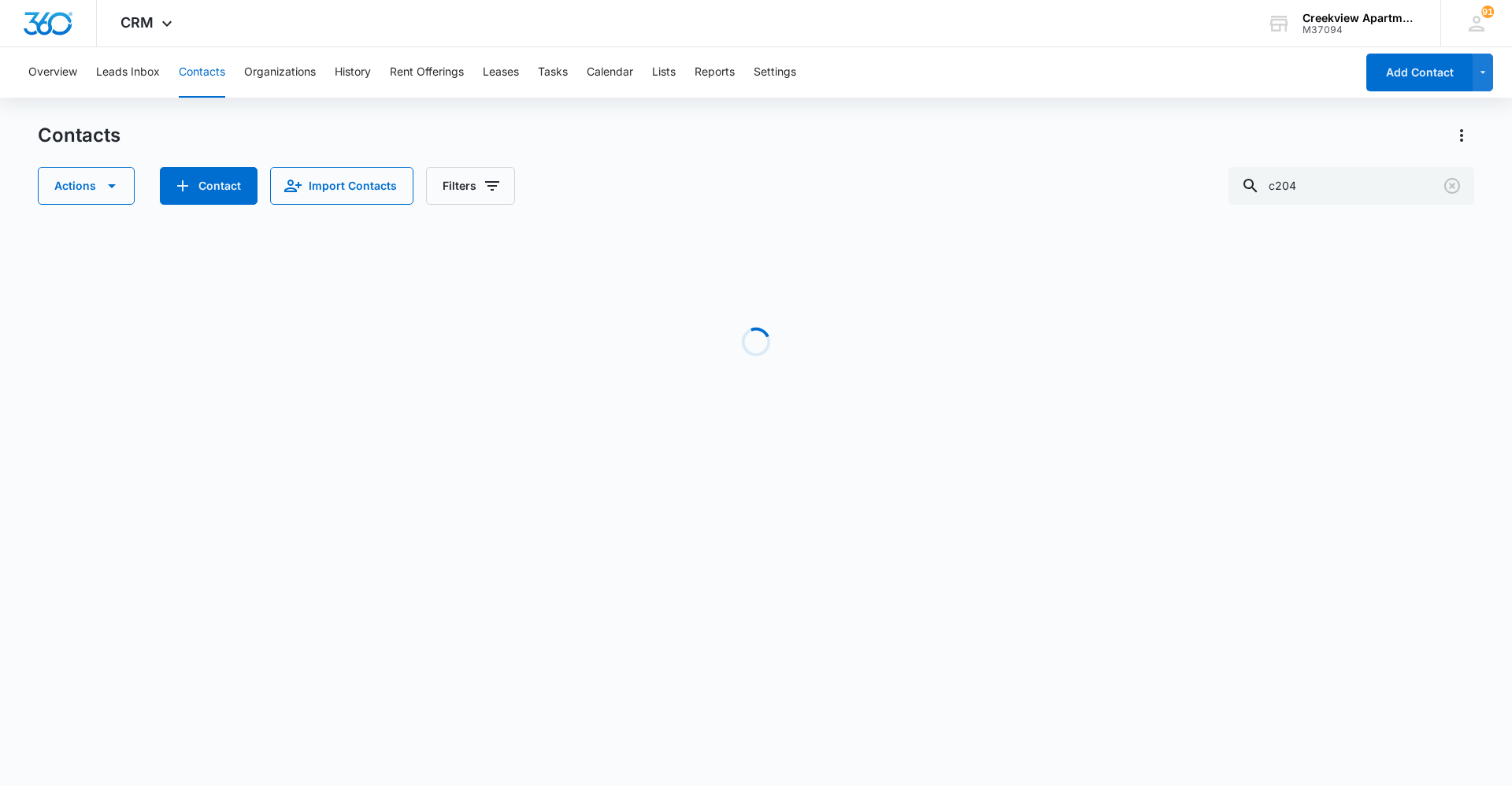 click on "CRM Apps Reputation Websites Forms CRM Email Social Content Ads Intelligence Files Brand Settings Creekview Apartments [ID] [FIRST] [LAST] [USERNAME]@[DOMAIN] My Profile Notifications Support Logout Terms & Conditions   •   Privacy Policy Overview Leads Inbox Contacts Organizations History Rent Offerings Leases Tasks Calendar Lists Reports Settings Add Contact Contacts Actions Contact Import Contacts Filters [CODE] Loading No Results Showing   1-2   of   2 Creekview Apartments - CRM Contacts - Marketing 360®" at bounding box center [756, 393] 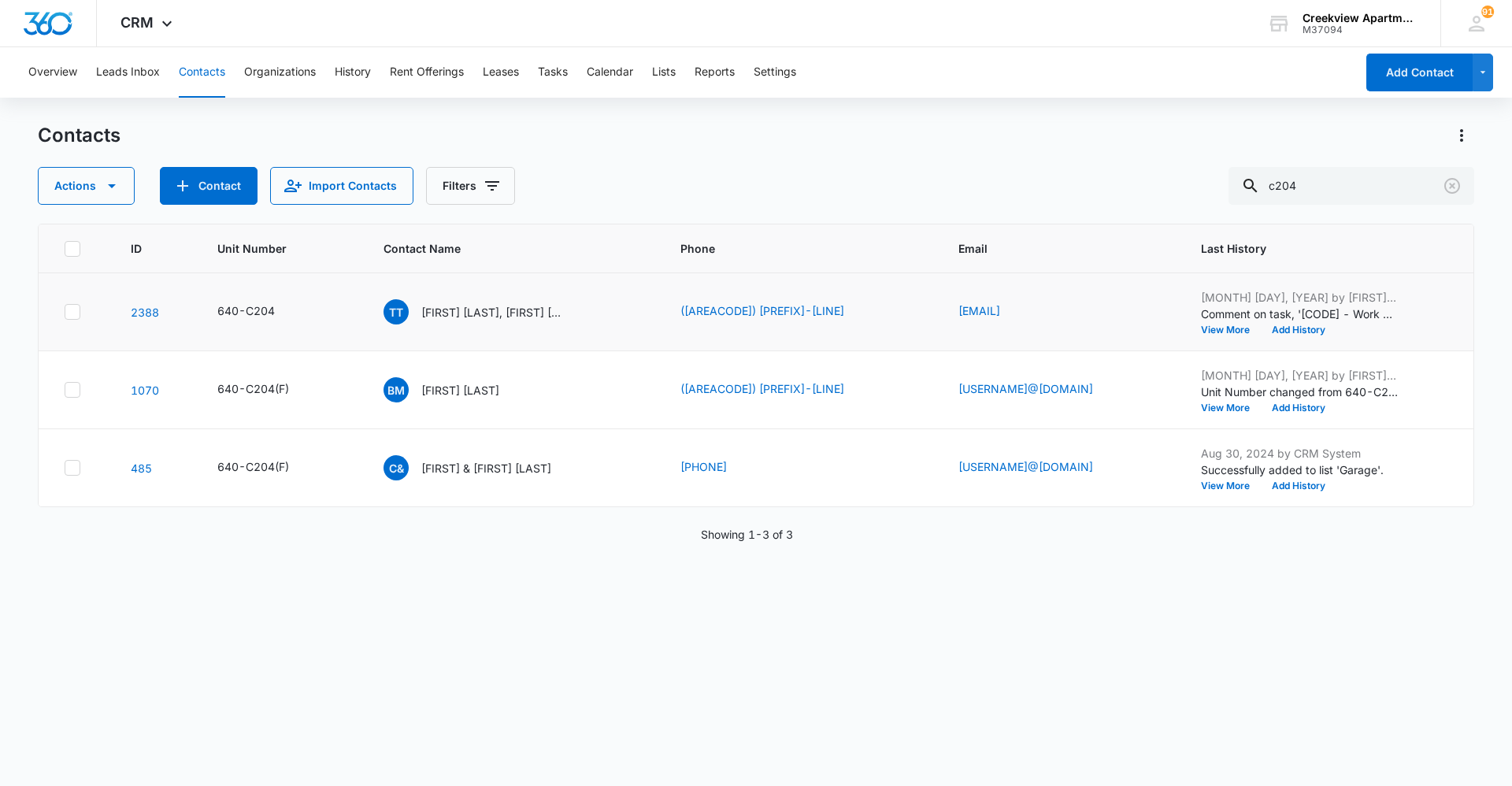 click on "[FIRST] [LAST], [FIRST] [LAST]" at bounding box center [513, 312] 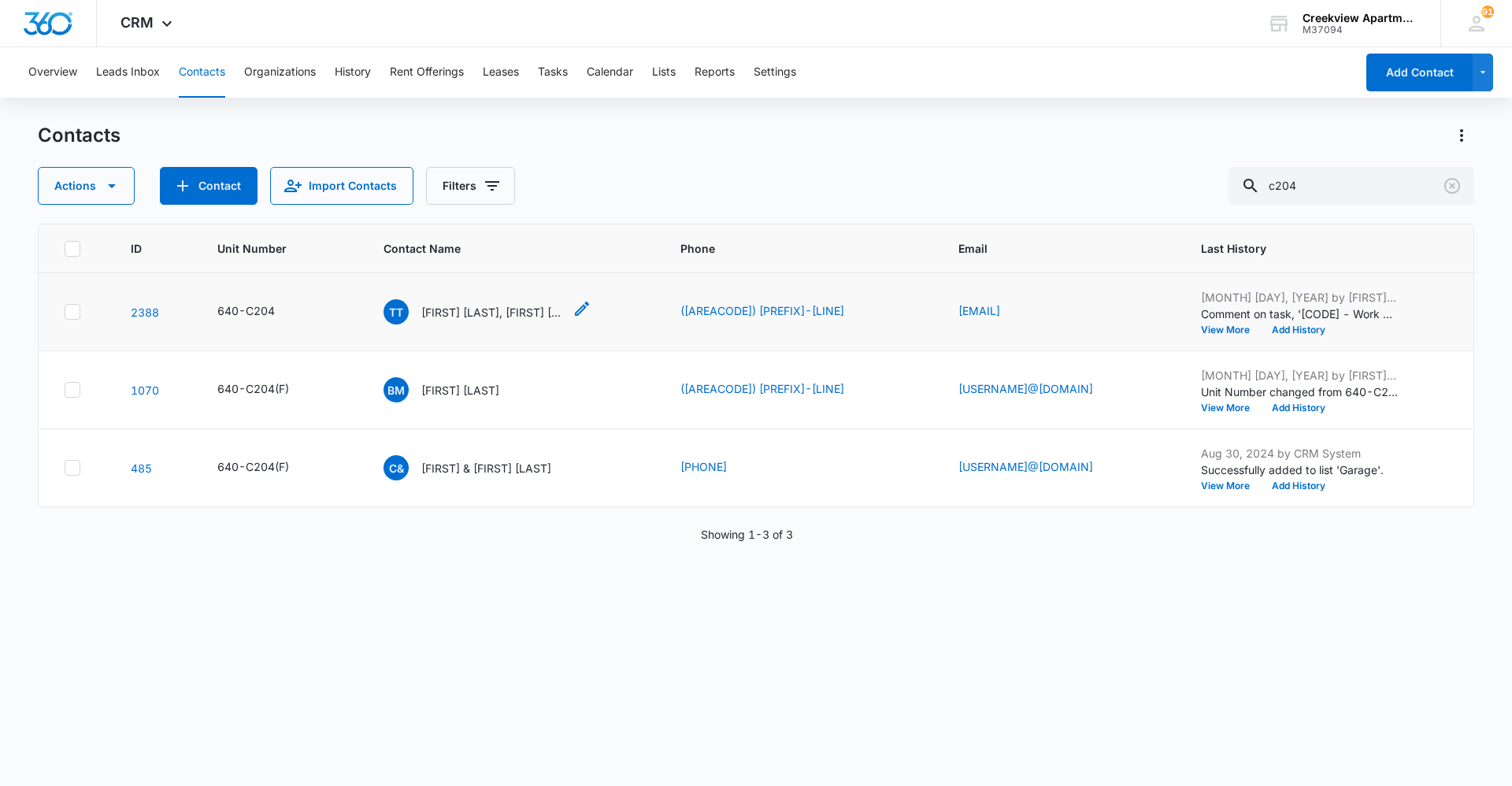 click on "[FIRST] [LAST], [FIRST] [LAST]" at bounding box center [492, 312] 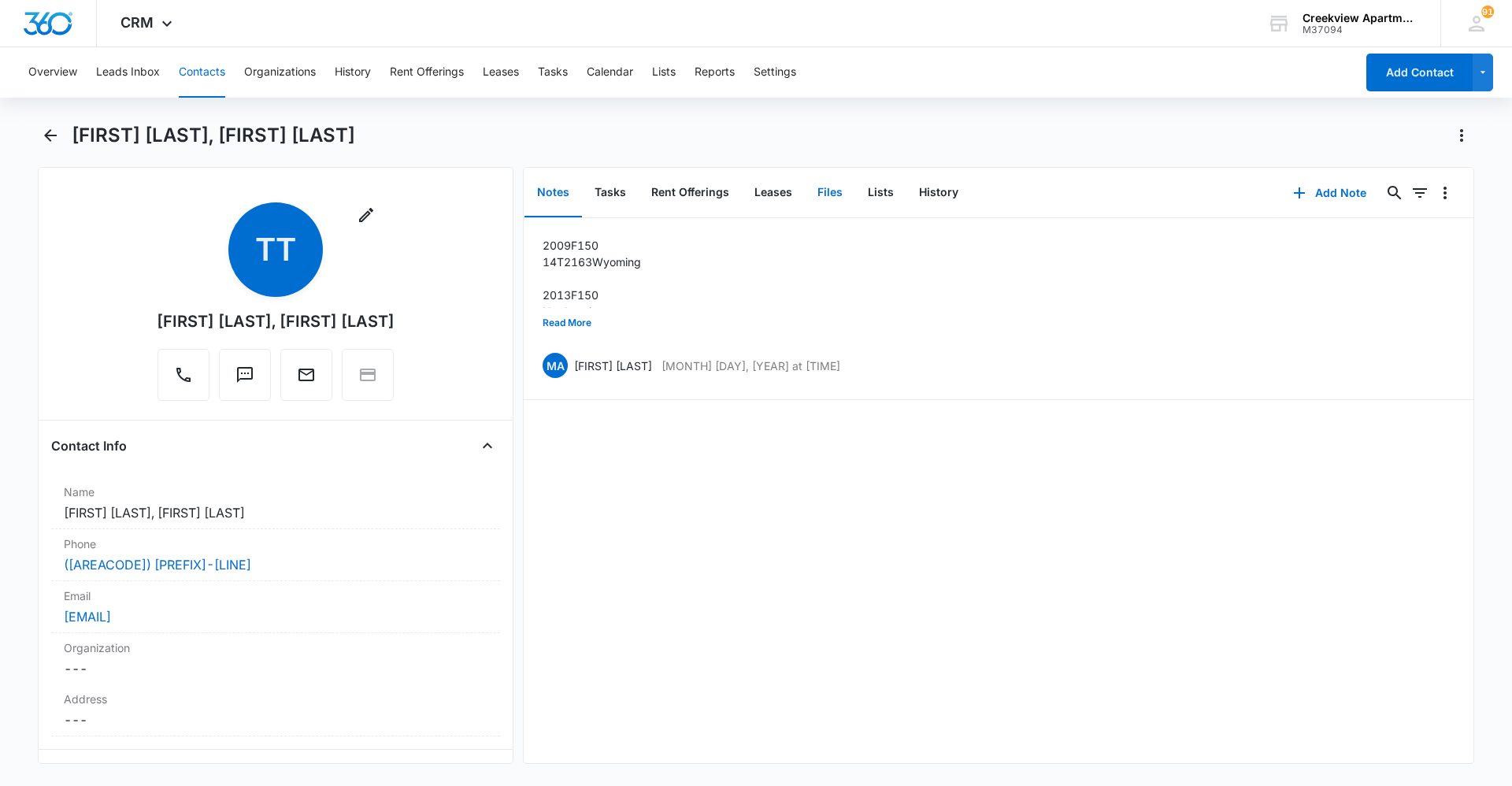 click on "Files" at bounding box center [830, 193] 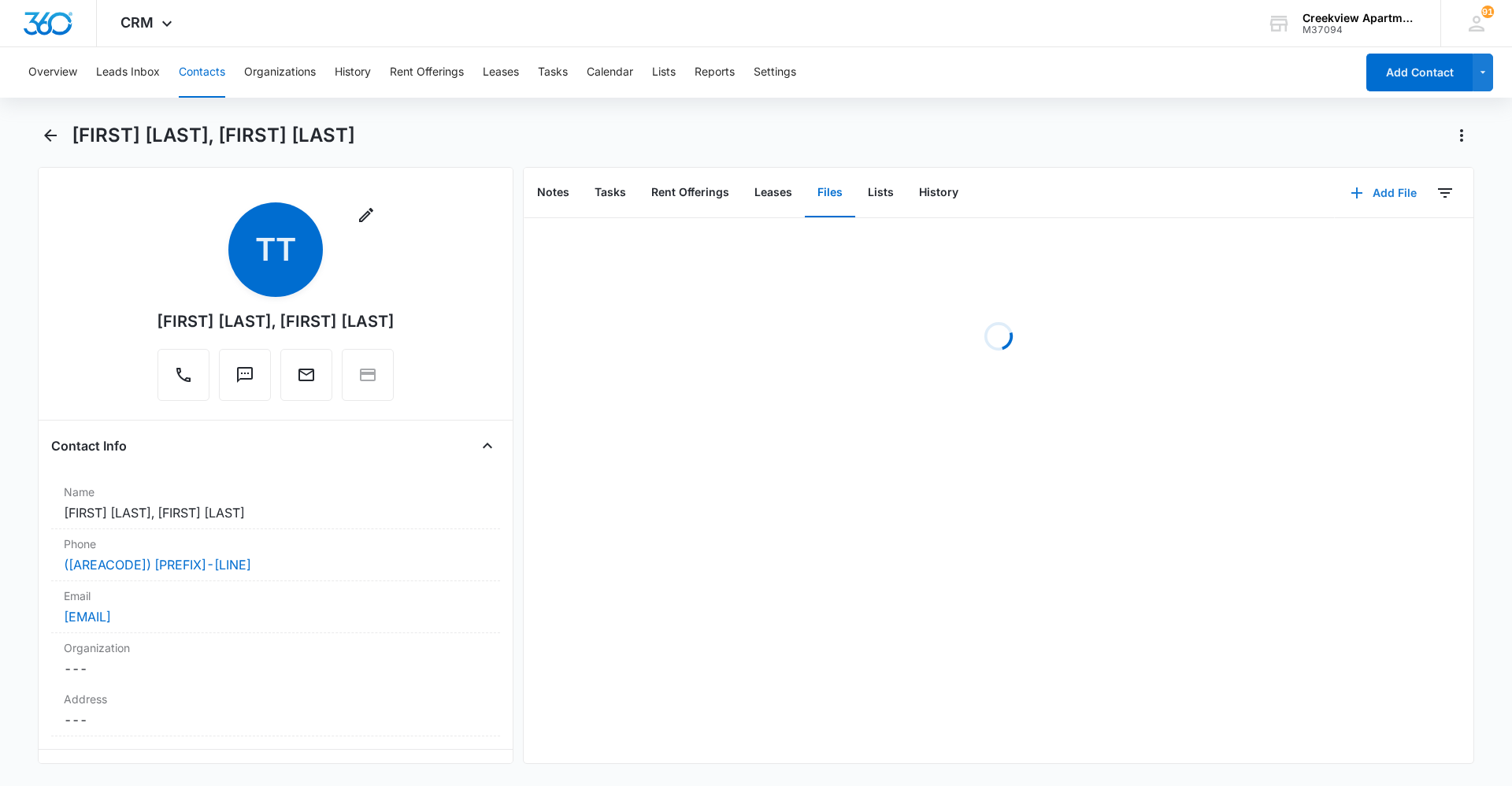 click on "Add File" at bounding box center [1384, 193] 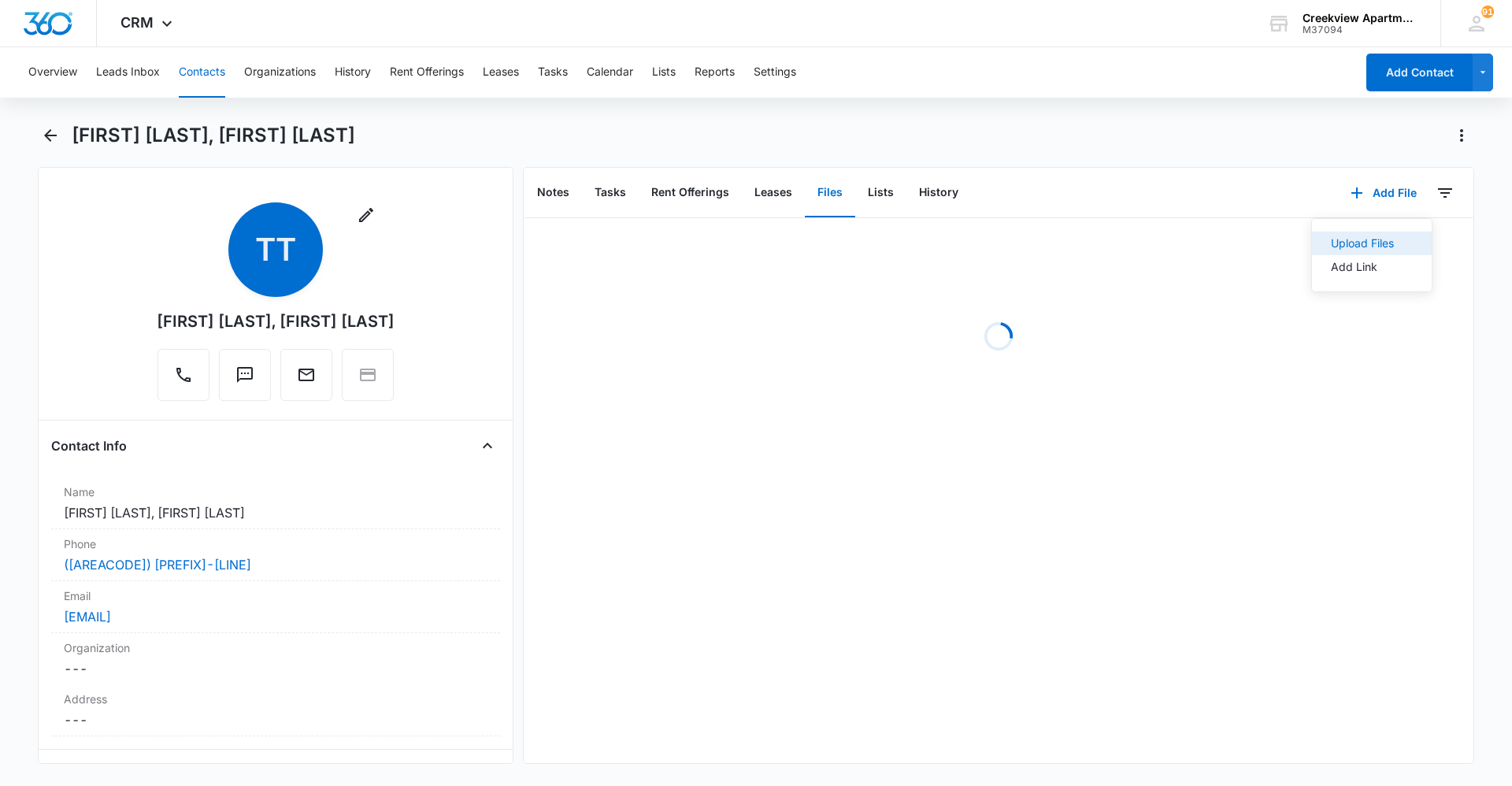 click on "Upload Files" at bounding box center [1362, 243] 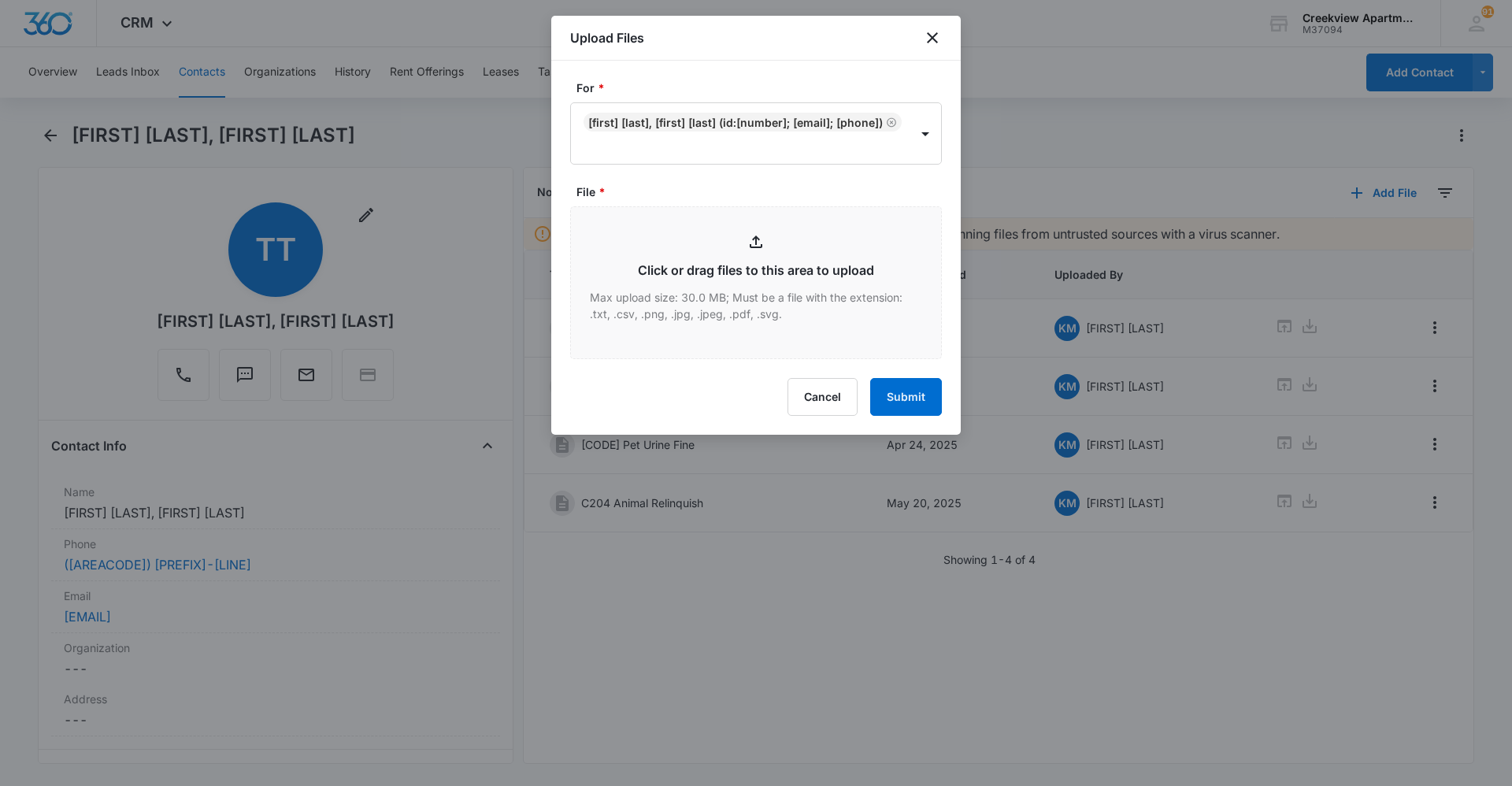 type on "C:\fakepath\[CODE] [TYPE].pdf" 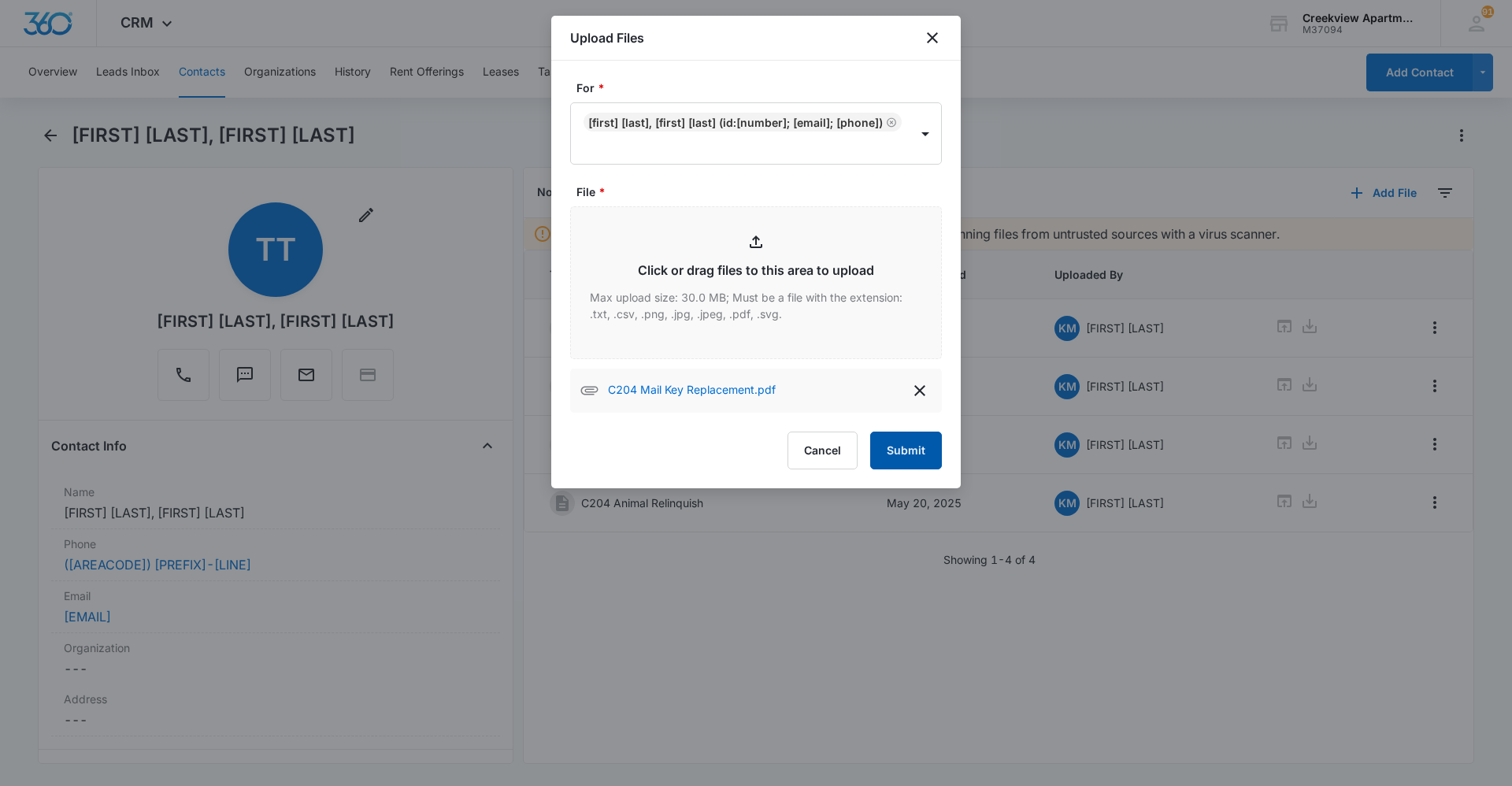 click on "Submit" at bounding box center [906, 450] 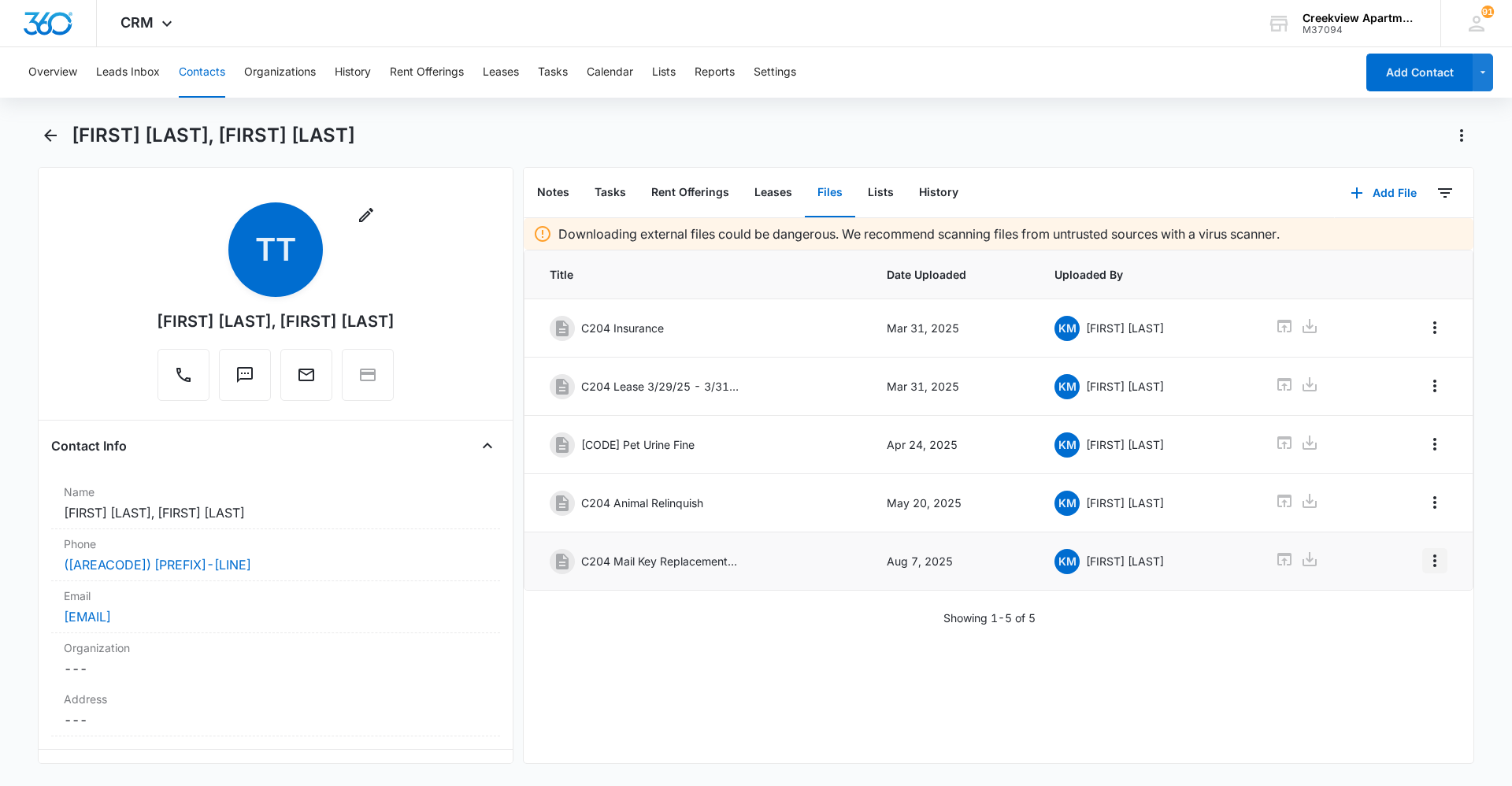 click 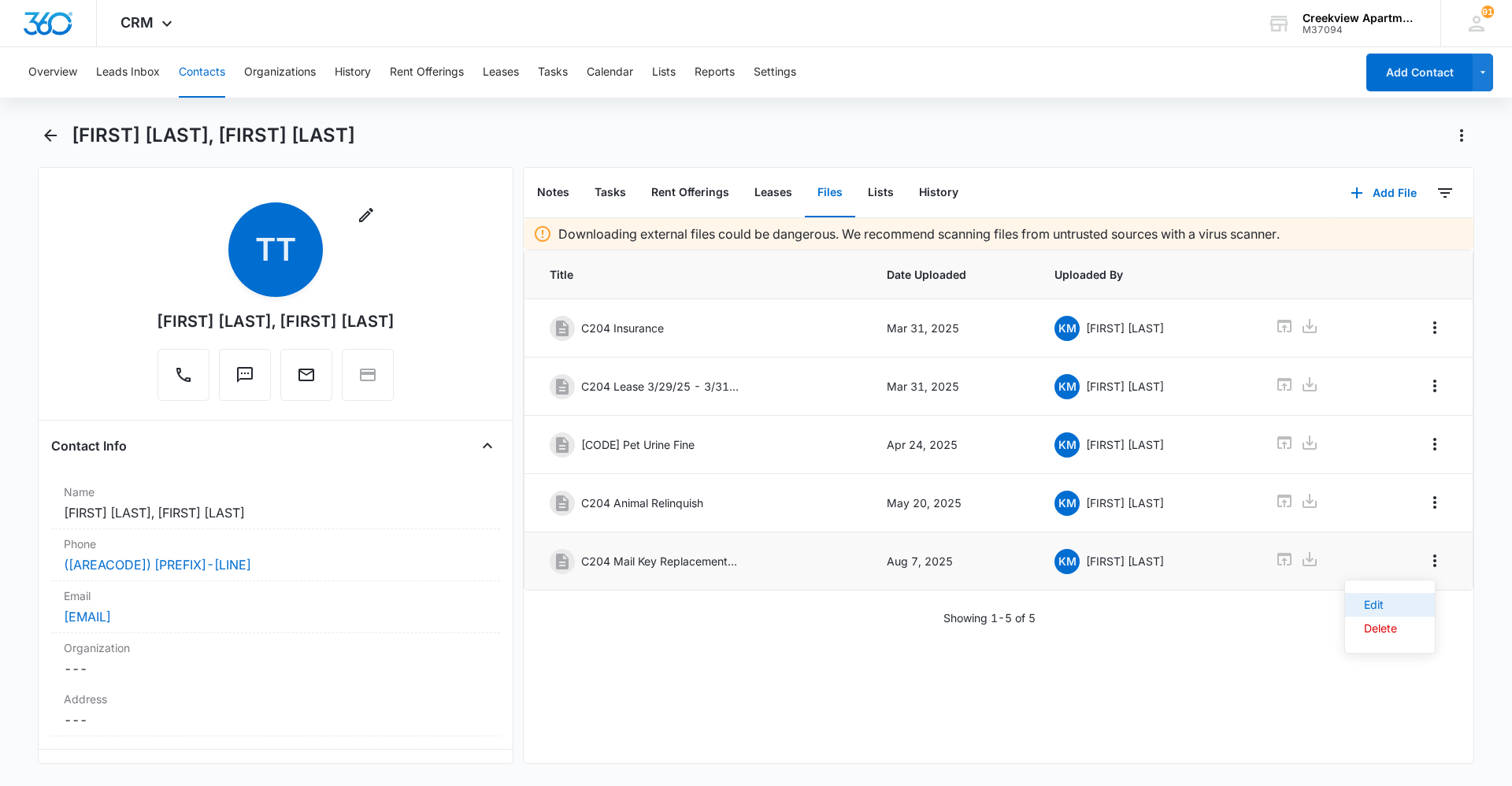 click on "Edit" at bounding box center [1390, 605] 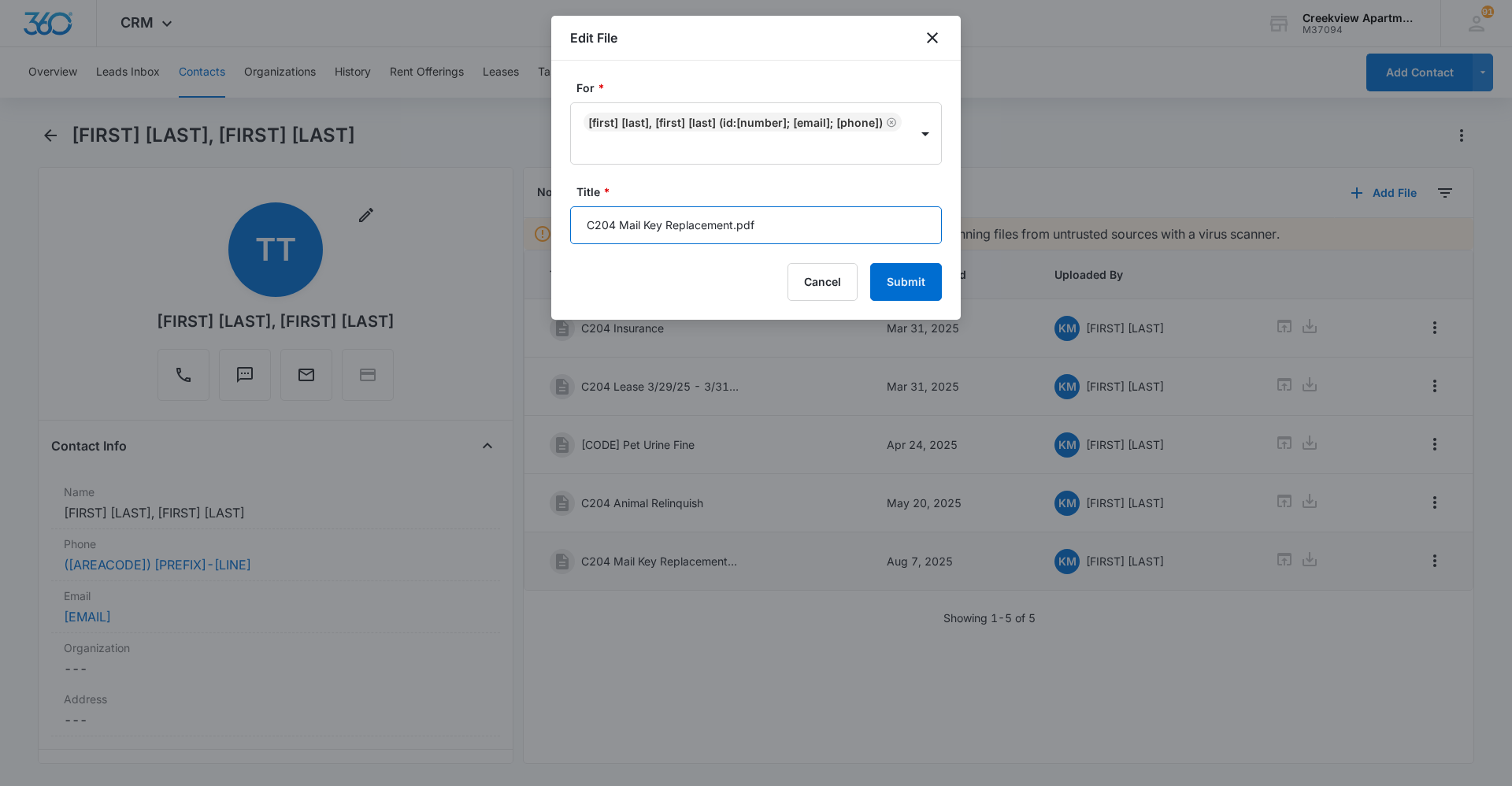 click on "C204 Mail Key Replacement.pdf" at bounding box center (756, 225) 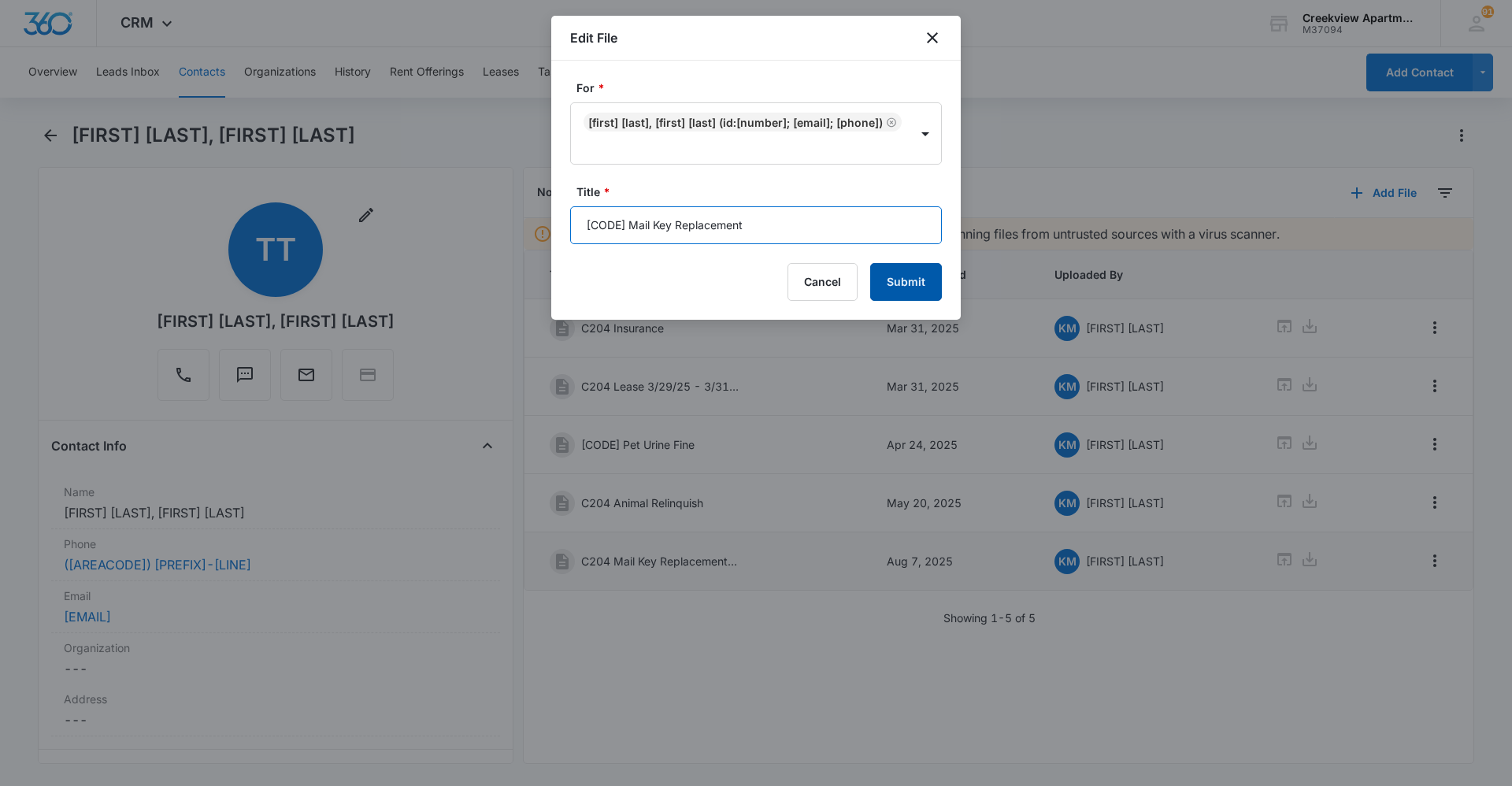 type on "[CODE] Mail Key Replacement" 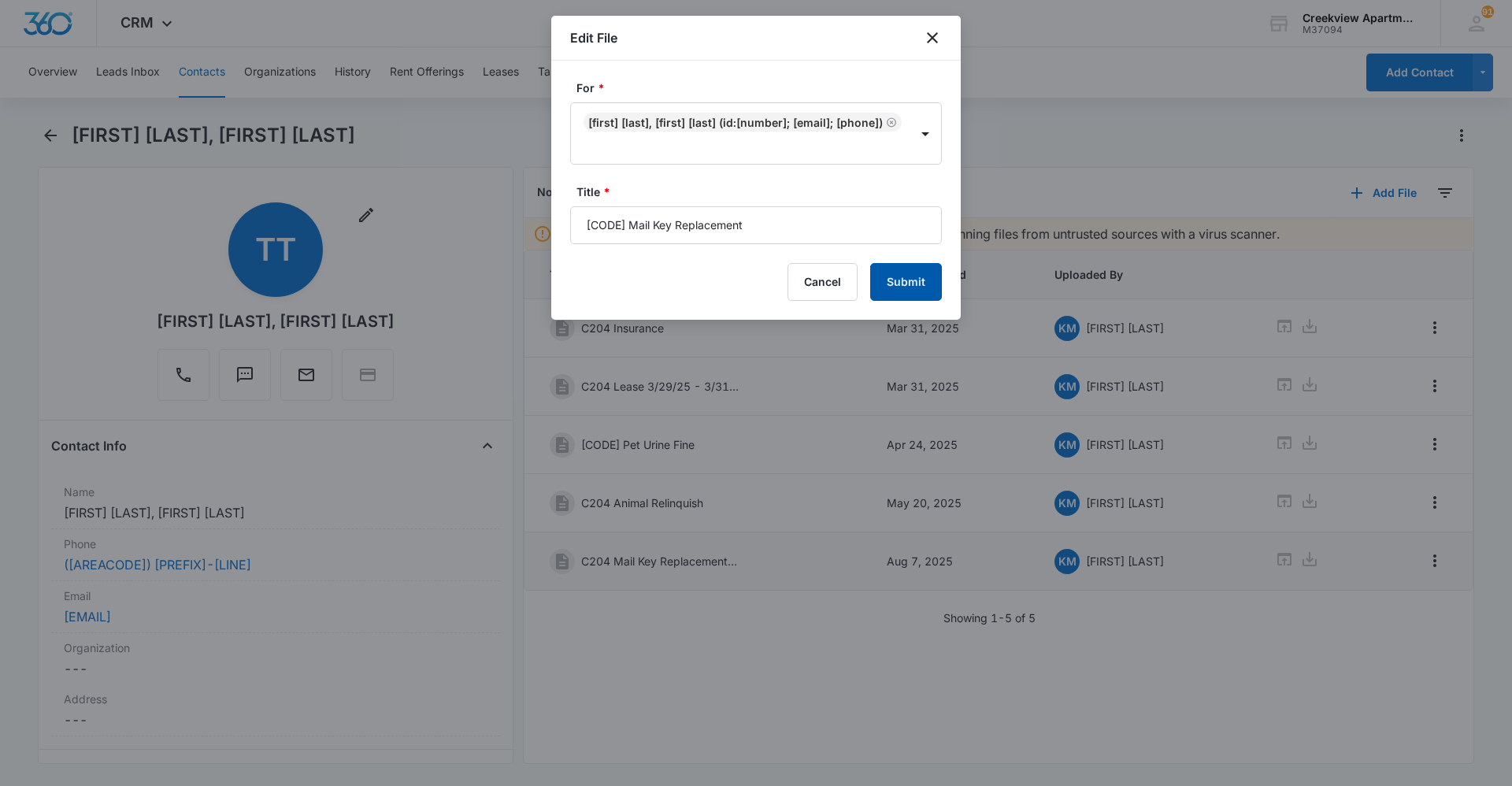 click on "Submit" at bounding box center [906, 282] 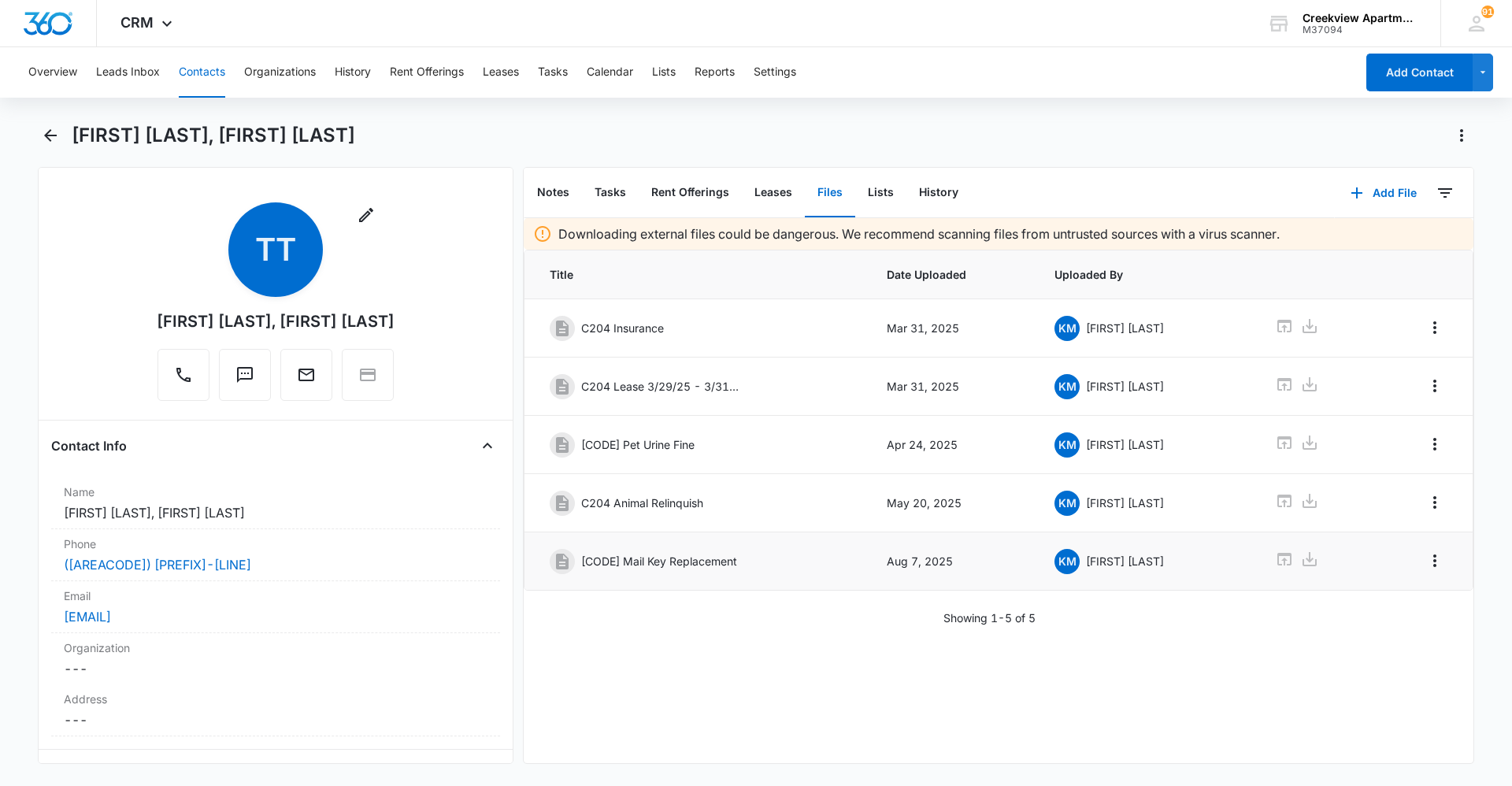 click on "Contacts" at bounding box center (202, 72) 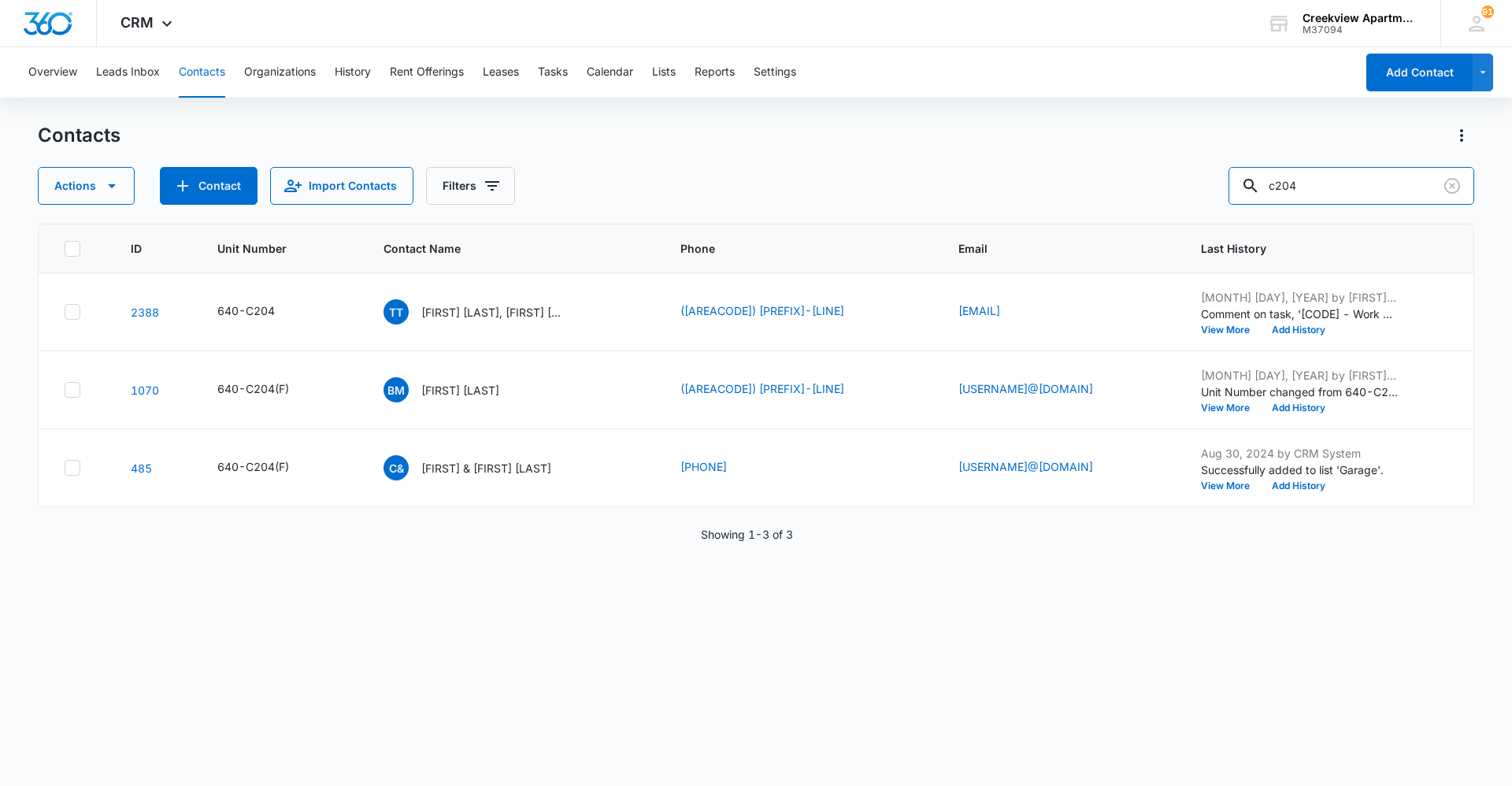 drag, startPoint x: 1357, startPoint y: 192, endPoint x: 1206, endPoint y: 221, distance: 153.75955 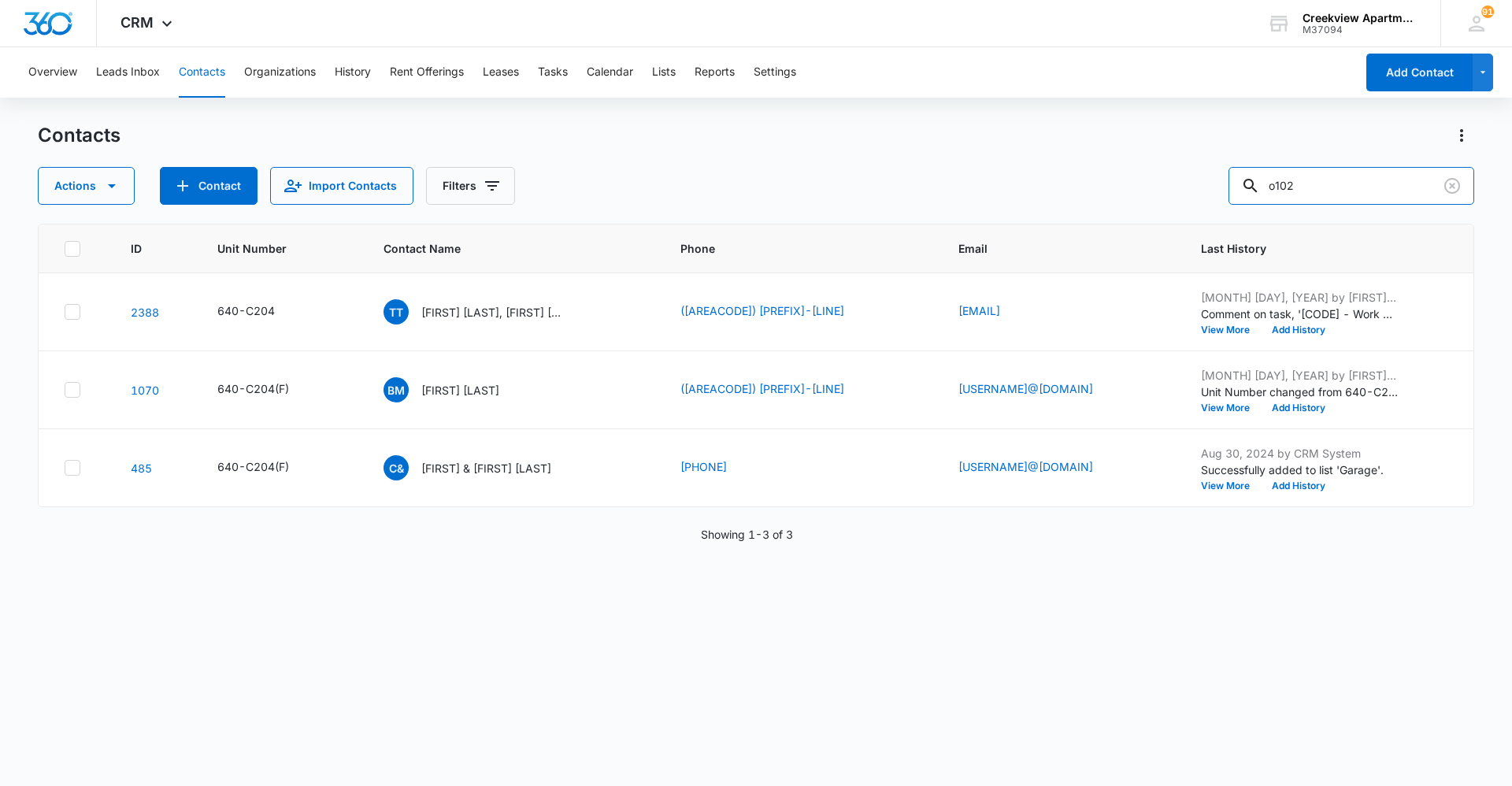 type on "o102" 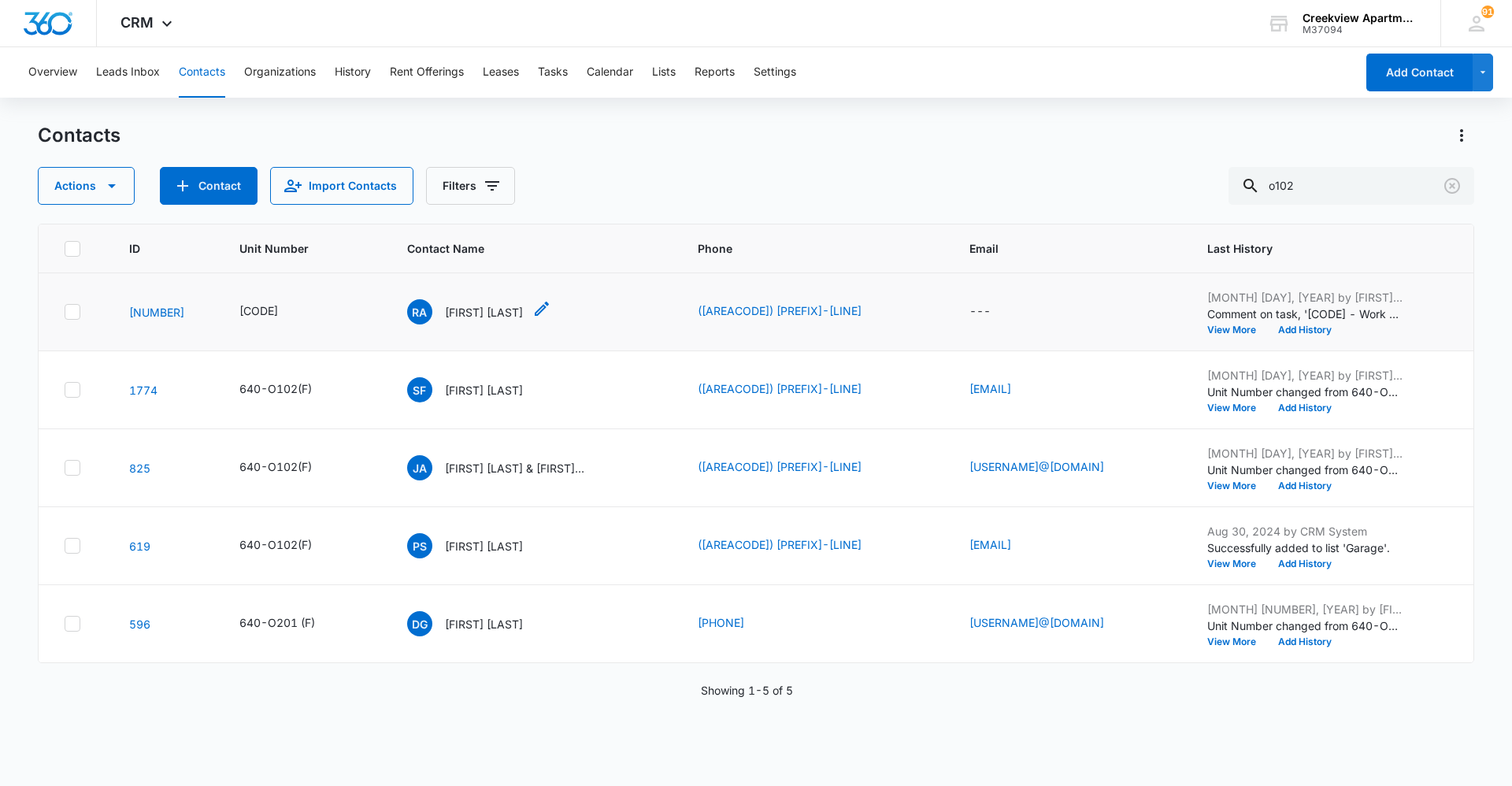 click on "[FIRST] [LAST]" at bounding box center [484, 312] 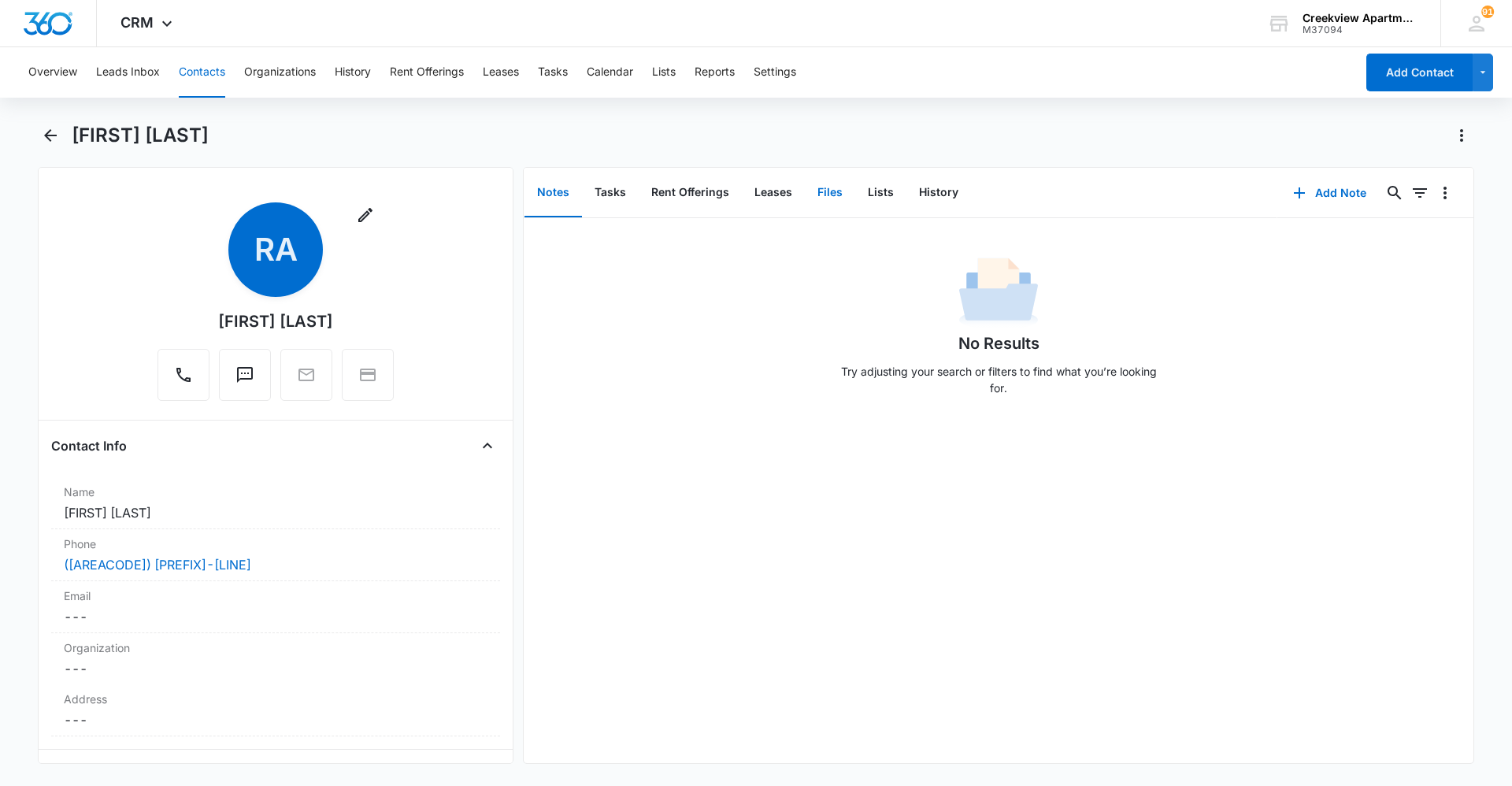 click on "Files" at bounding box center (830, 193) 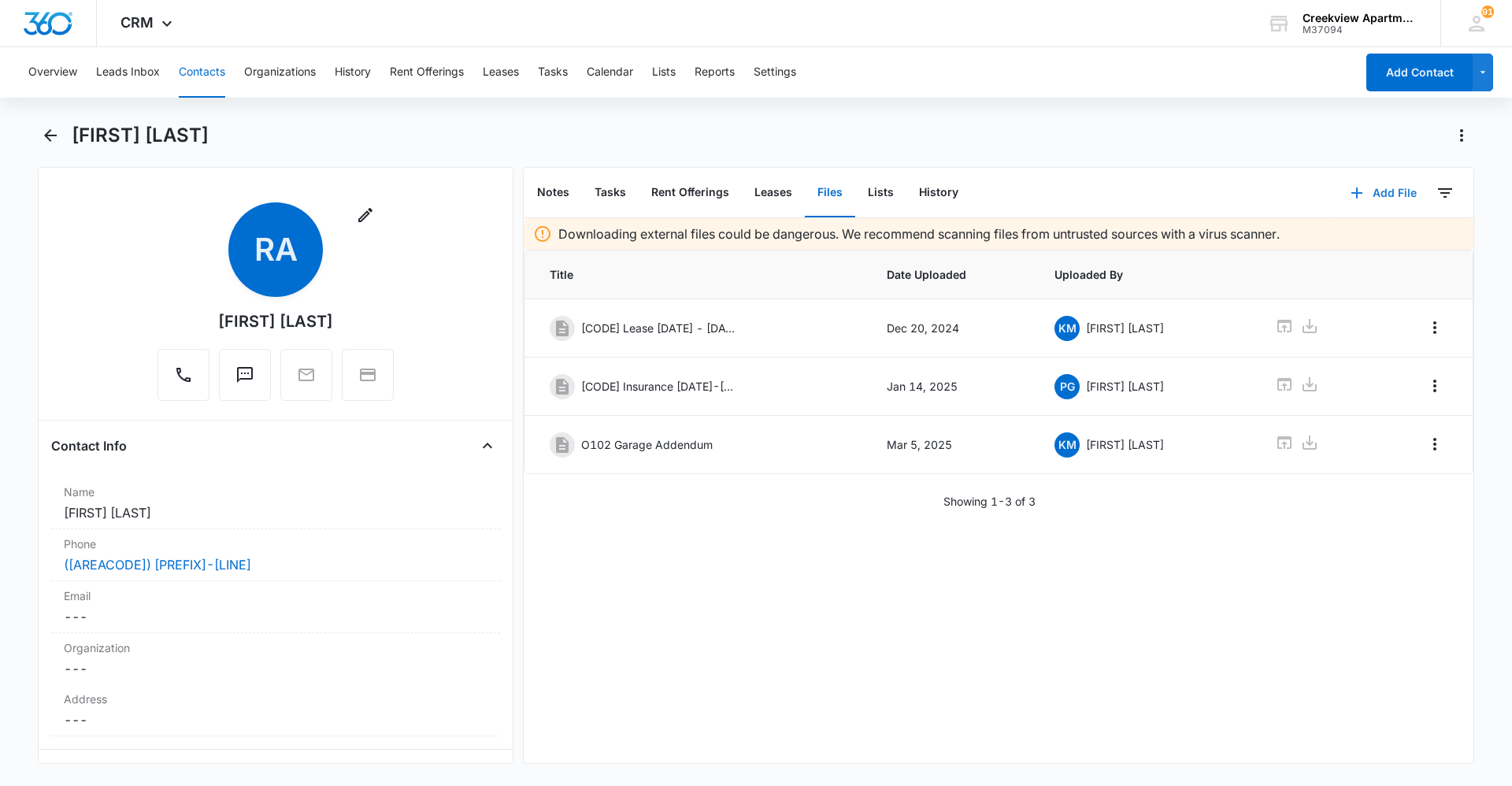 click on "Add File" at bounding box center (1384, 193) 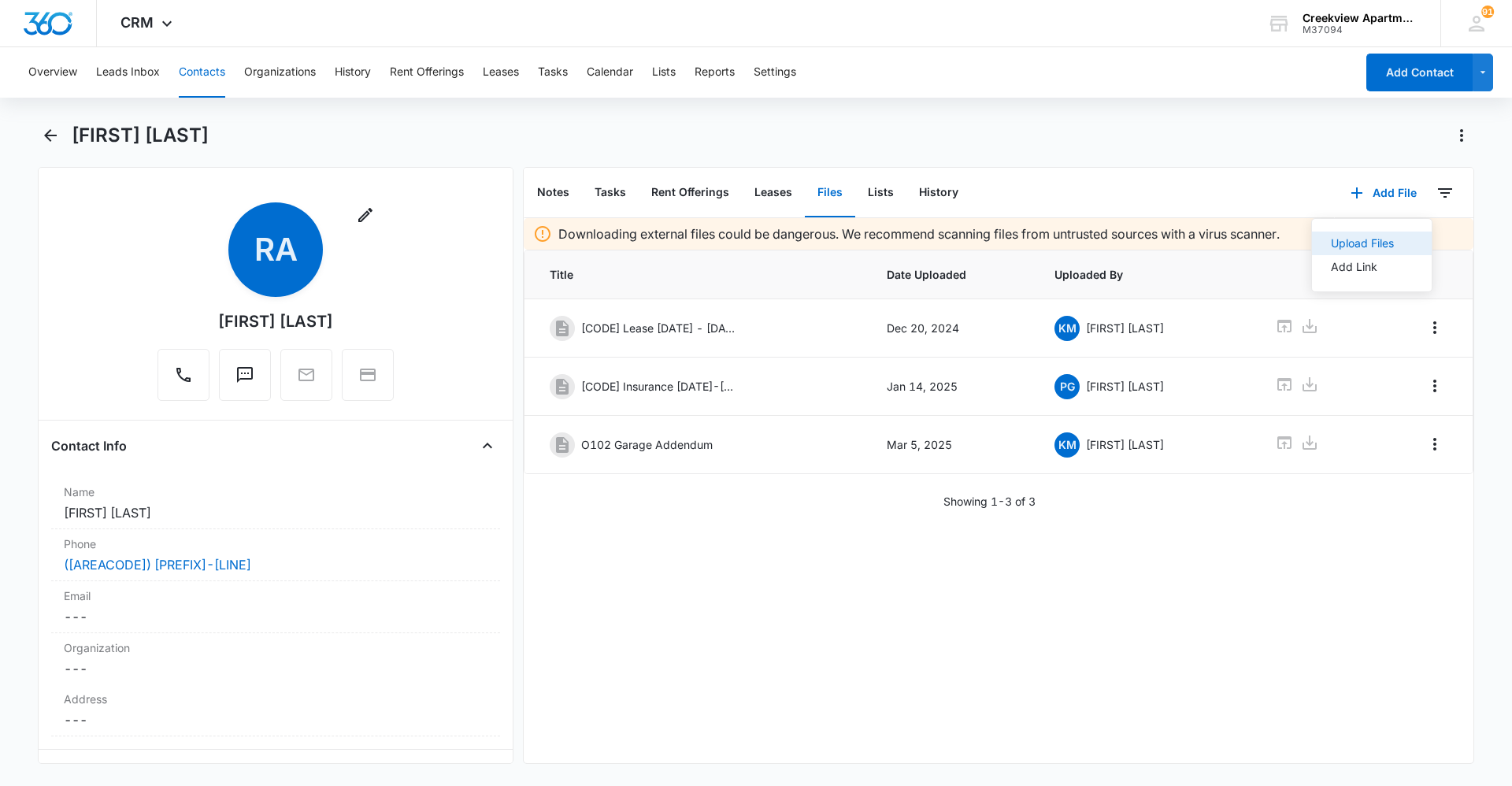 click on "Upload Files" at bounding box center [1372, 243] 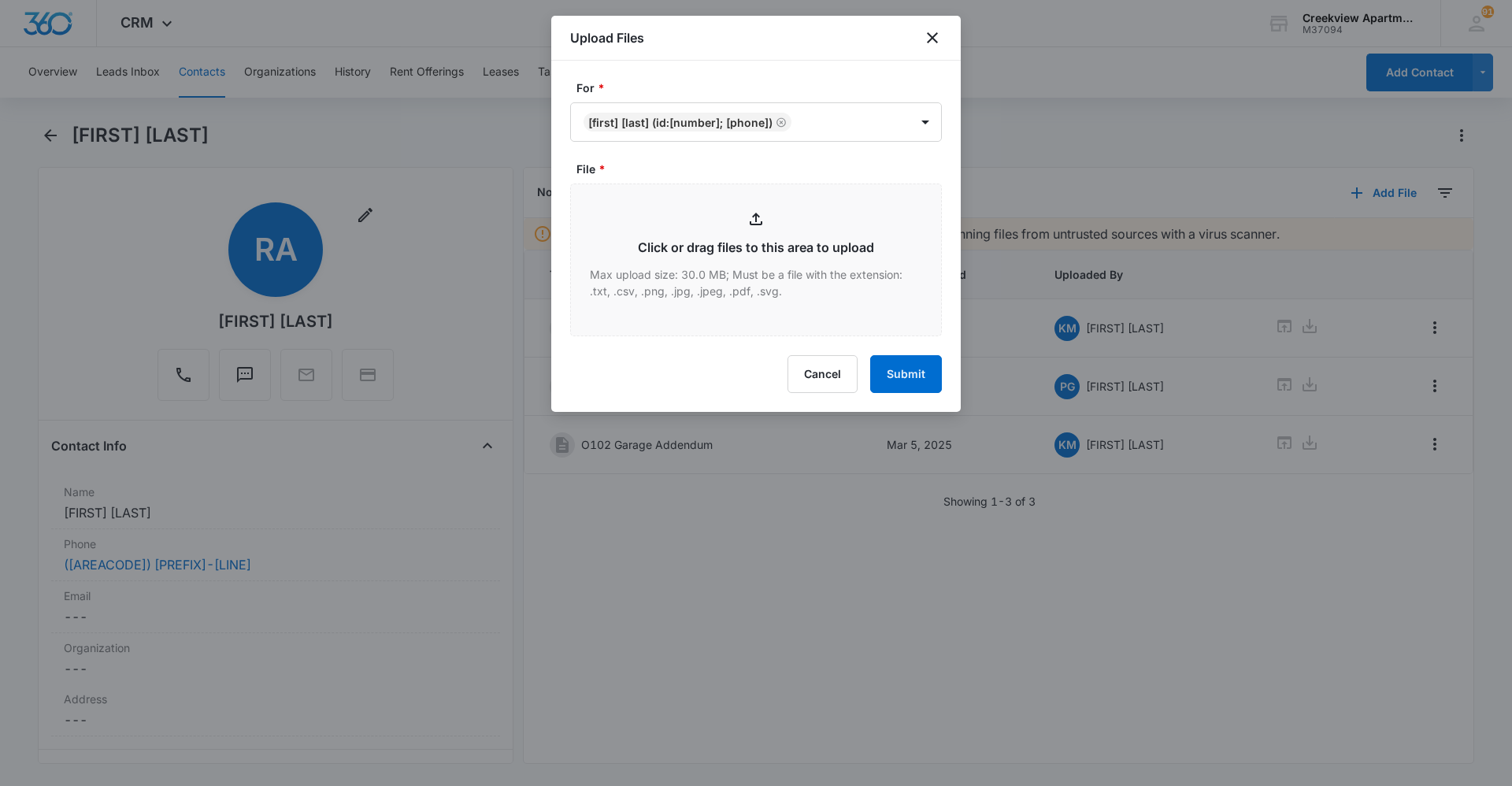 type on "C:\fakepath\[CODE] [TYPE].pdf" 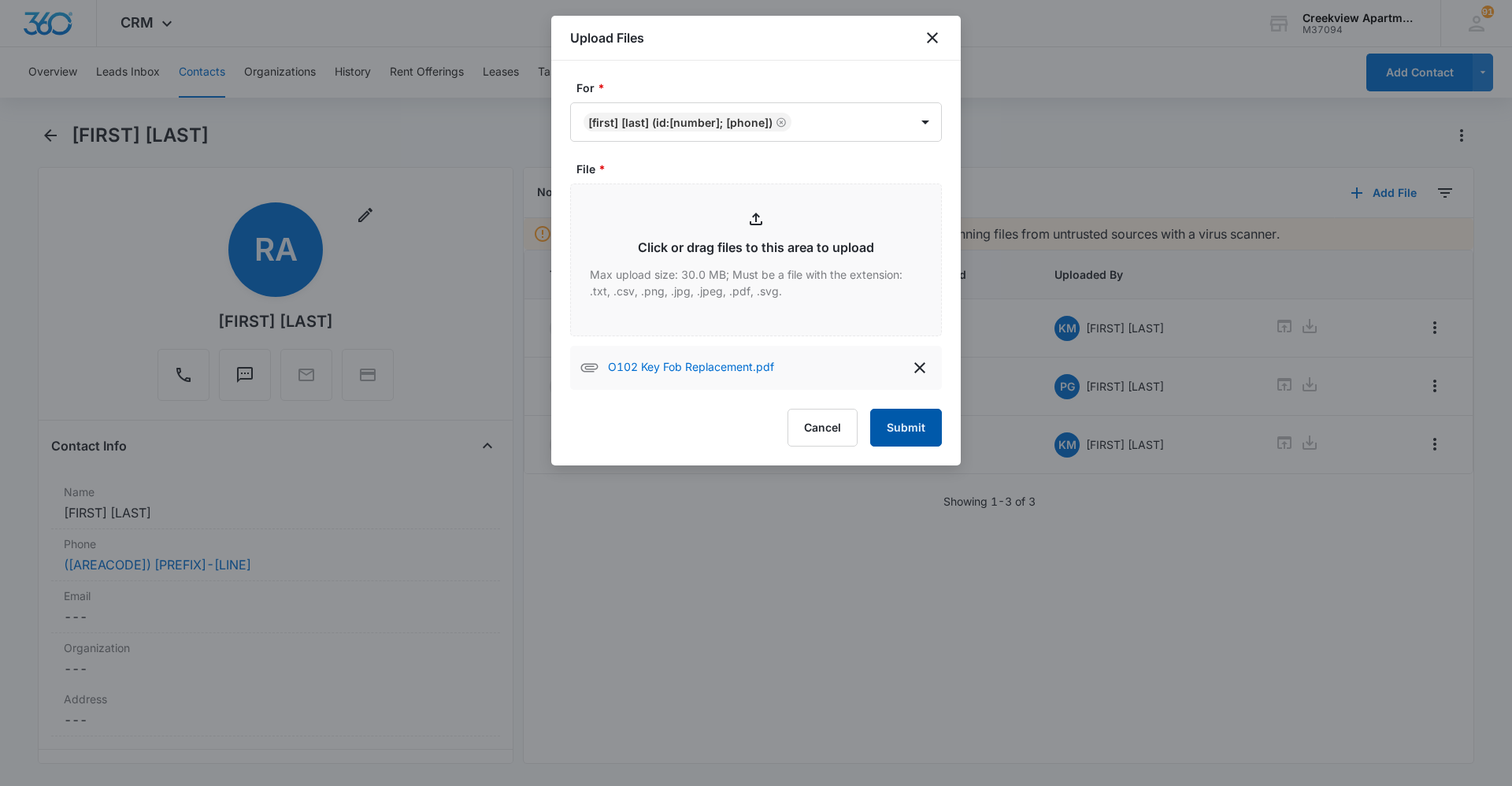 click on "Submit" at bounding box center [906, 428] 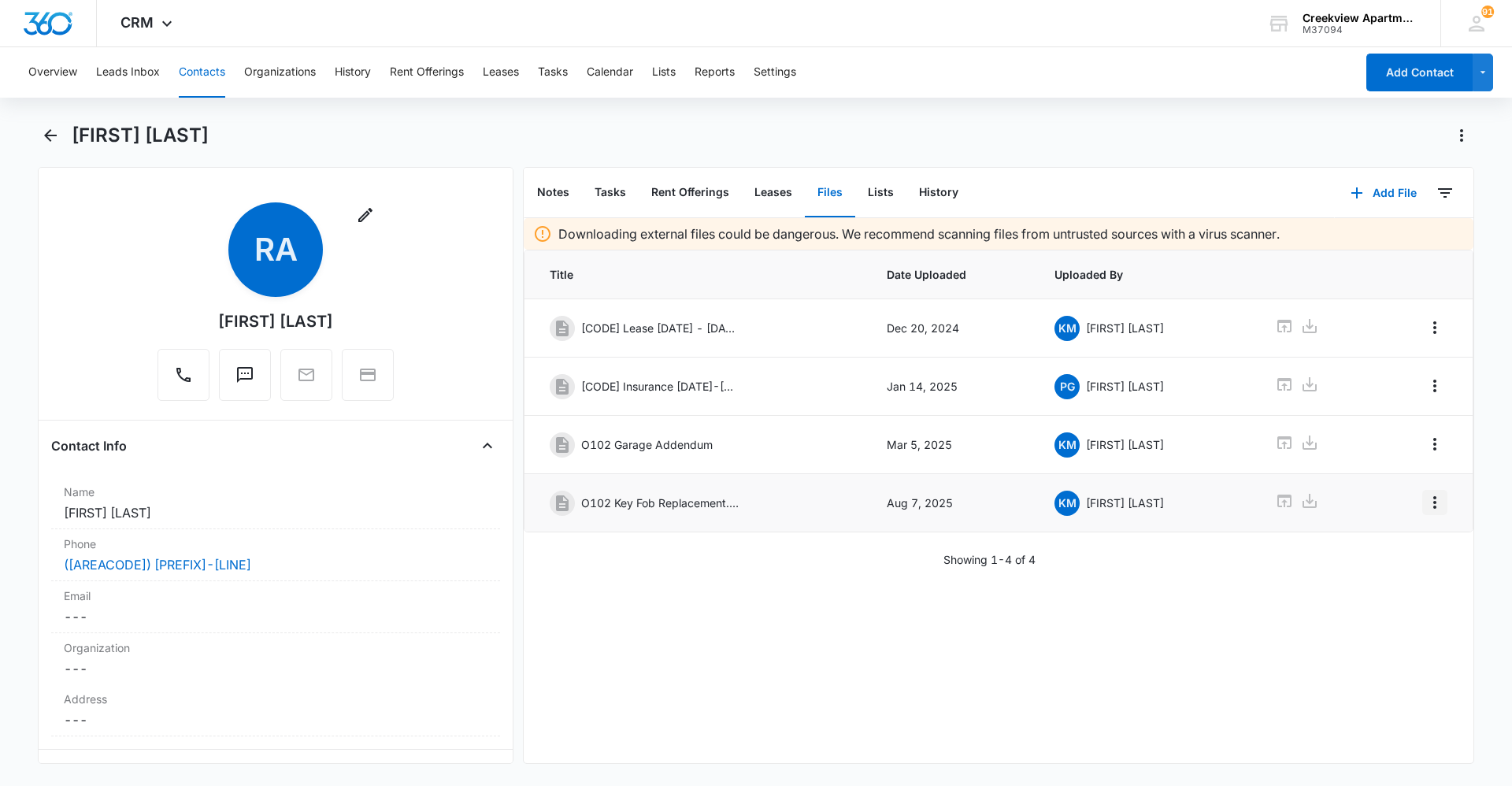 click at bounding box center [1435, 502] 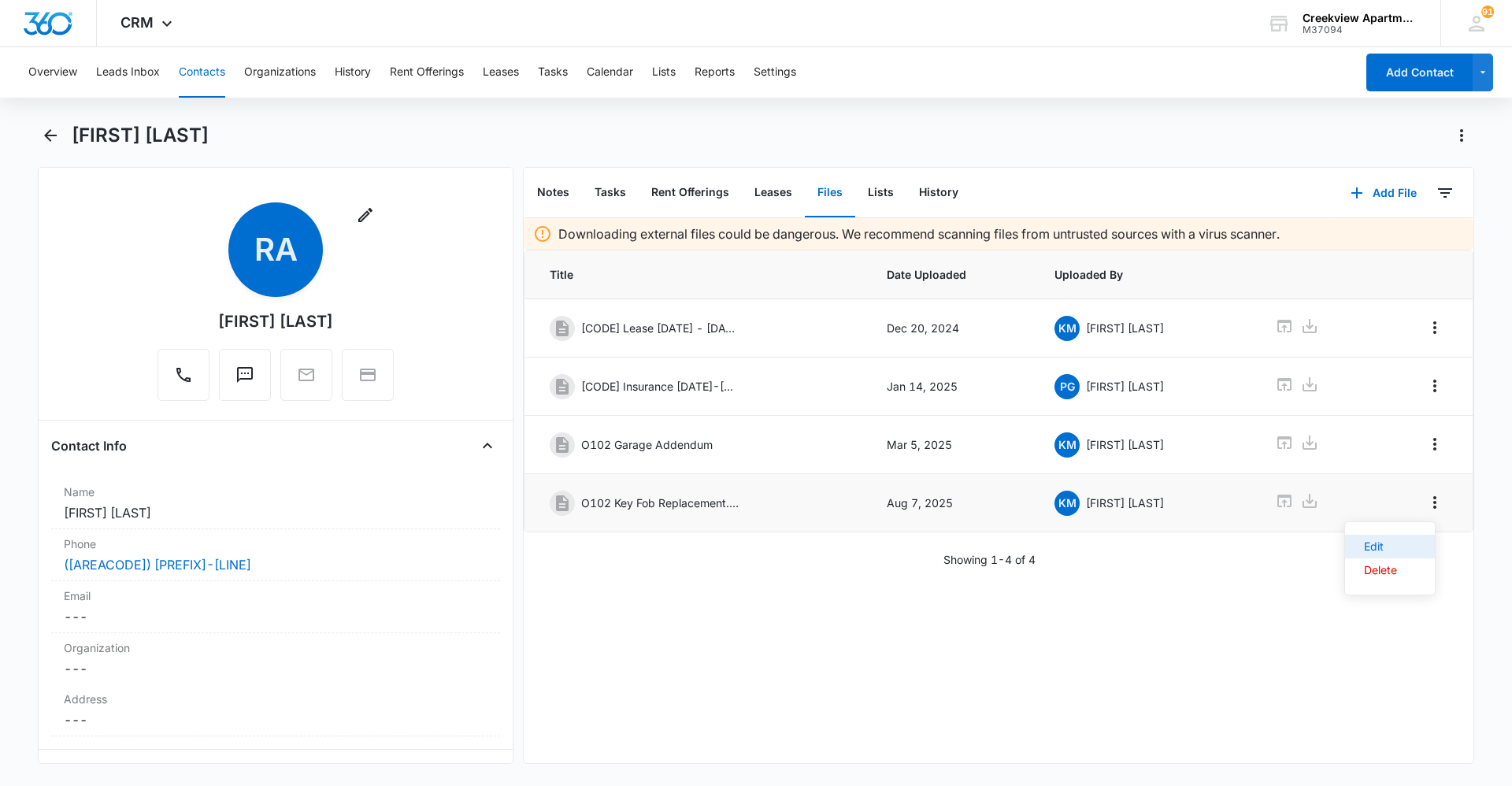 click on "Edit" at bounding box center (1390, 547) 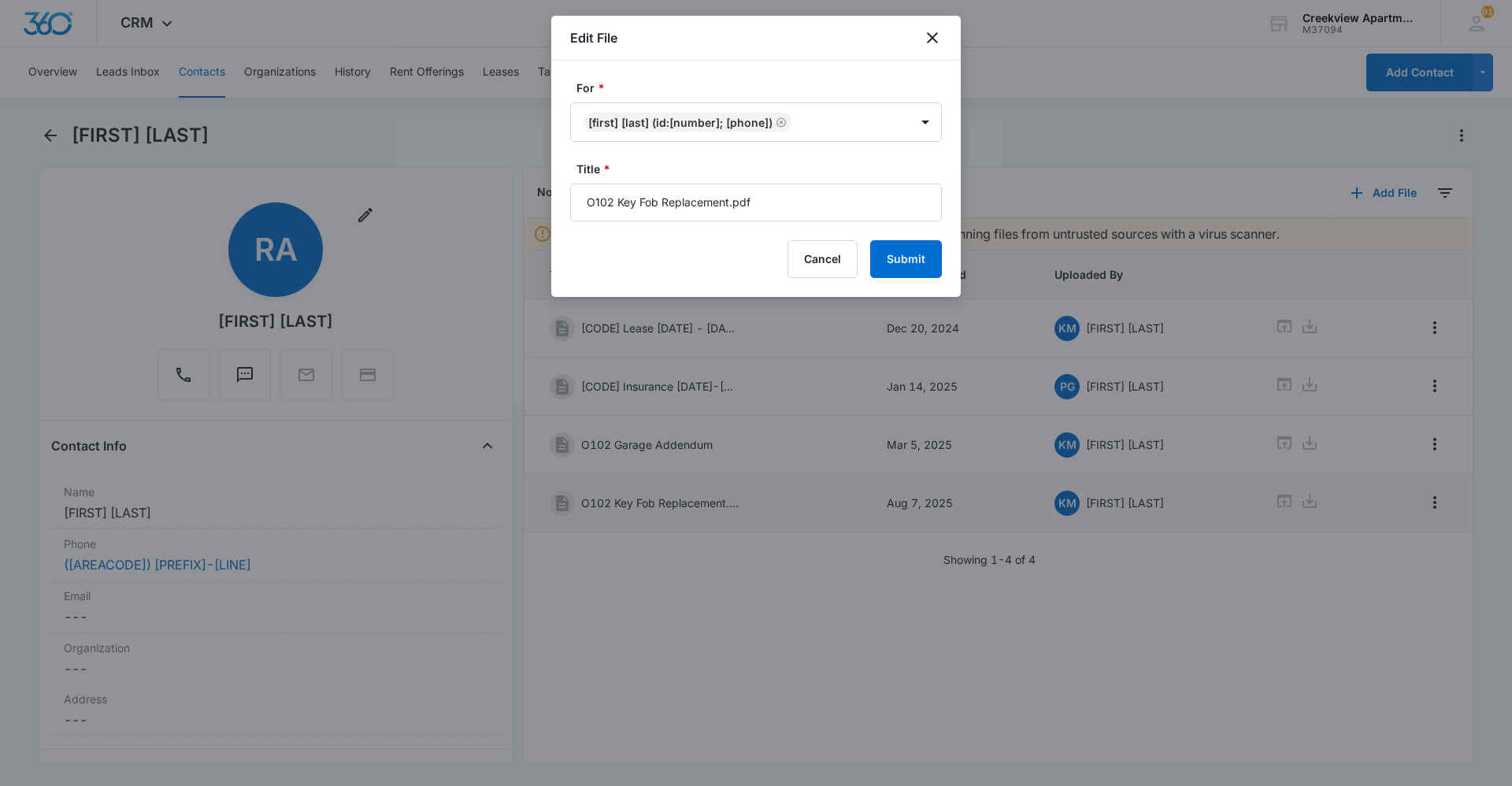 click on "For * [FIRST] [LAST] (ID:[NUMBER]; [PHONE]) Title * O102 Key Fob Replacement.pdf Cancel Submit" at bounding box center (756, 179) 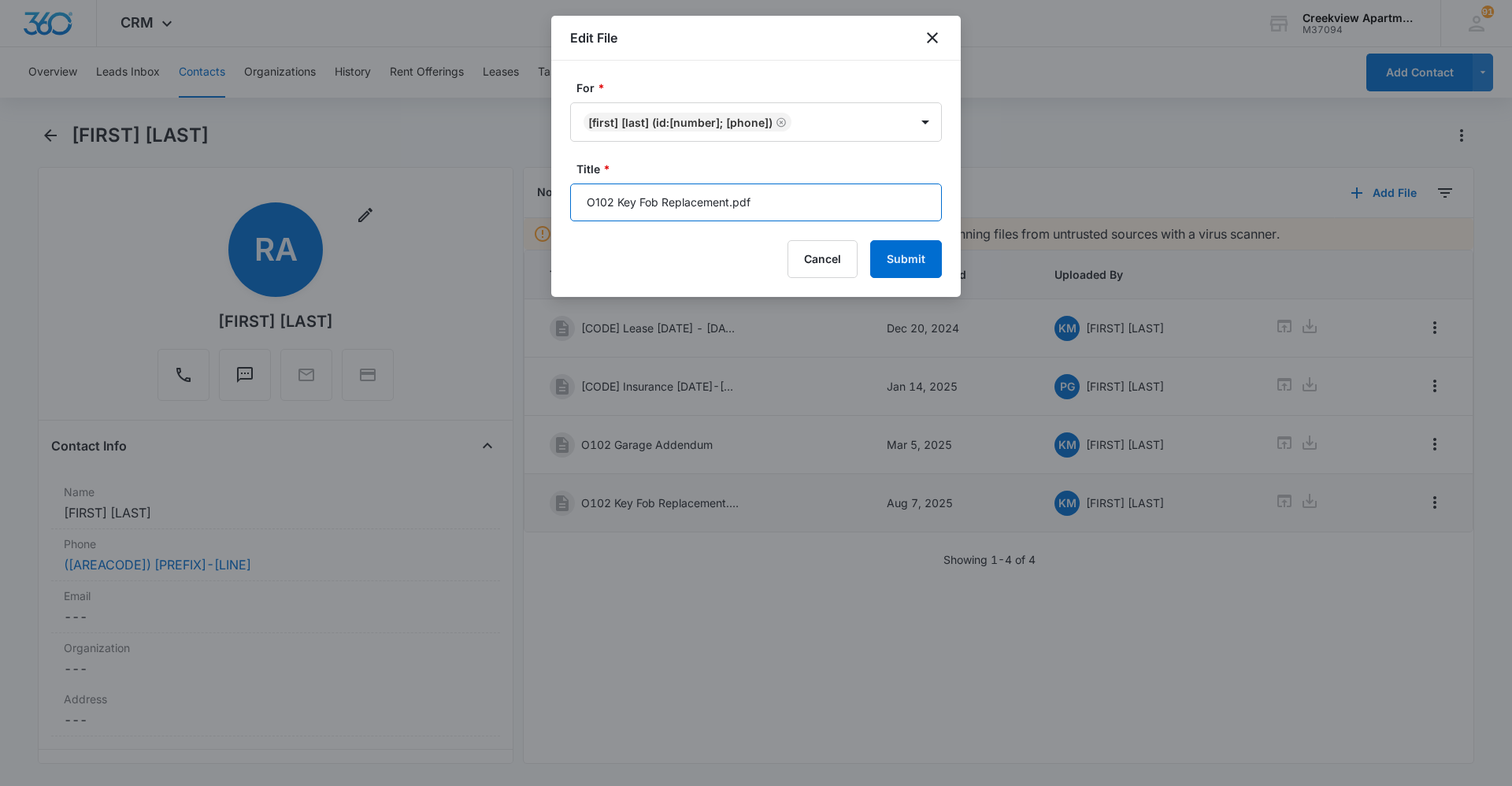 click on "O102 Key Fob Replacement.pdf" at bounding box center (756, 202) 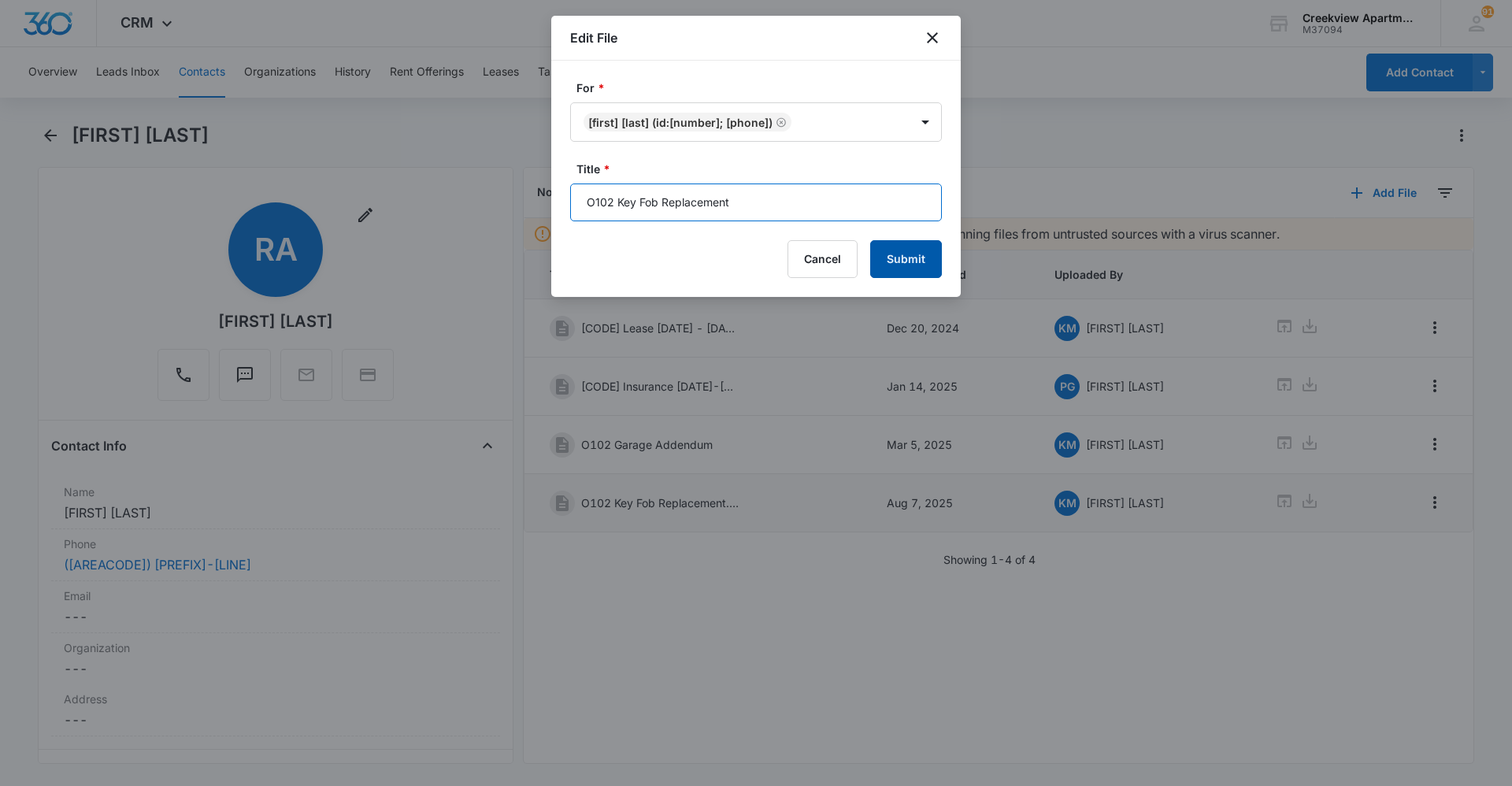 type on "O102 Key Fob Replacement" 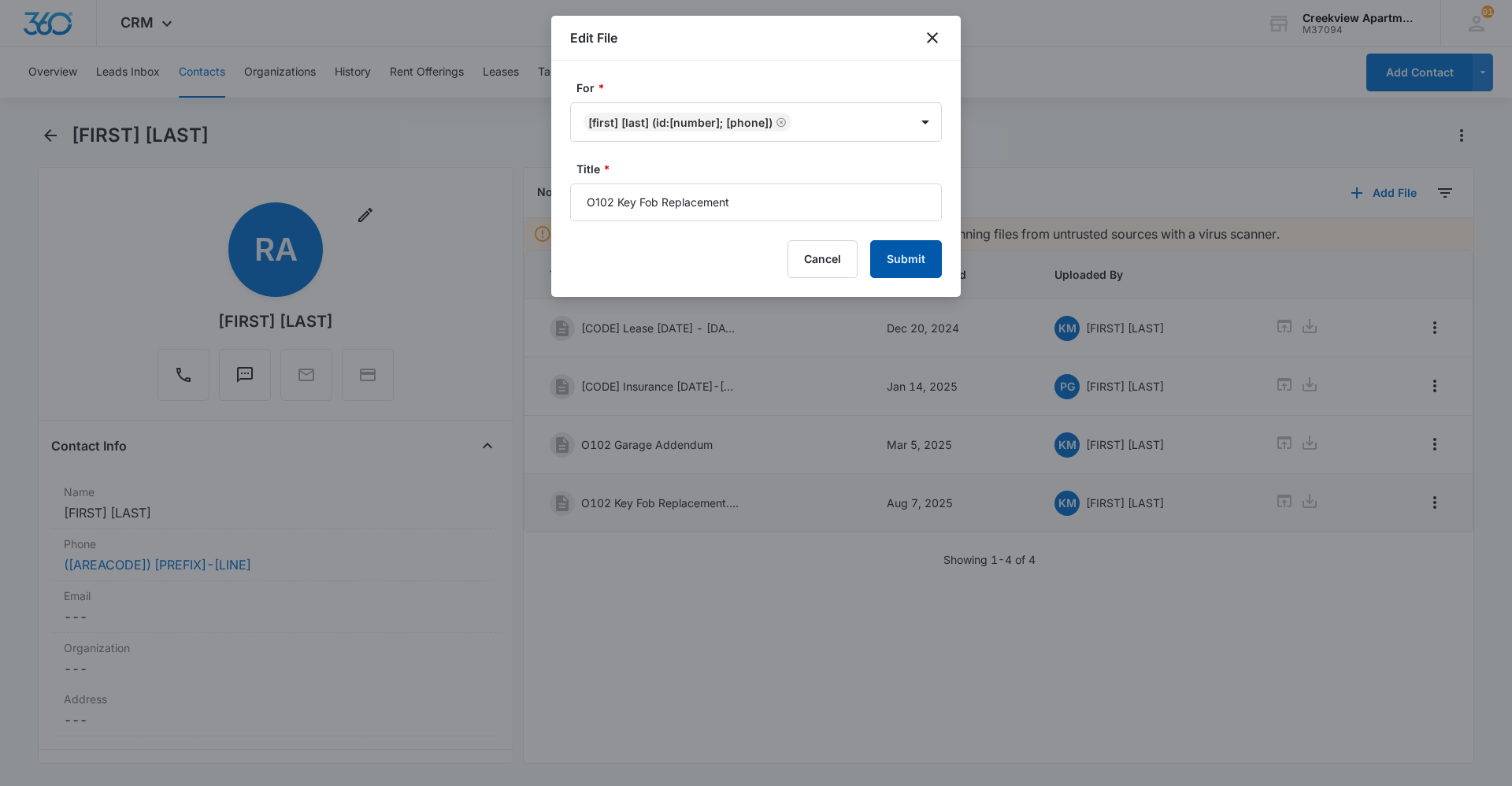 type 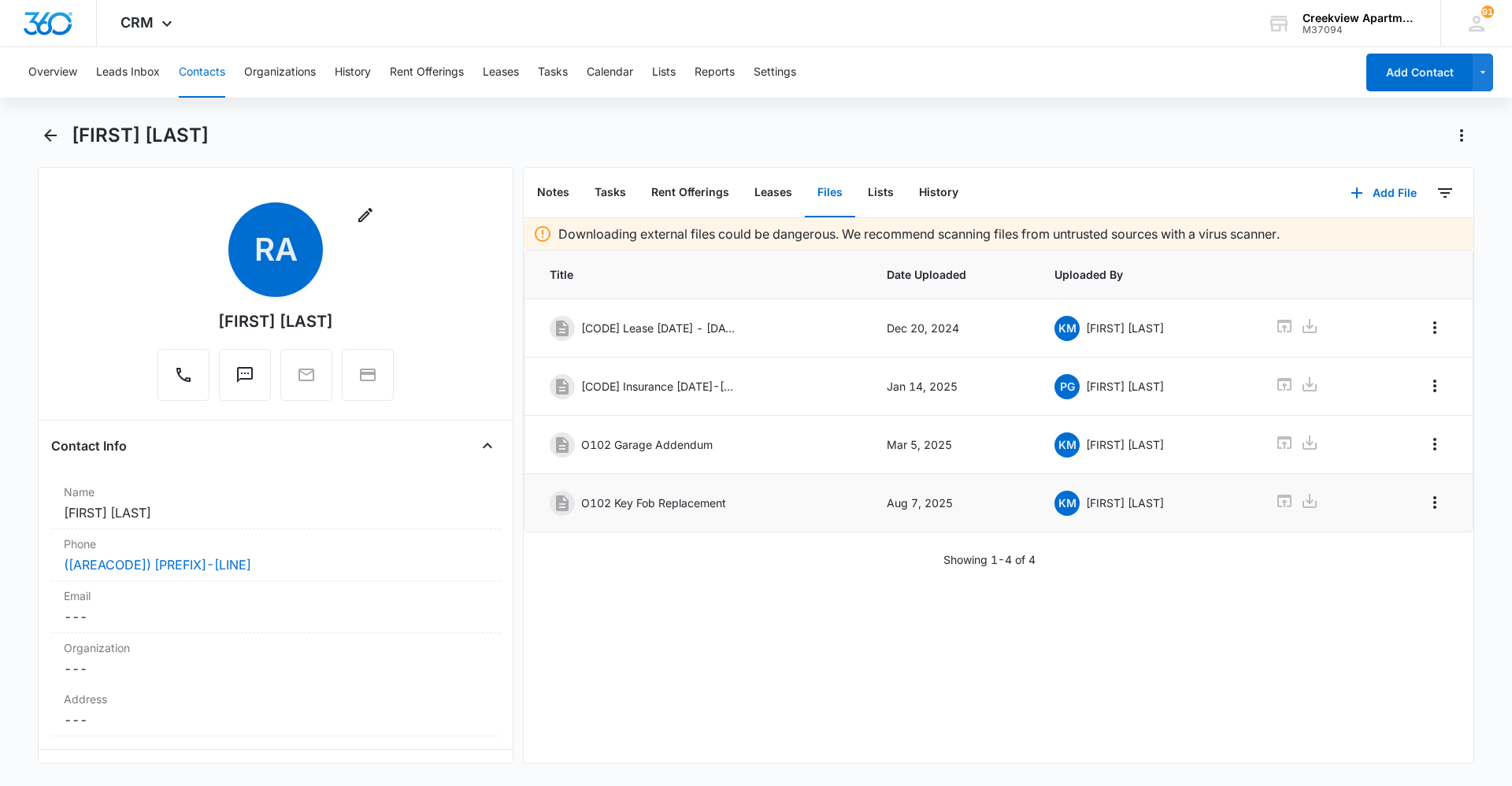 click on "Contacts" at bounding box center (202, 72) 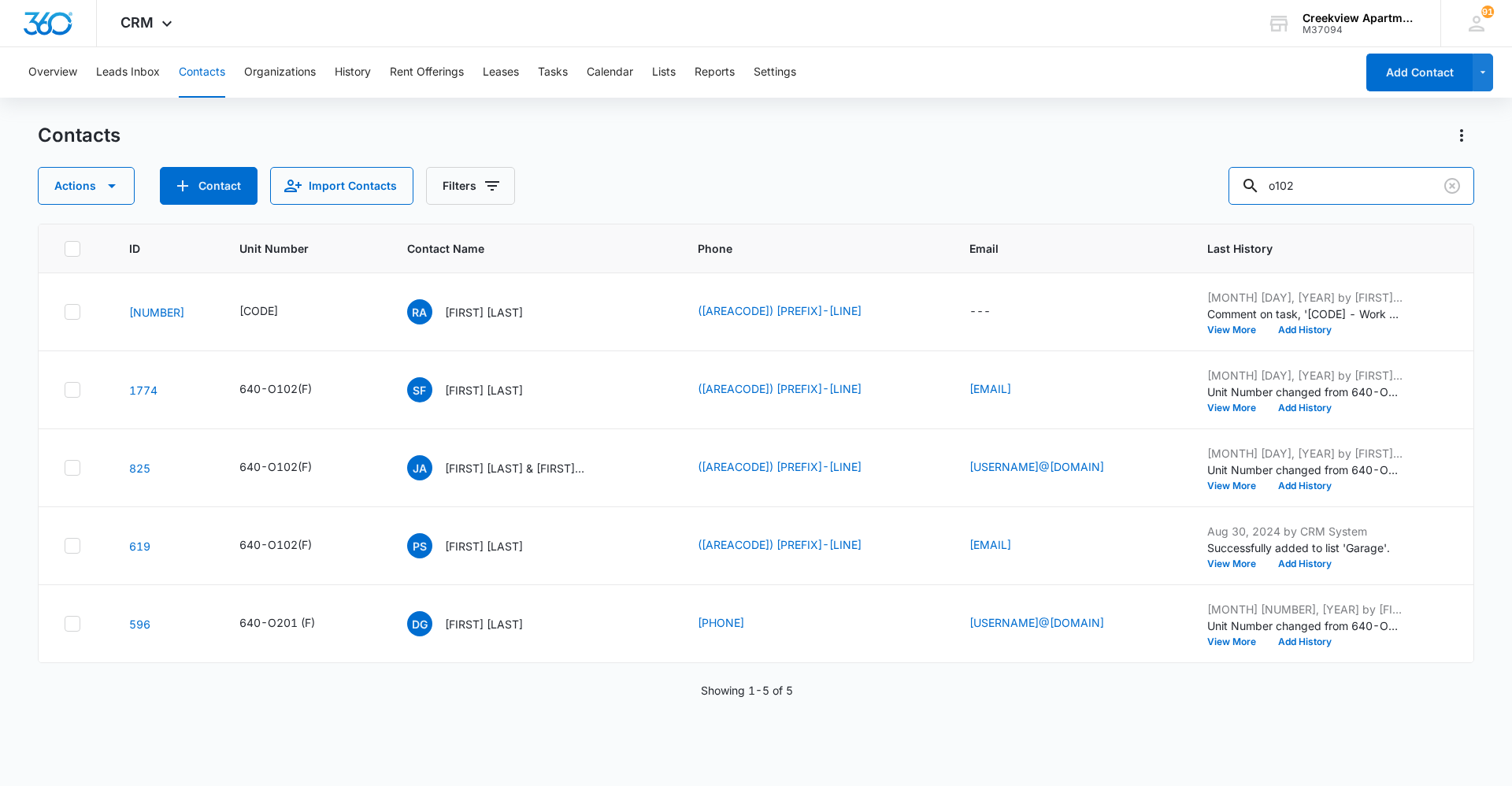 drag, startPoint x: 1277, startPoint y: 197, endPoint x: 1225, endPoint y: 201, distance: 52.153619 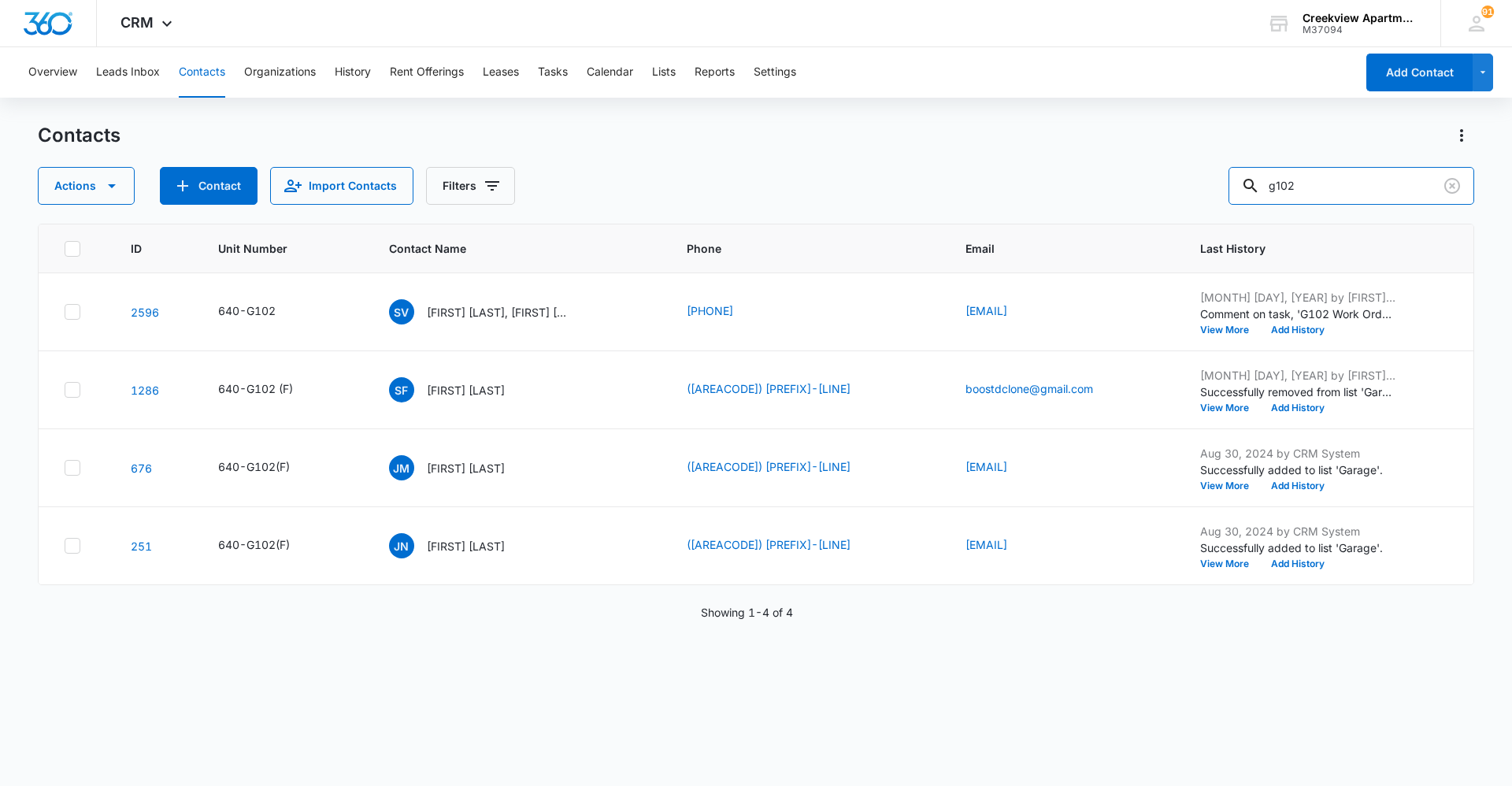 drag, startPoint x: 1307, startPoint y: 203, endPoint x: 1207, endPoint y: 215, distance: 100.71743 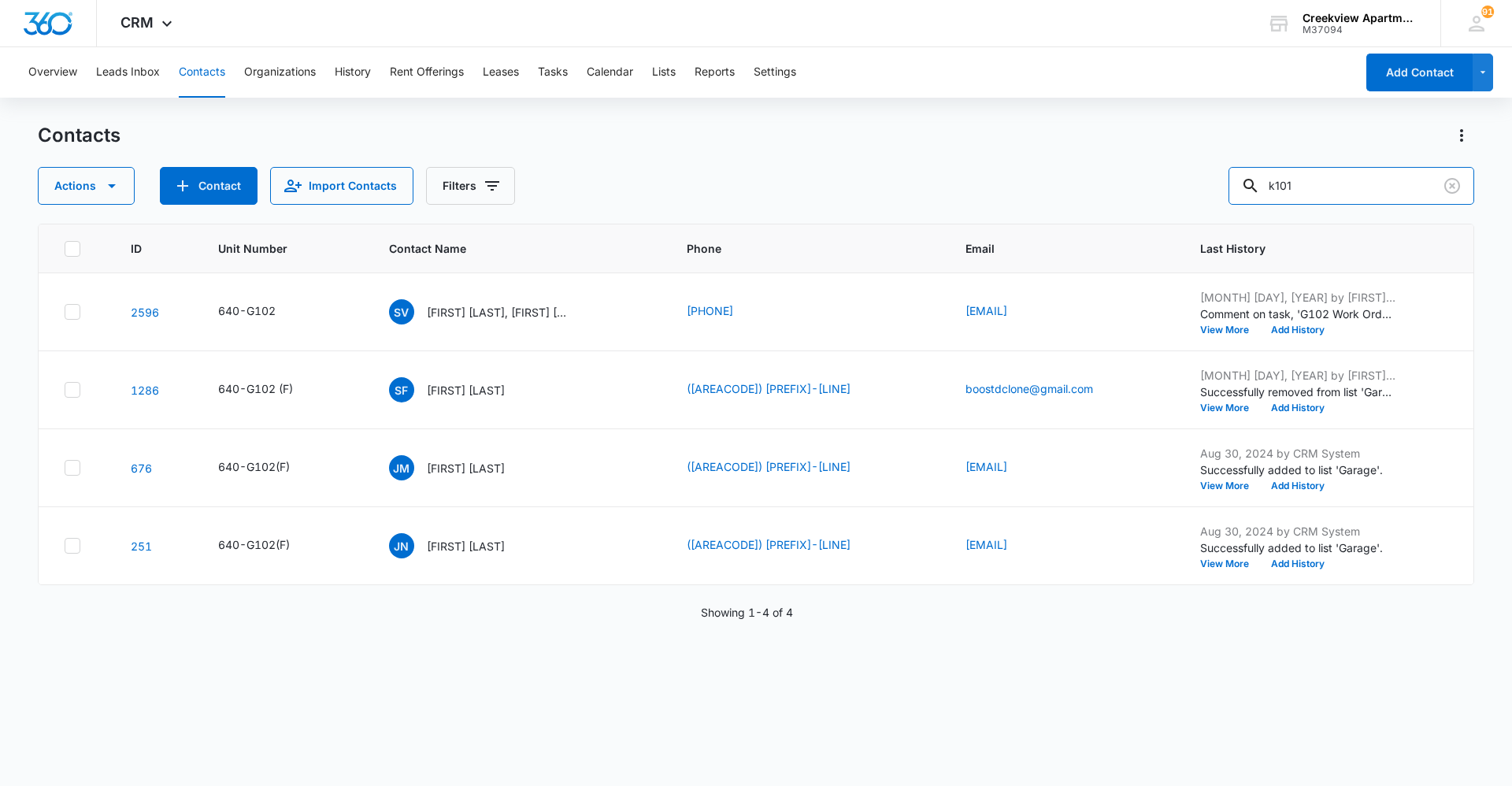type on "k101" 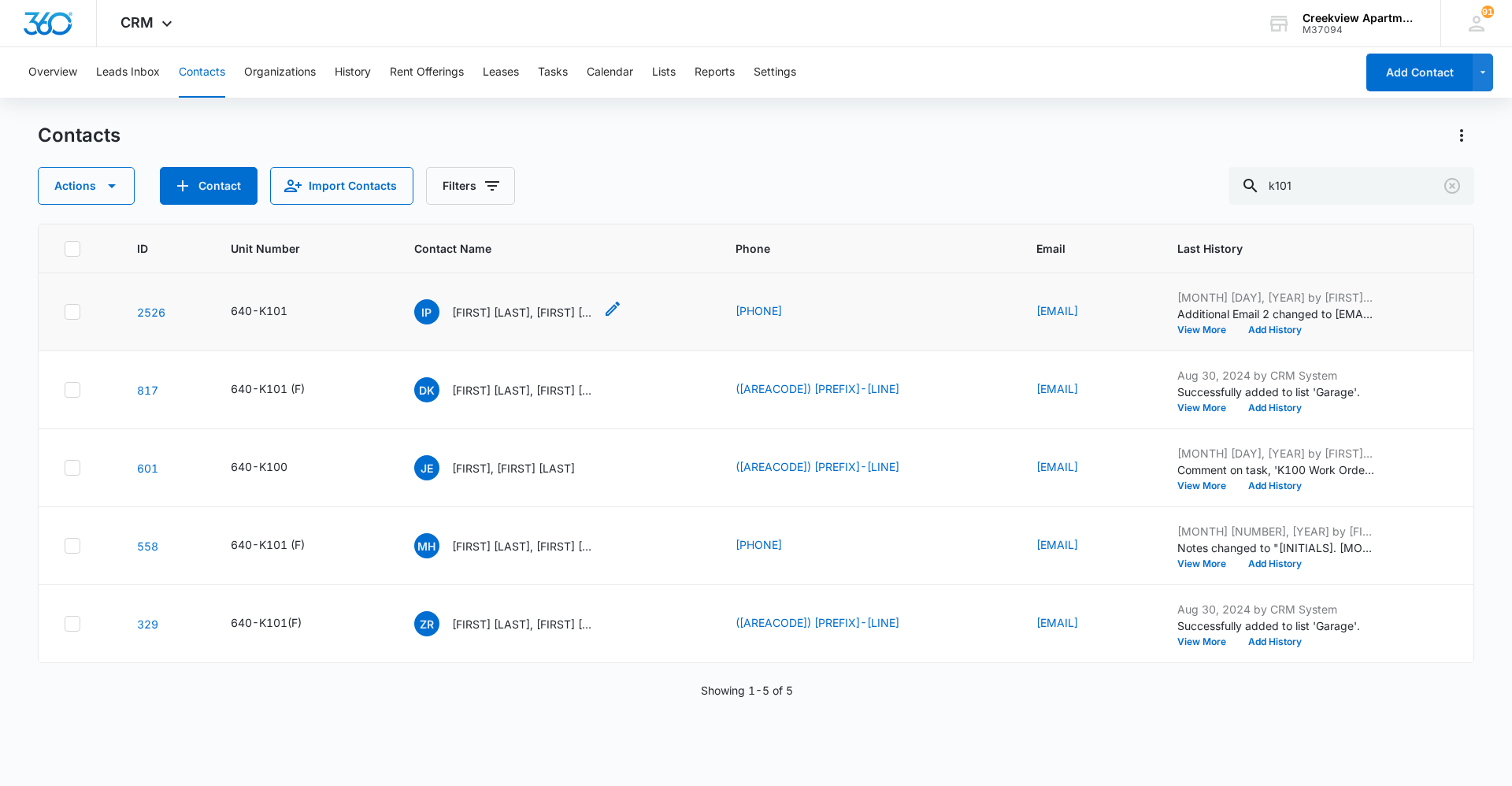 click on "[INITIALS] [FIRST] [LAST], [INITIALS] [FIRST] [LAST], [FIRST] [LAST]" at bounding box center [504, 312] 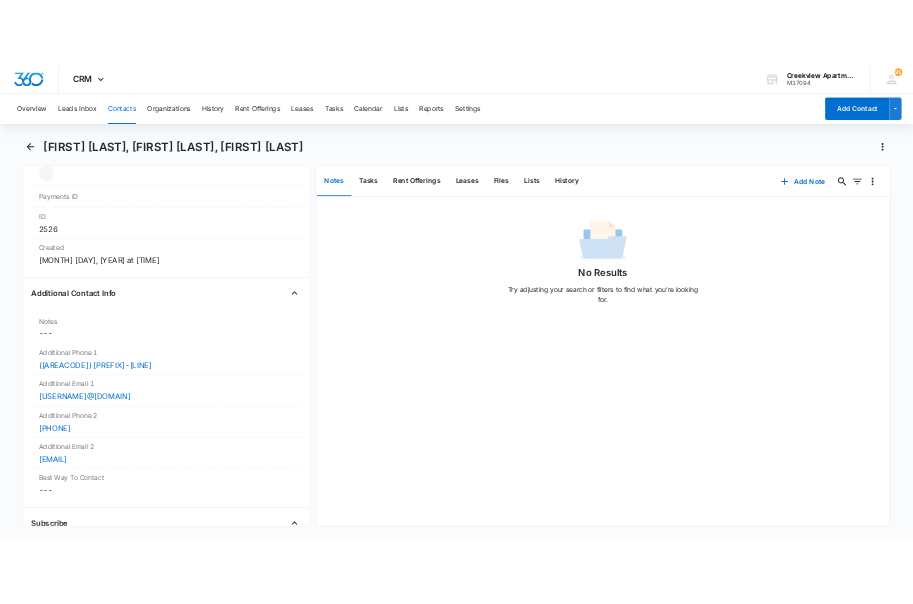 scroll, scrollTop: 1300, scrollLeft: 0, axis: vertical 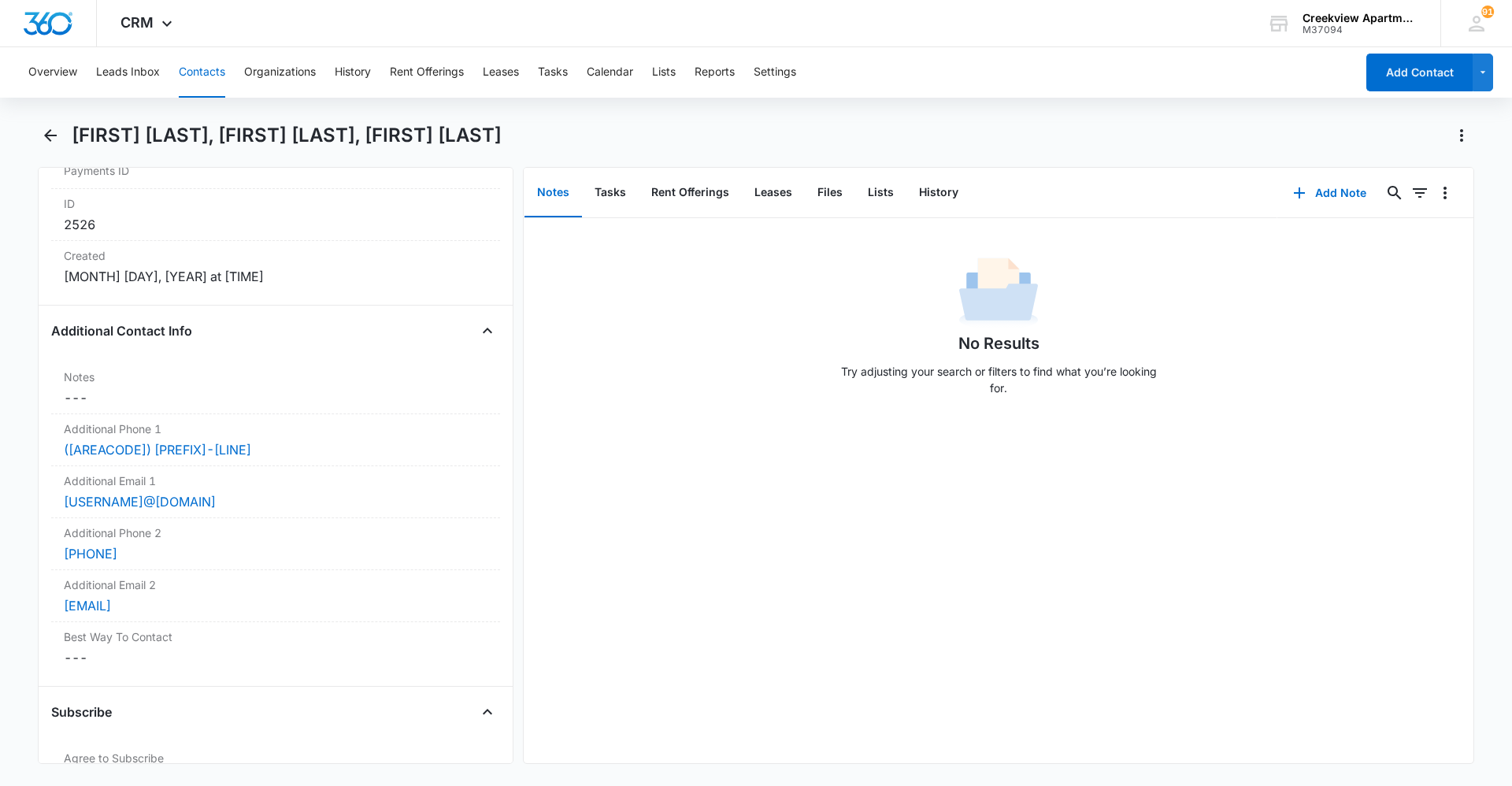 drag, startPoint x: 630, startPoint y: 489, endPoint x: 23, endPoint y: 347, distance: 623.3883 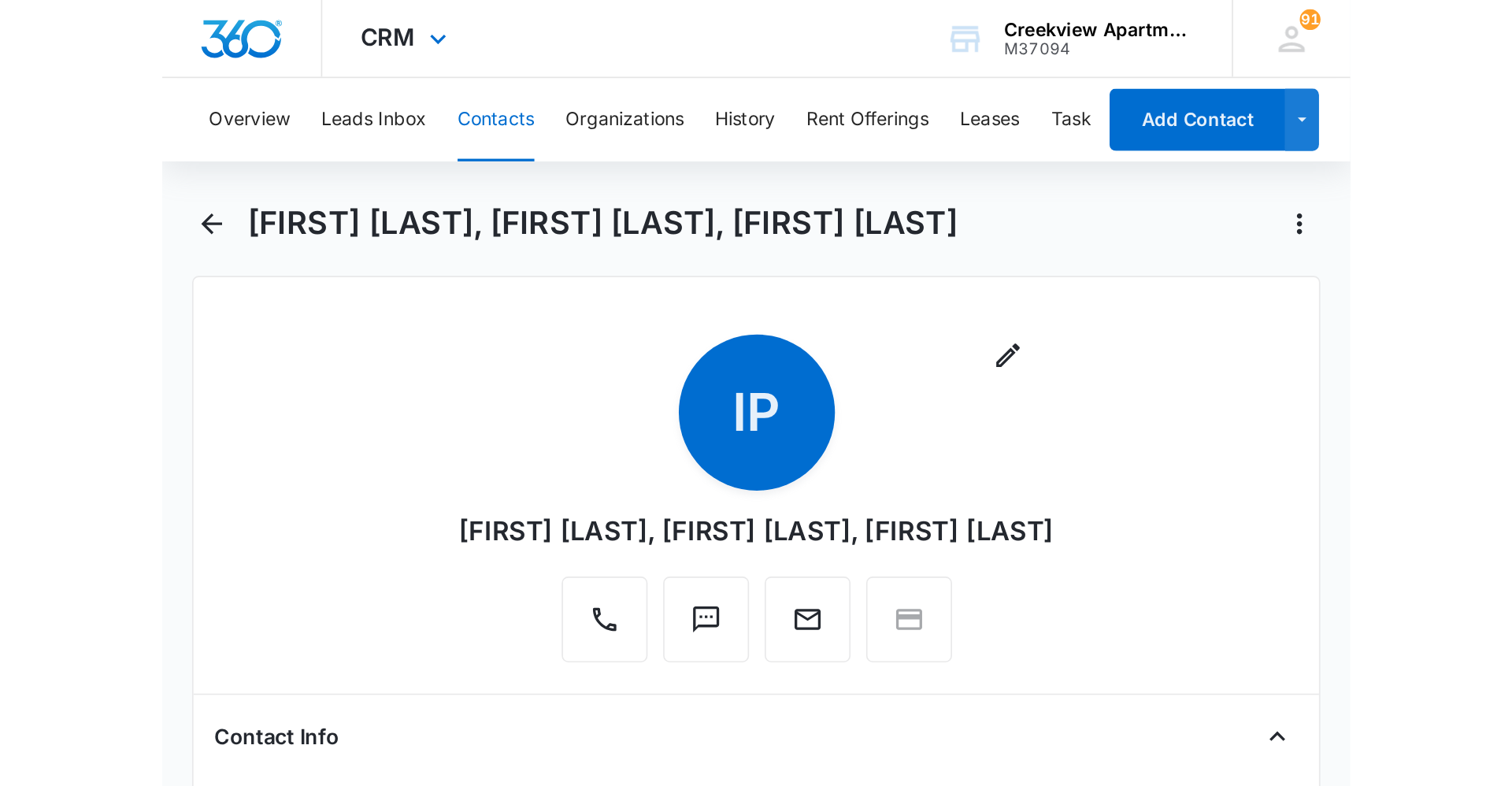 scroll, scrollTop: 0, scrollLeft: 0, axis: both 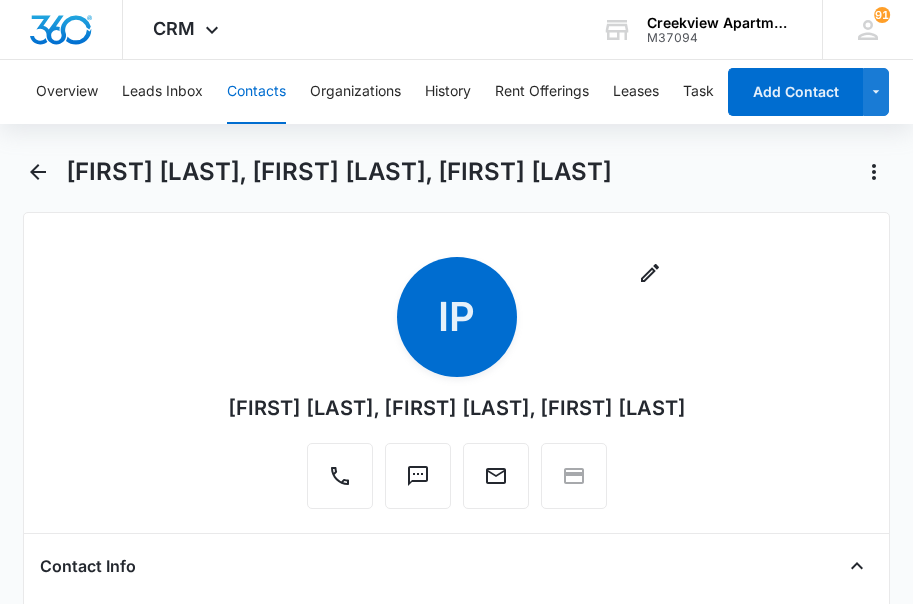click on "Contacts" at bounding box center [256, 92] 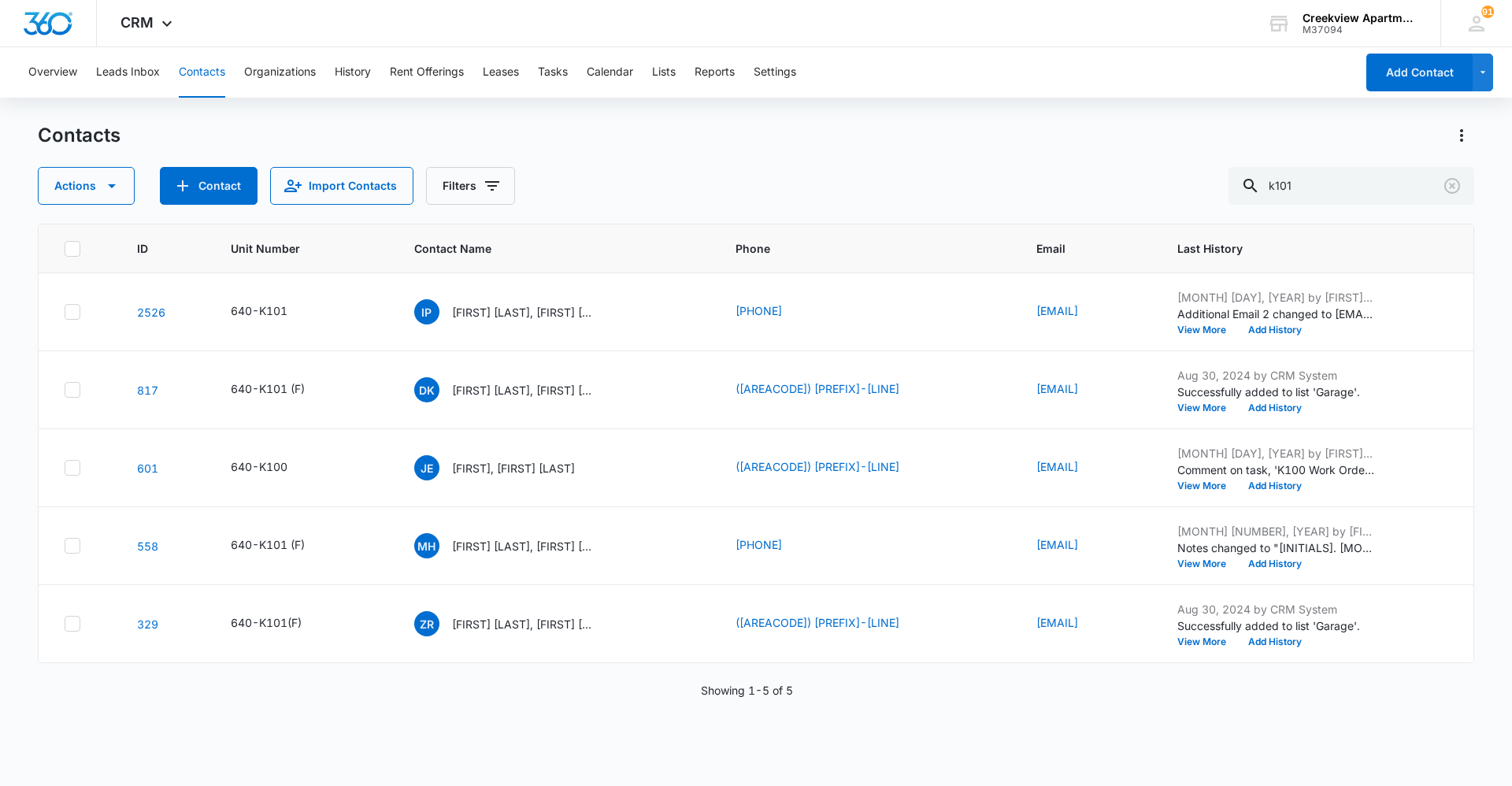 click on "Contacts" at bounding box center [202, 72] 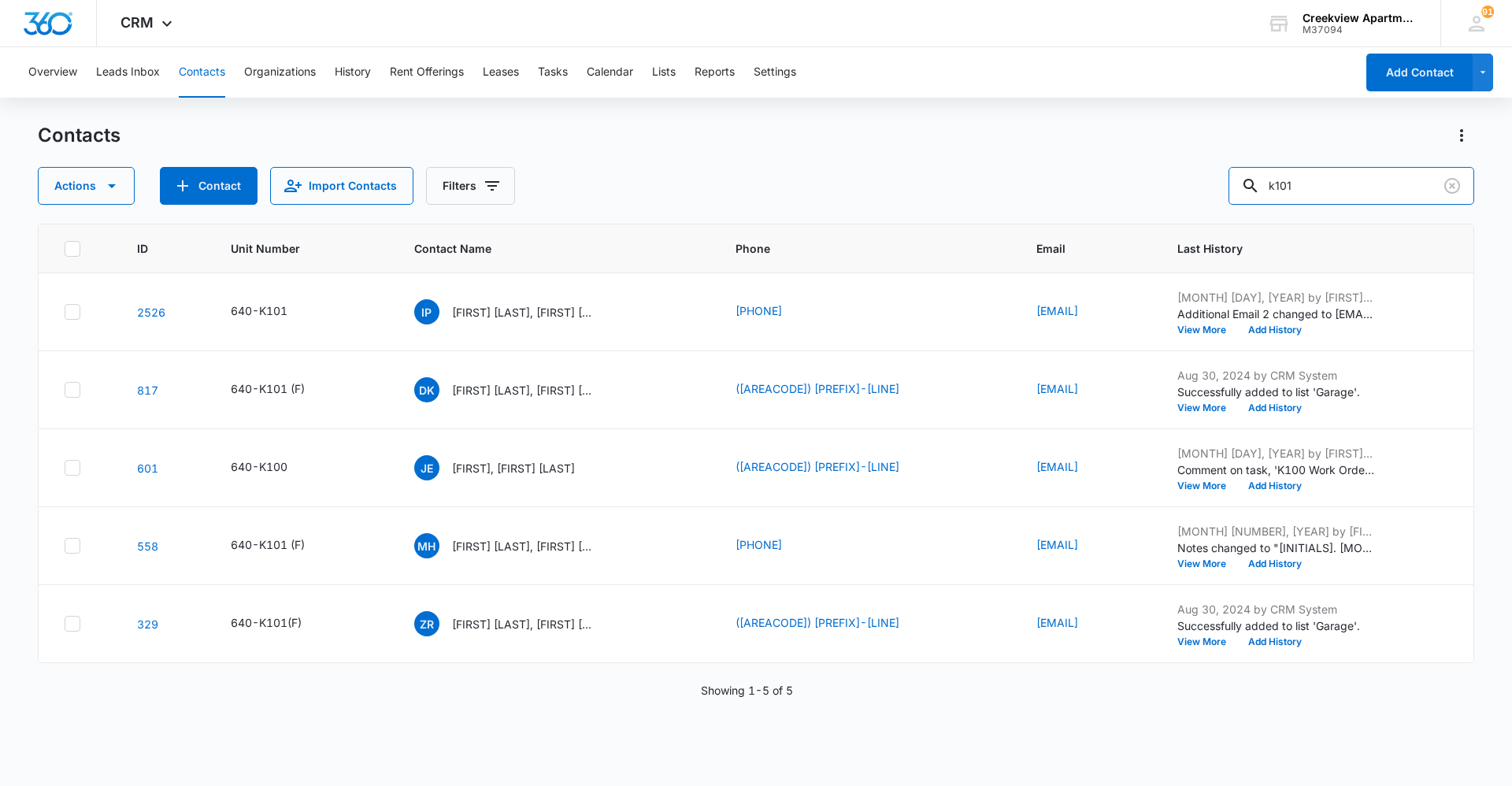 drag, startPoint x: 1323, startPoint y: 185, endPoint x: 1227, endPoint y: 202, distance: 97.49359 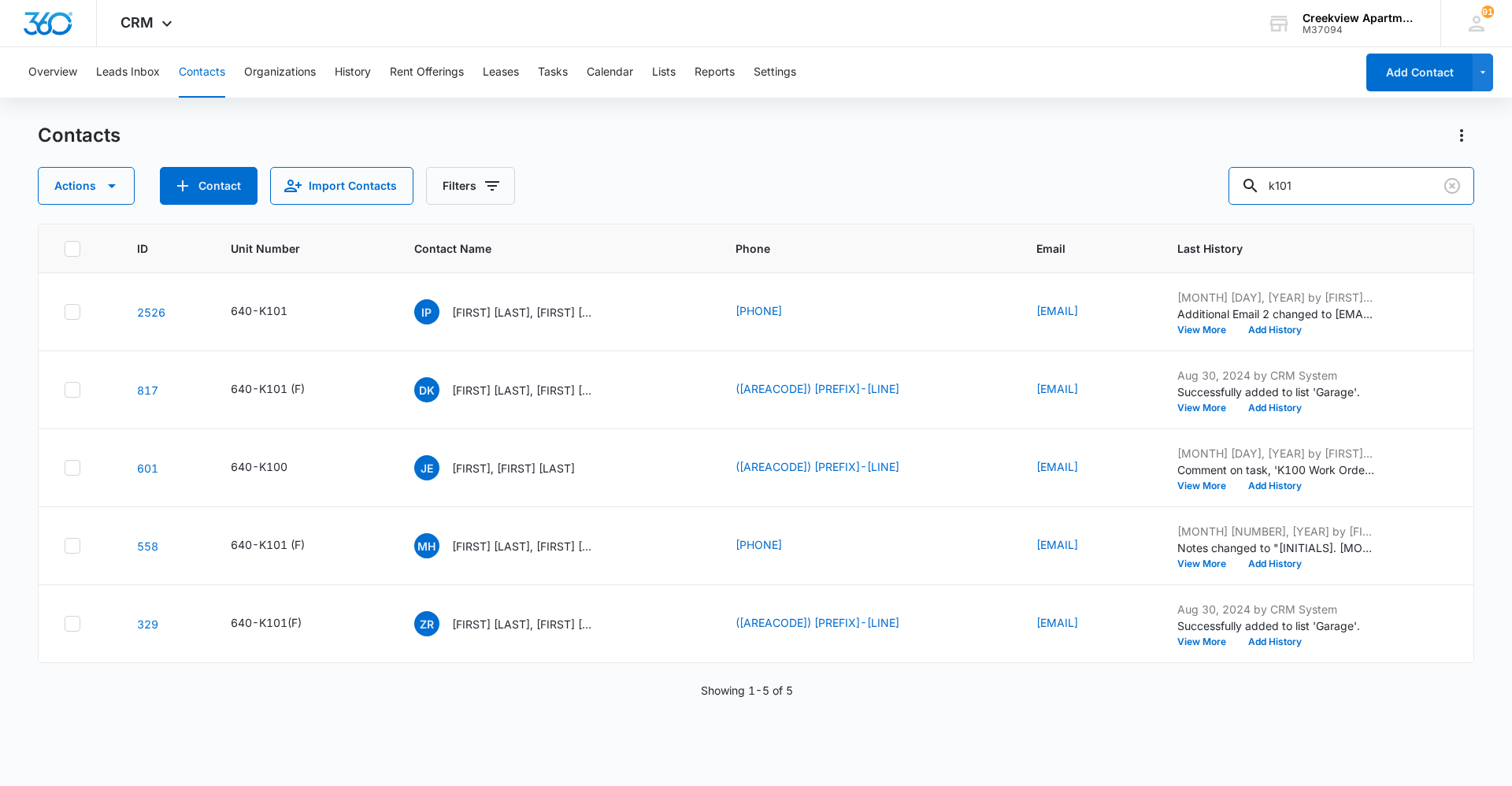 click on "Actions Contact Import Contacts Filters [CODE]" at bounding box center [756, 186] 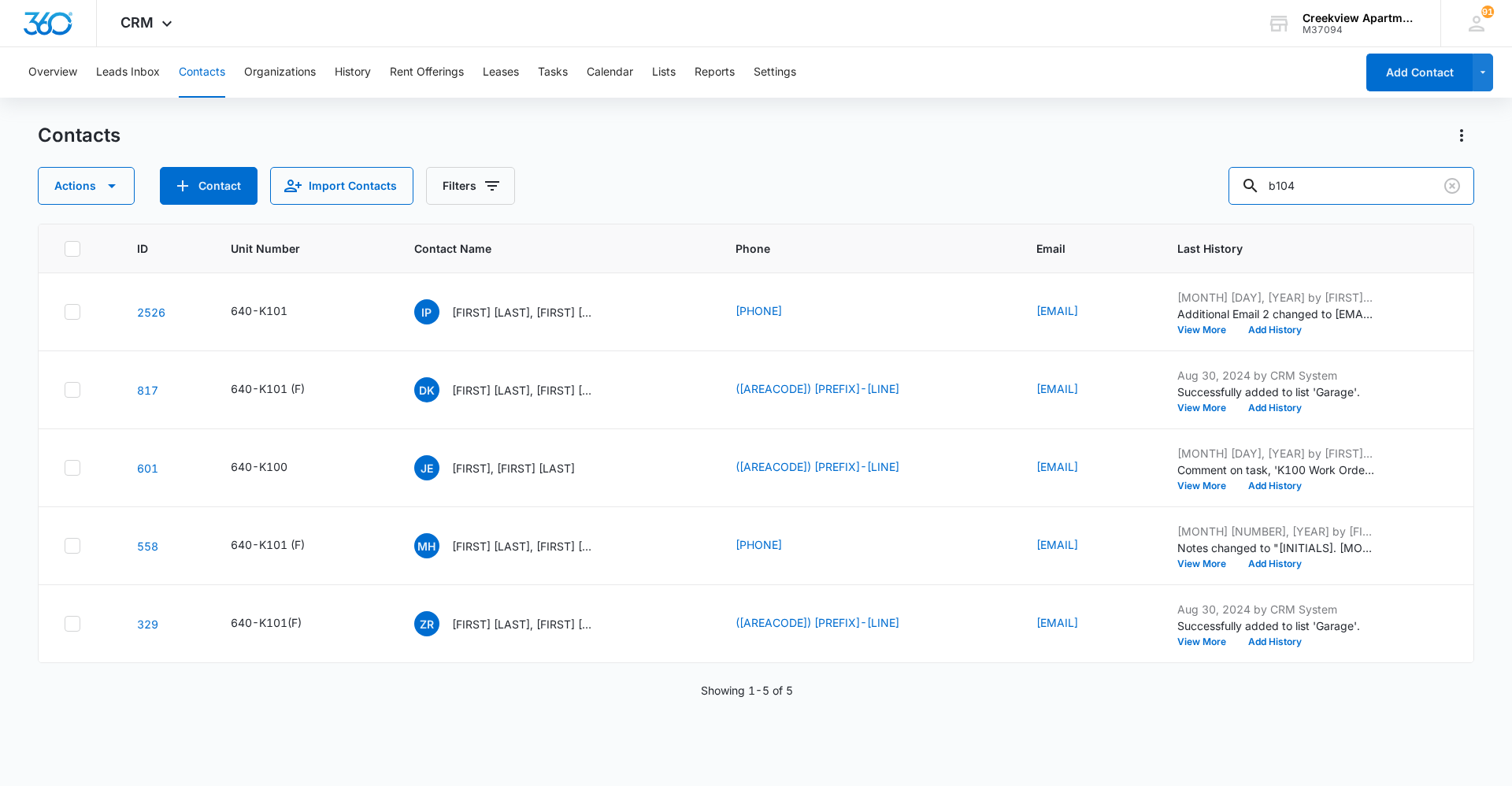 type on "b104" 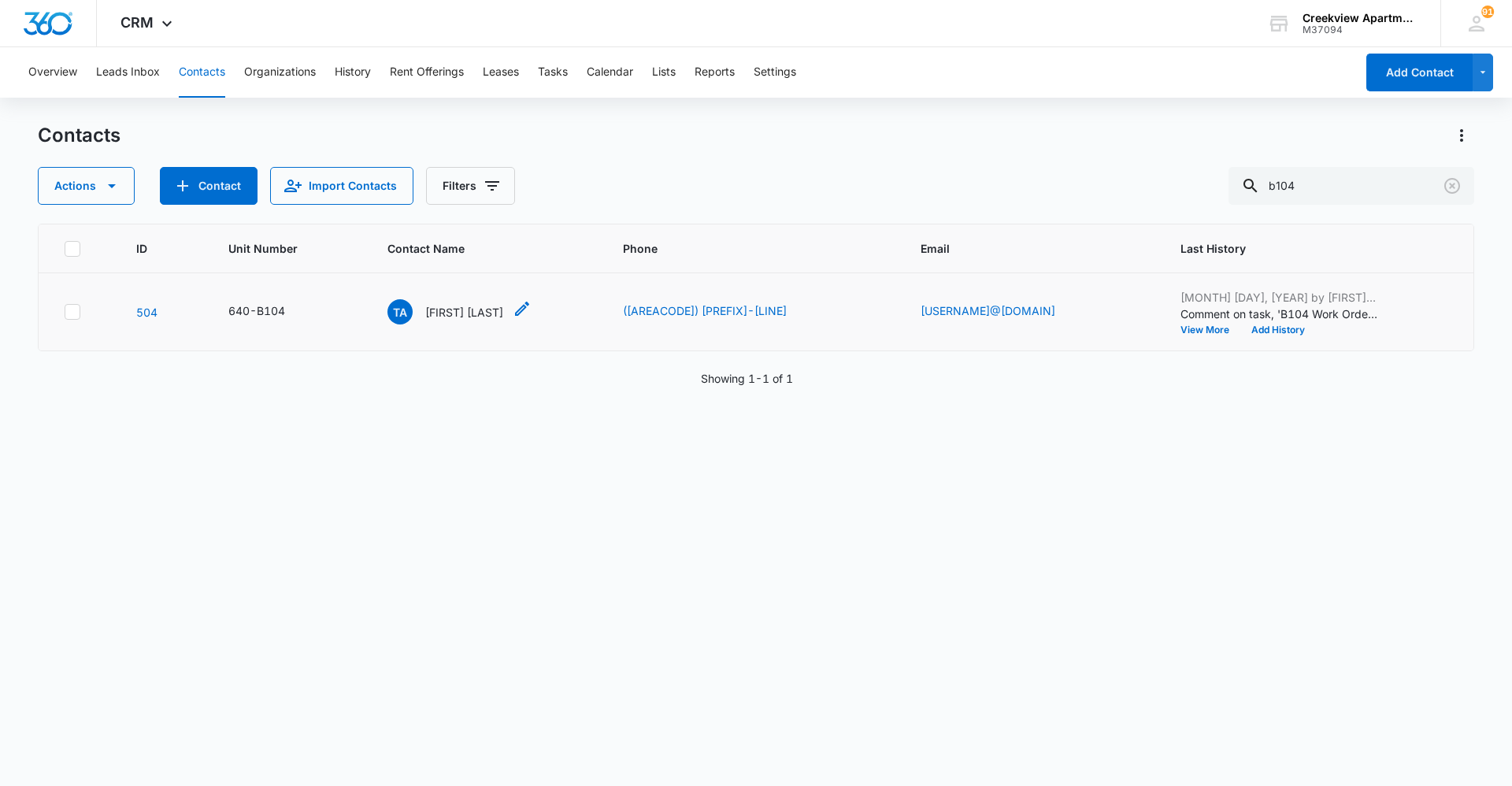 click on "[FIRST] [LAST]" at bounding box center [464, 312] 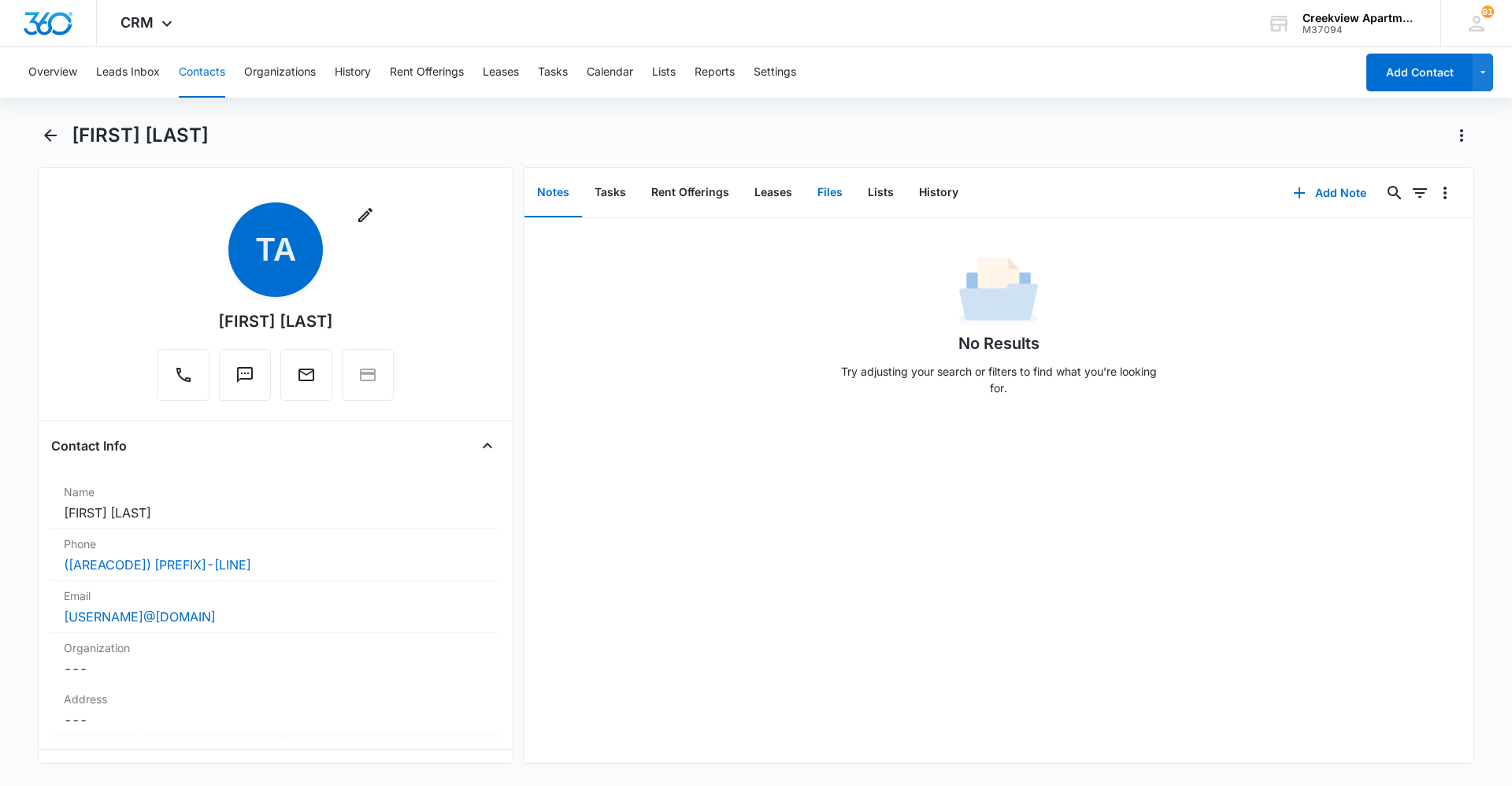 click on "Files" at bounding box center [830, 193] 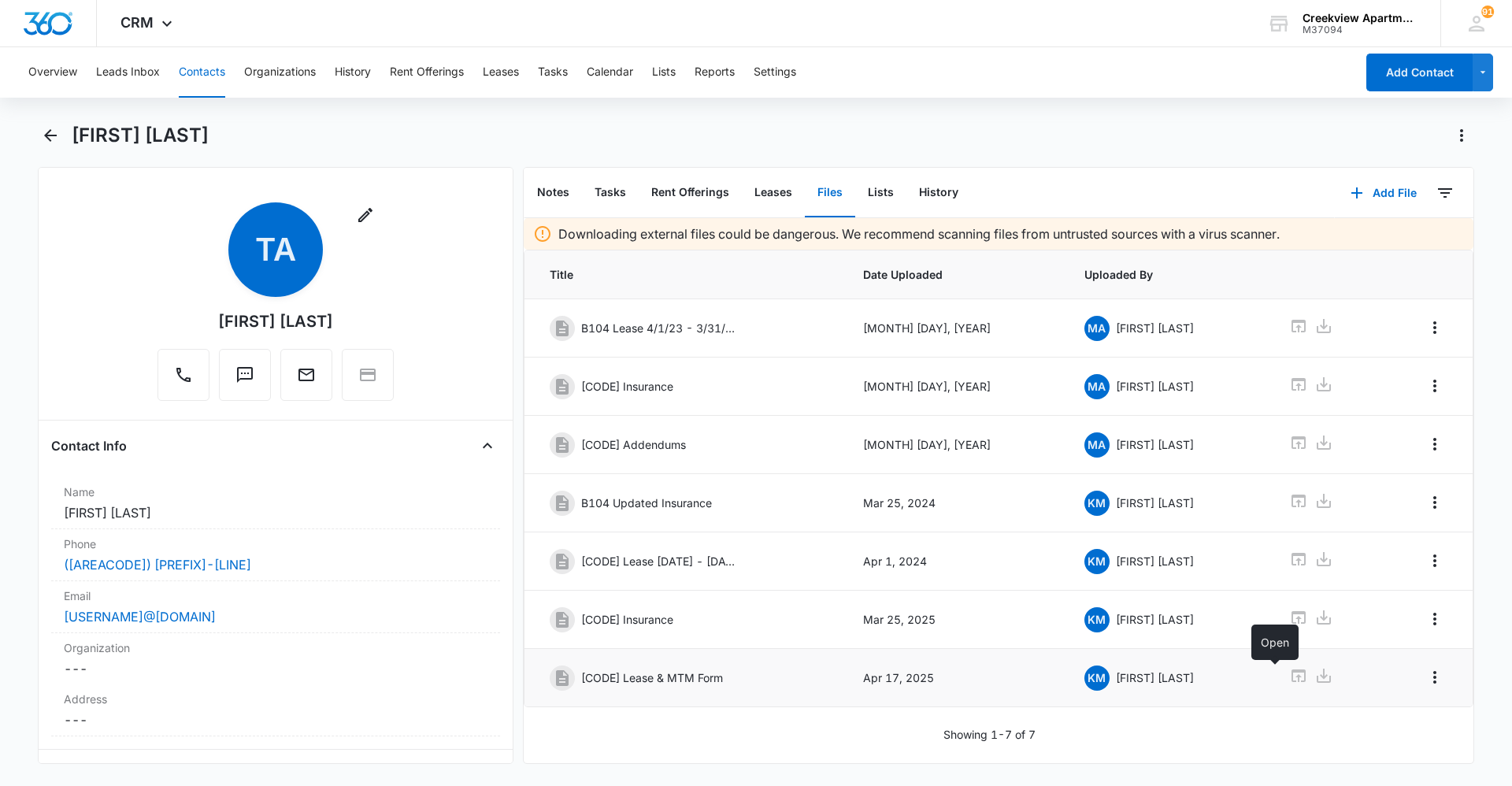 click 